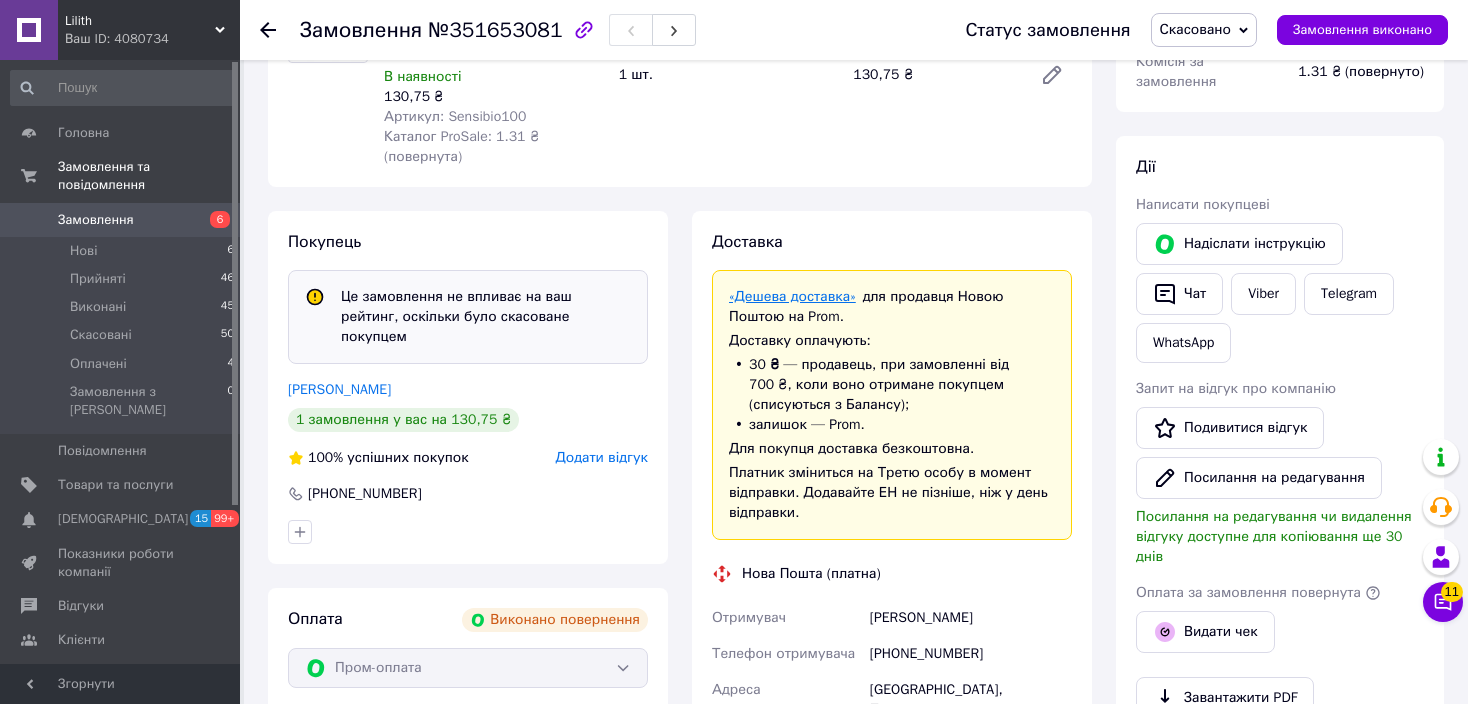 scroll, scrollTop: 300, scrollLeft: 0, axis: vertical 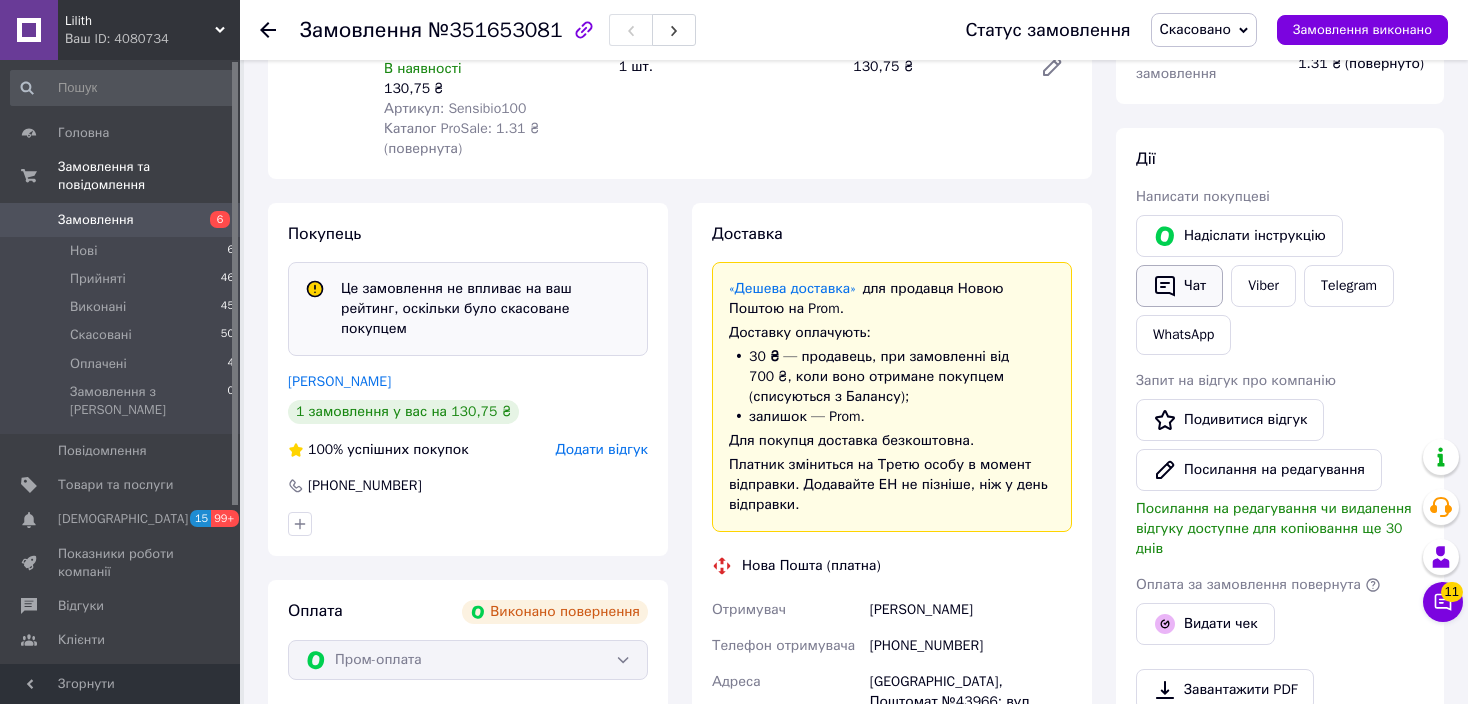 click on "Чат" at bounding box center [1179, 286] 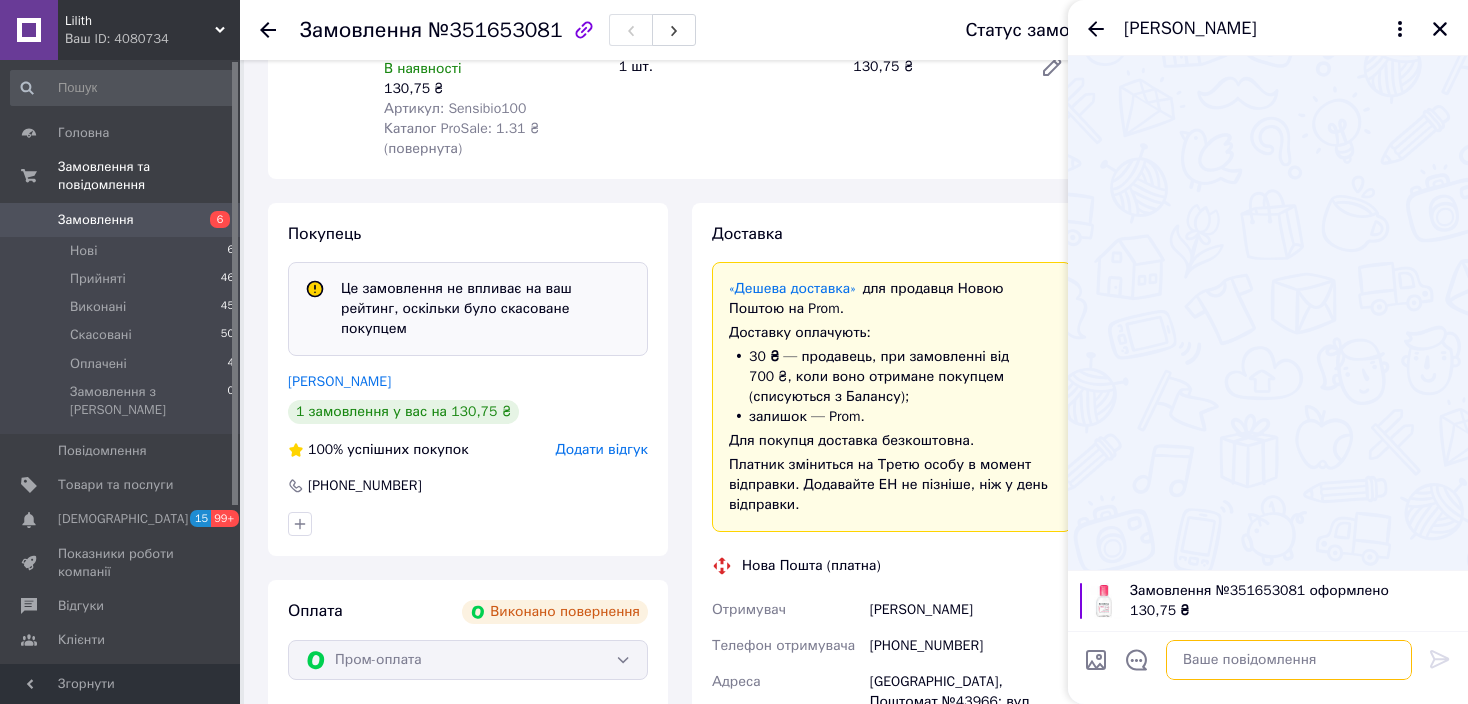 click at bounding box center [1289, 660] 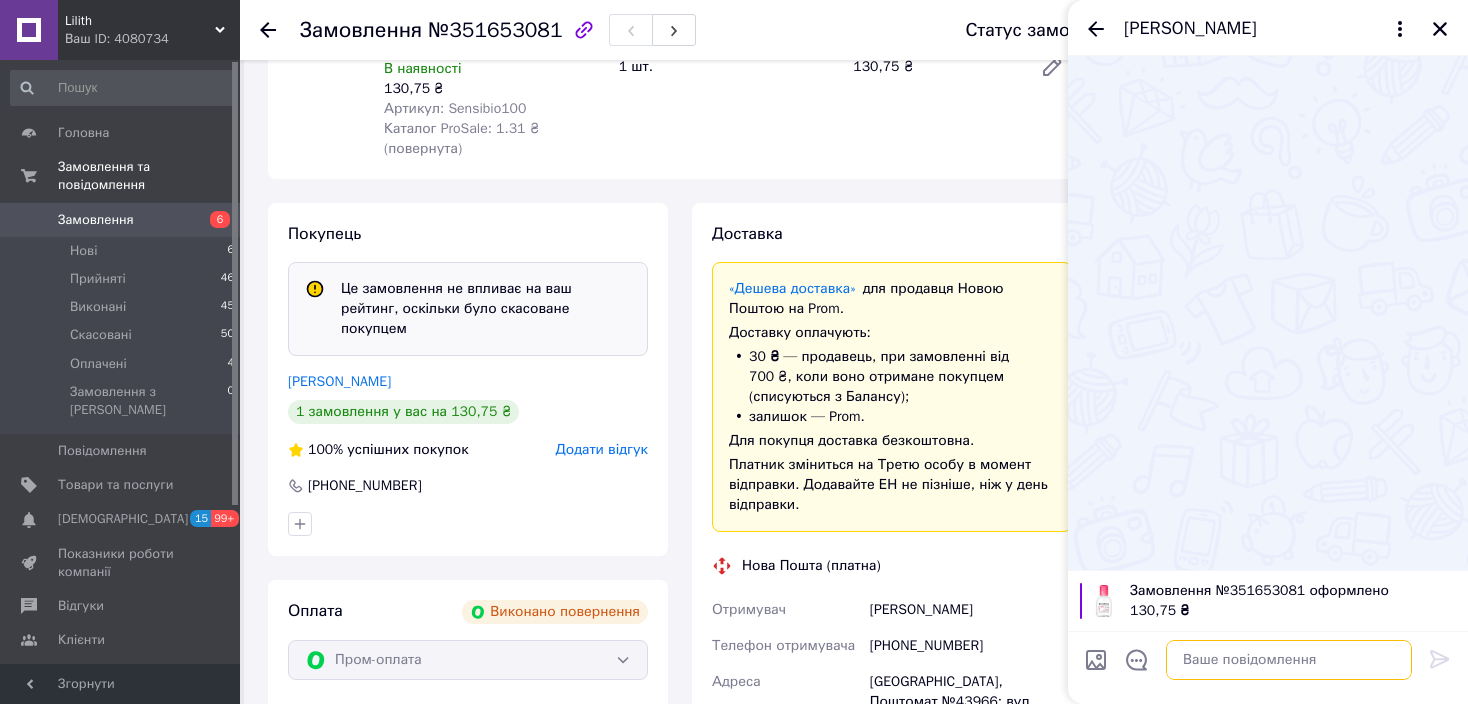 scroll, scrollTop: 0, scrollLeft: 0, axis: both 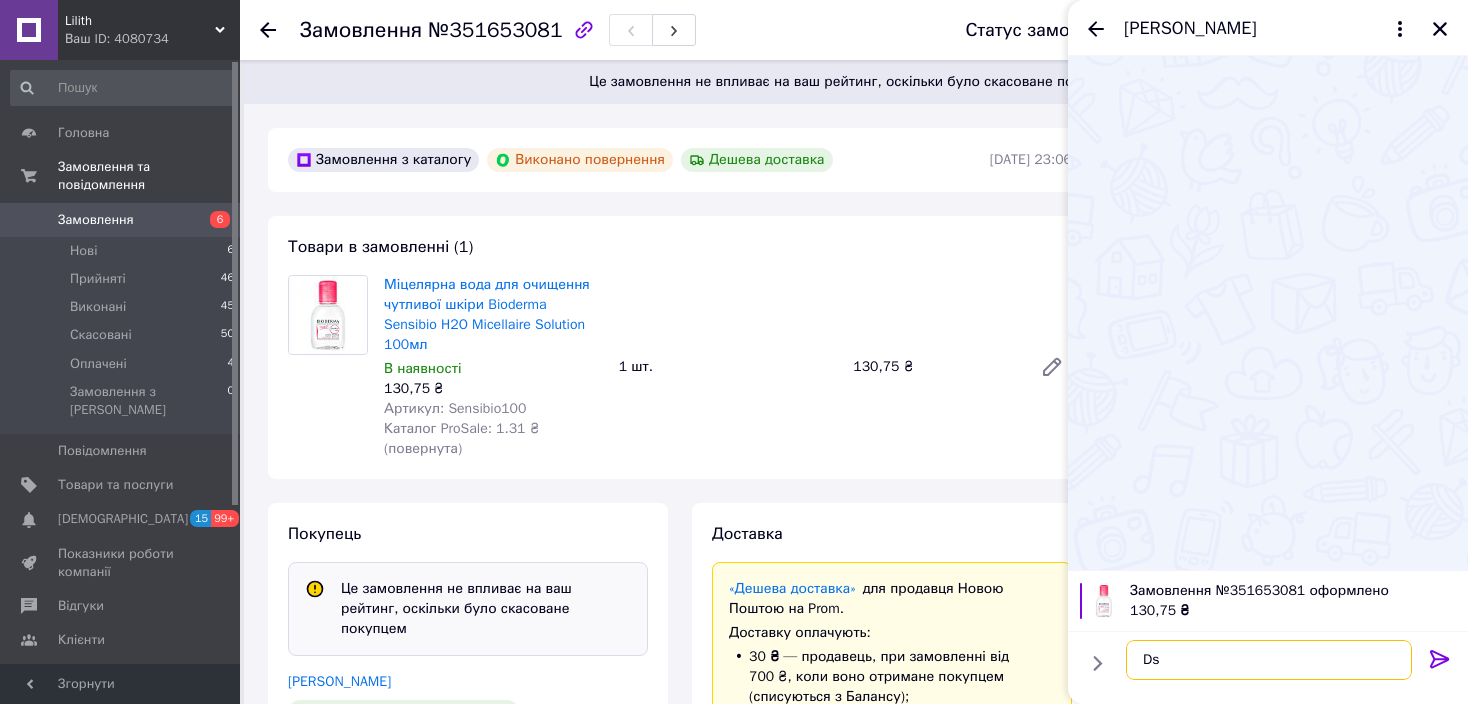 type on "D" 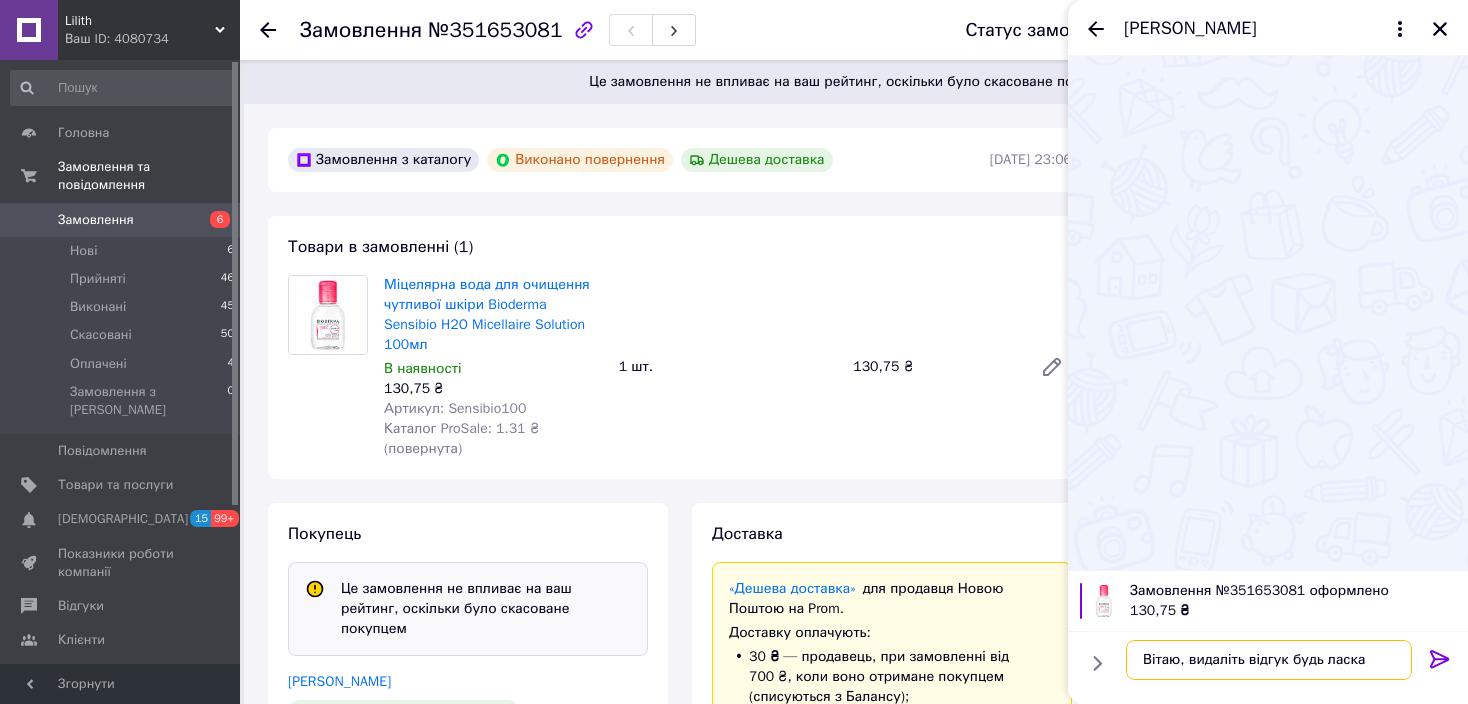 type on "Вітаю, видаліть відгук будь ласка" 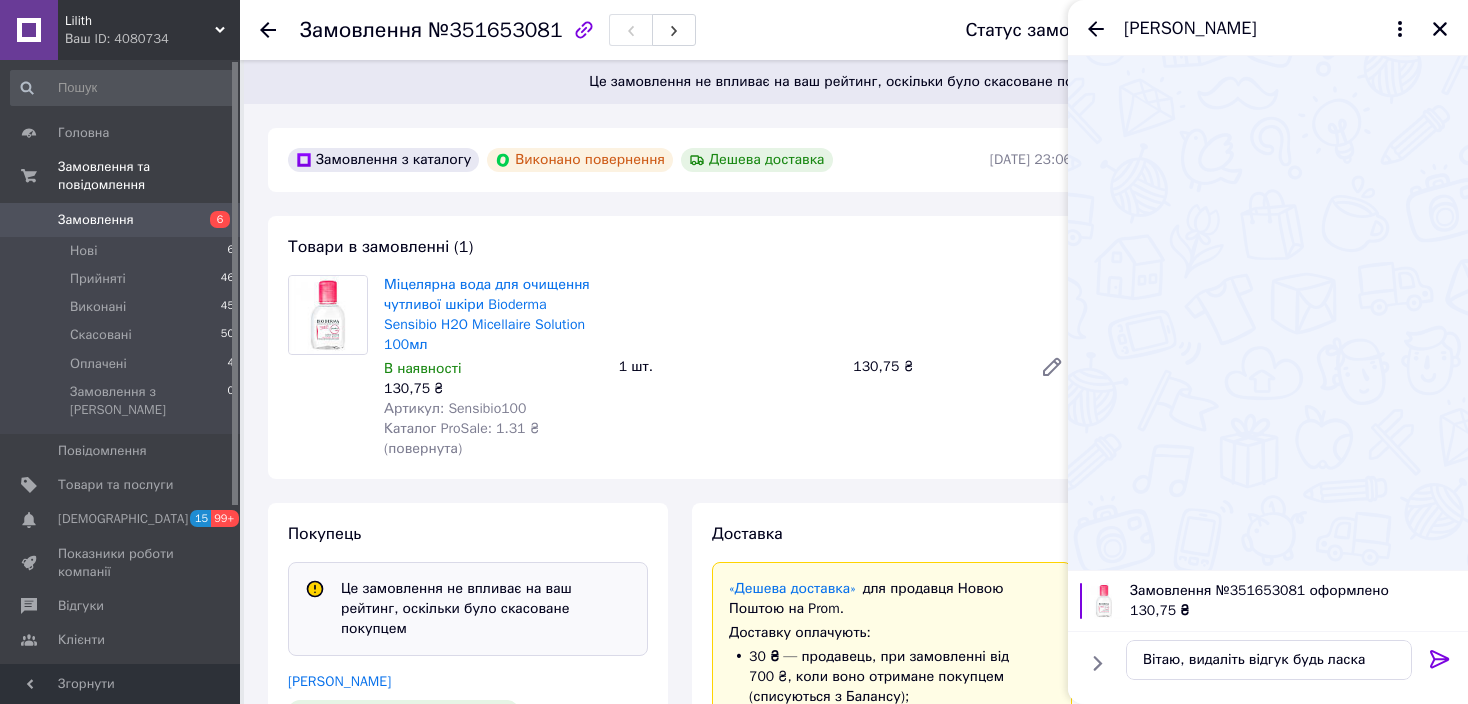 drag, startPoint x: 1435, startPoint y: 659, endPoint x: 1442, endPoint y: 620, distance: 39.623226 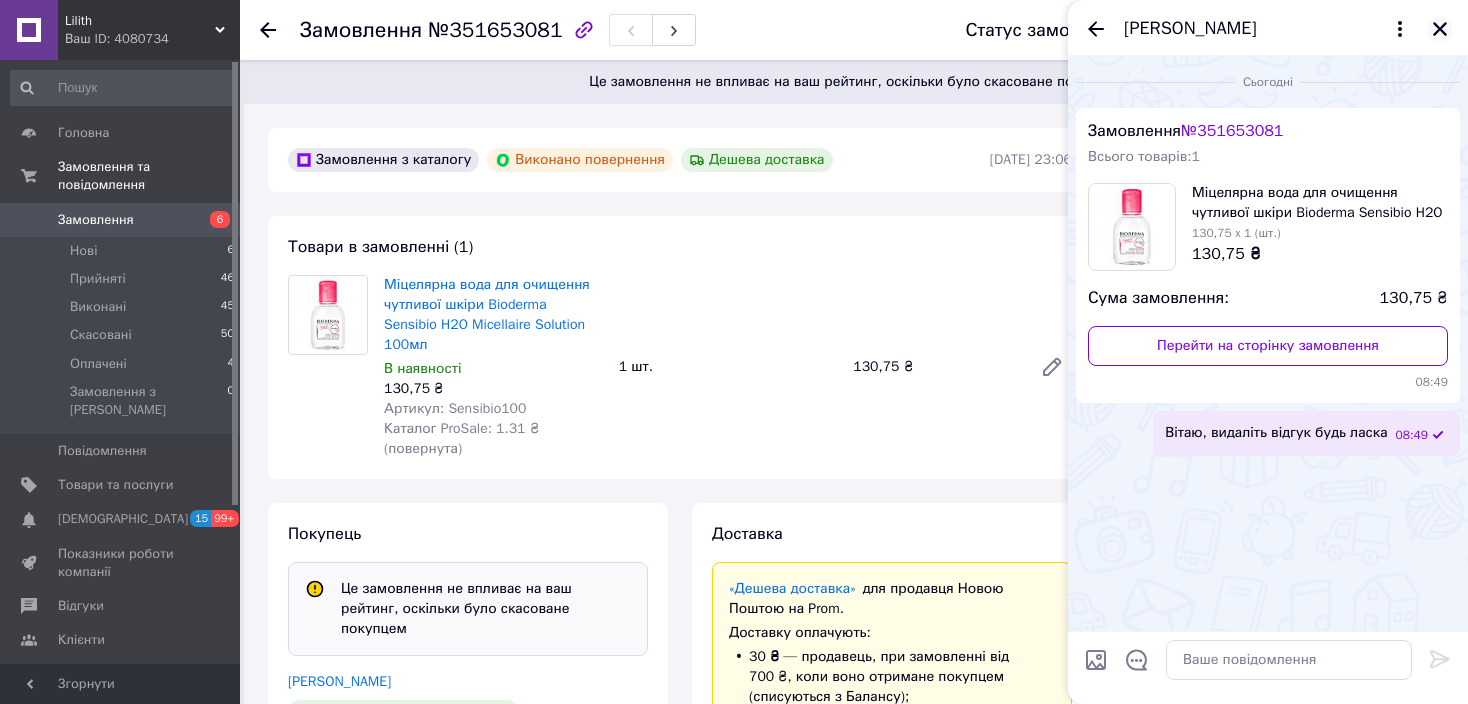 click 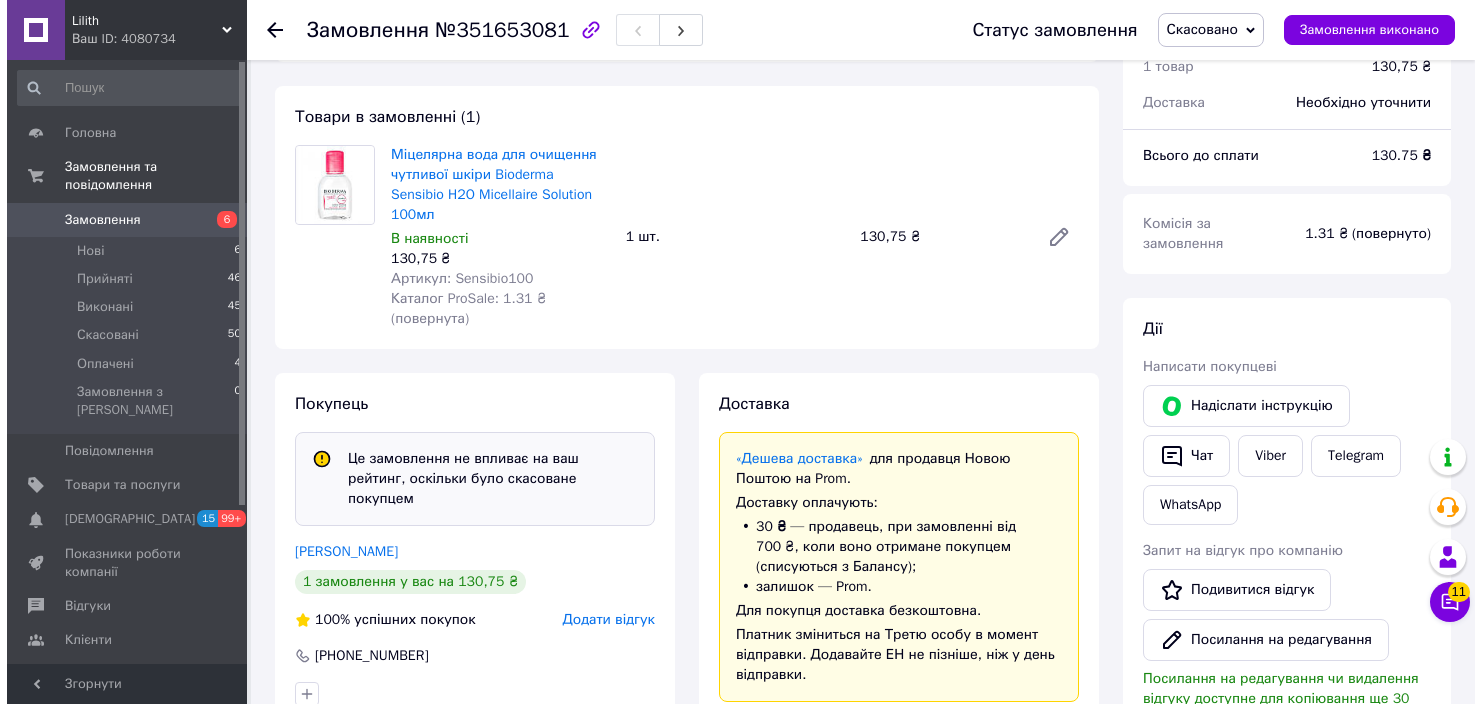 scroll, scrollTop: 300, scrollLeft: 0, axis: vertical 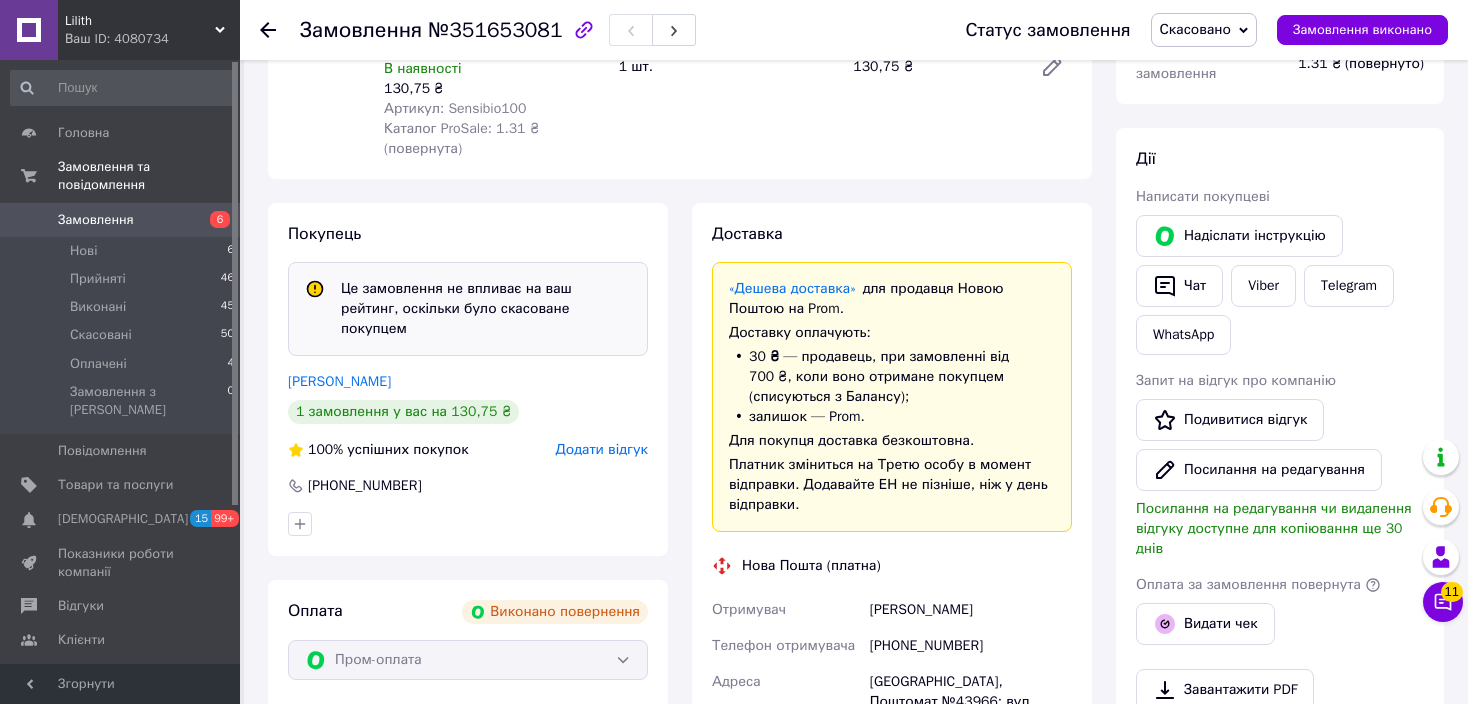 click on "Додати відгук" at bounding box center (602, 449) 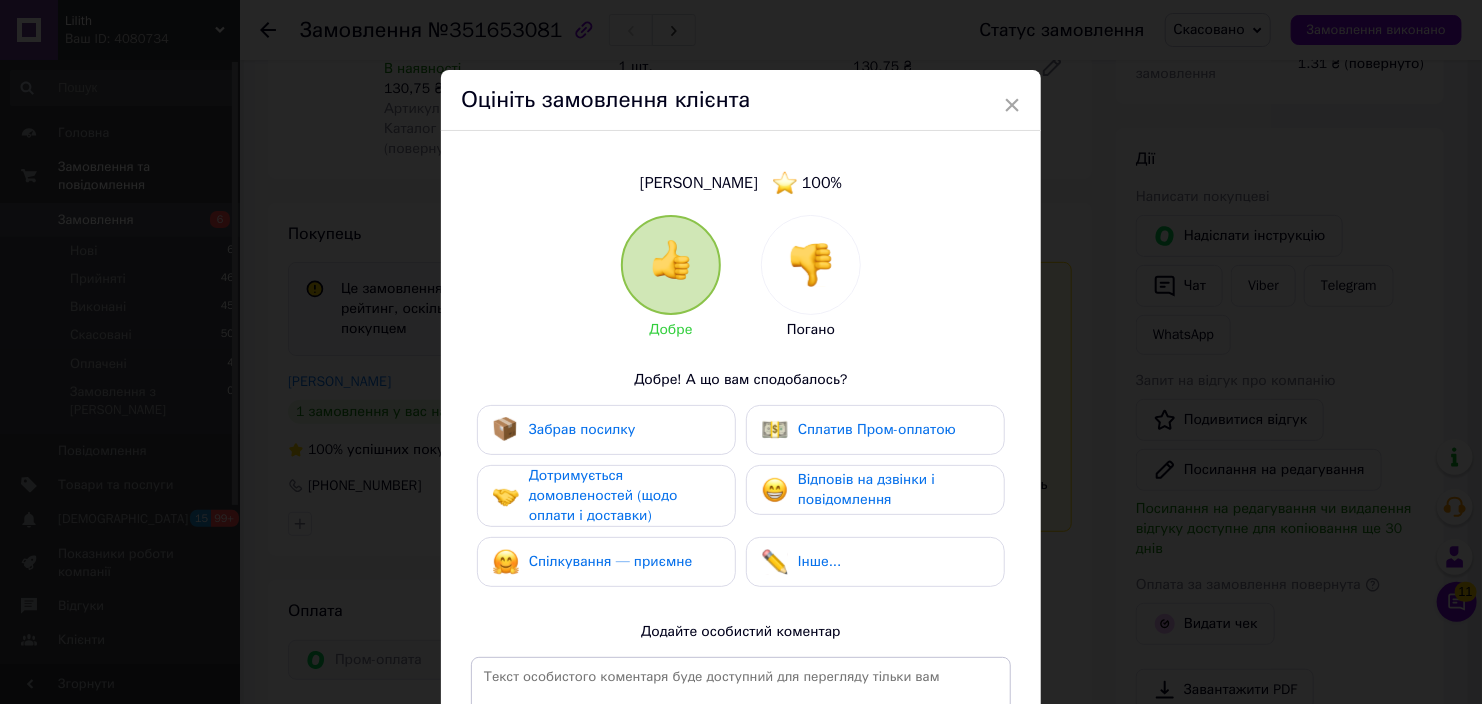 click at bounding box center [811, 265] 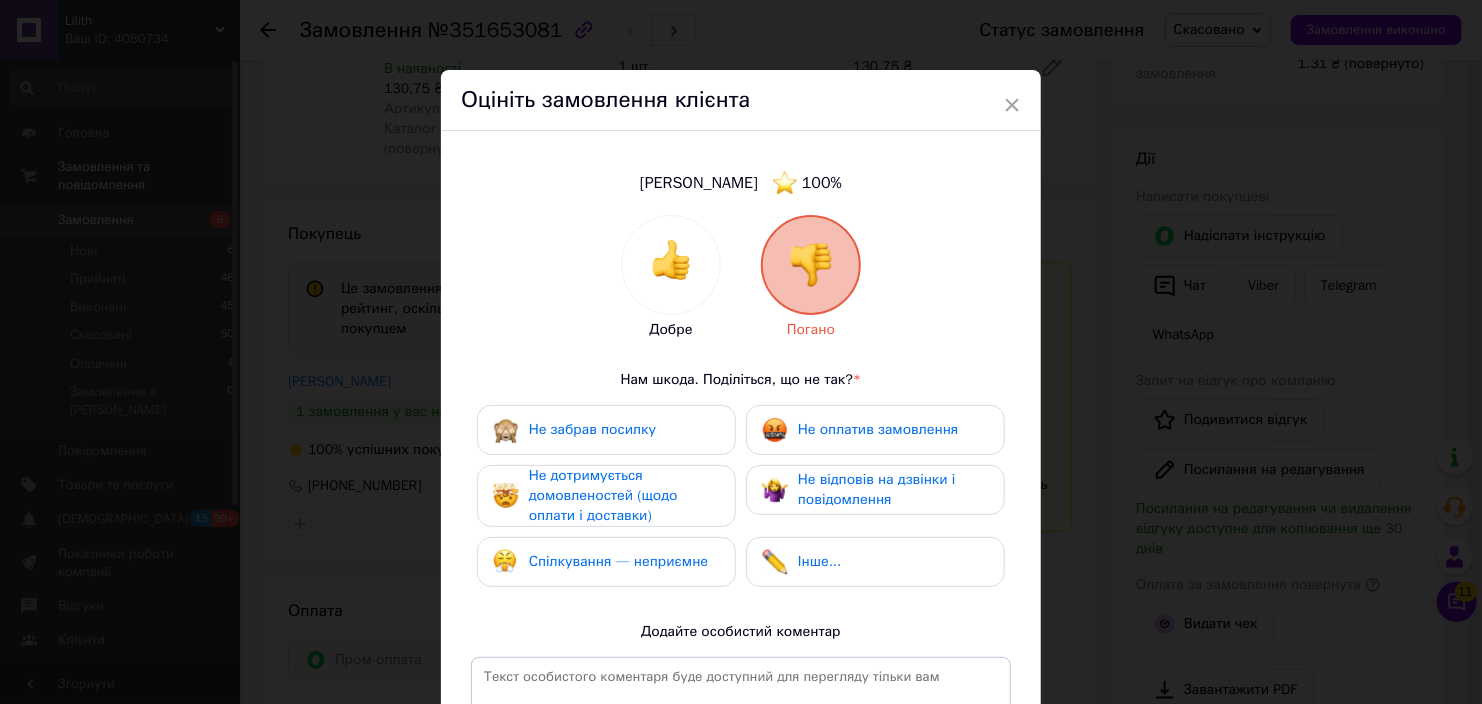 click on "Спілкування — неприємне" at bounding box center (618, 561) 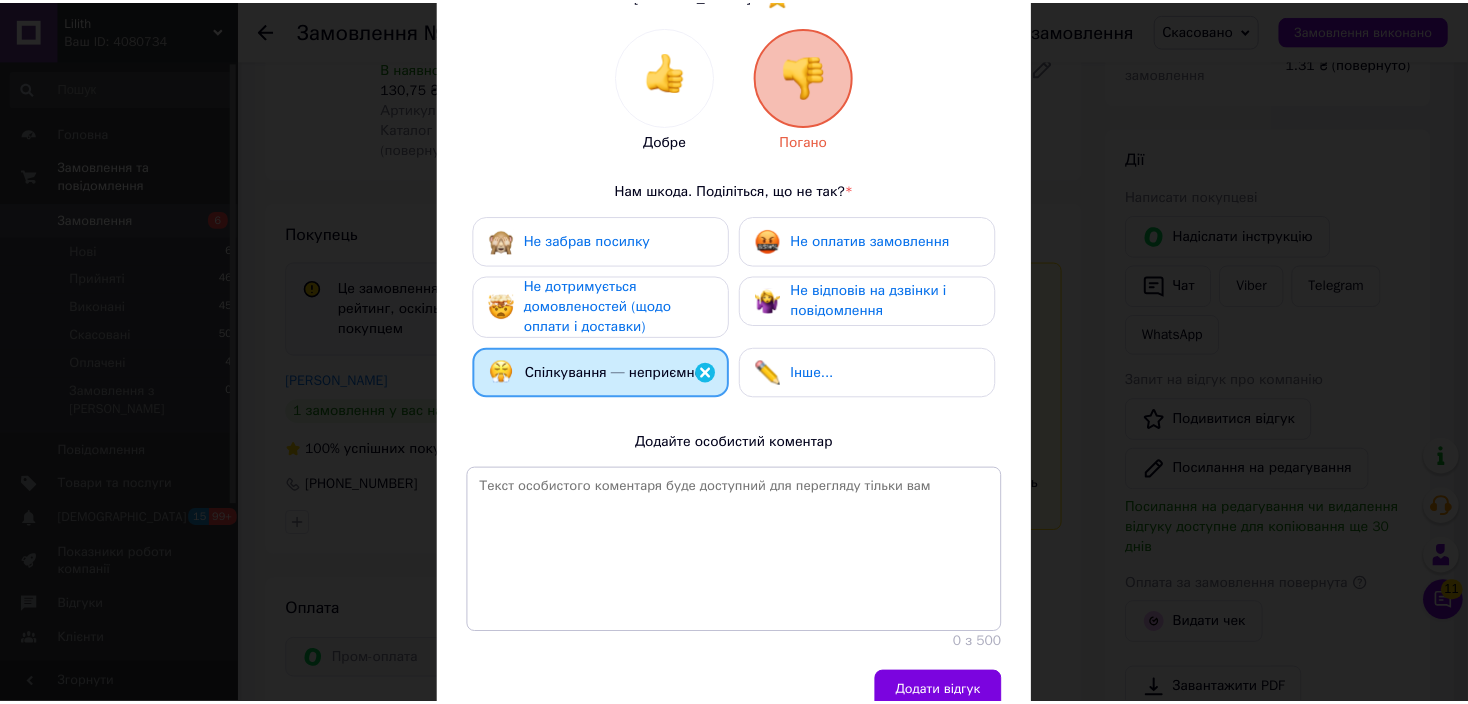 scroll, scrollTop: 286, scrollLeft: 0, axis: vertical 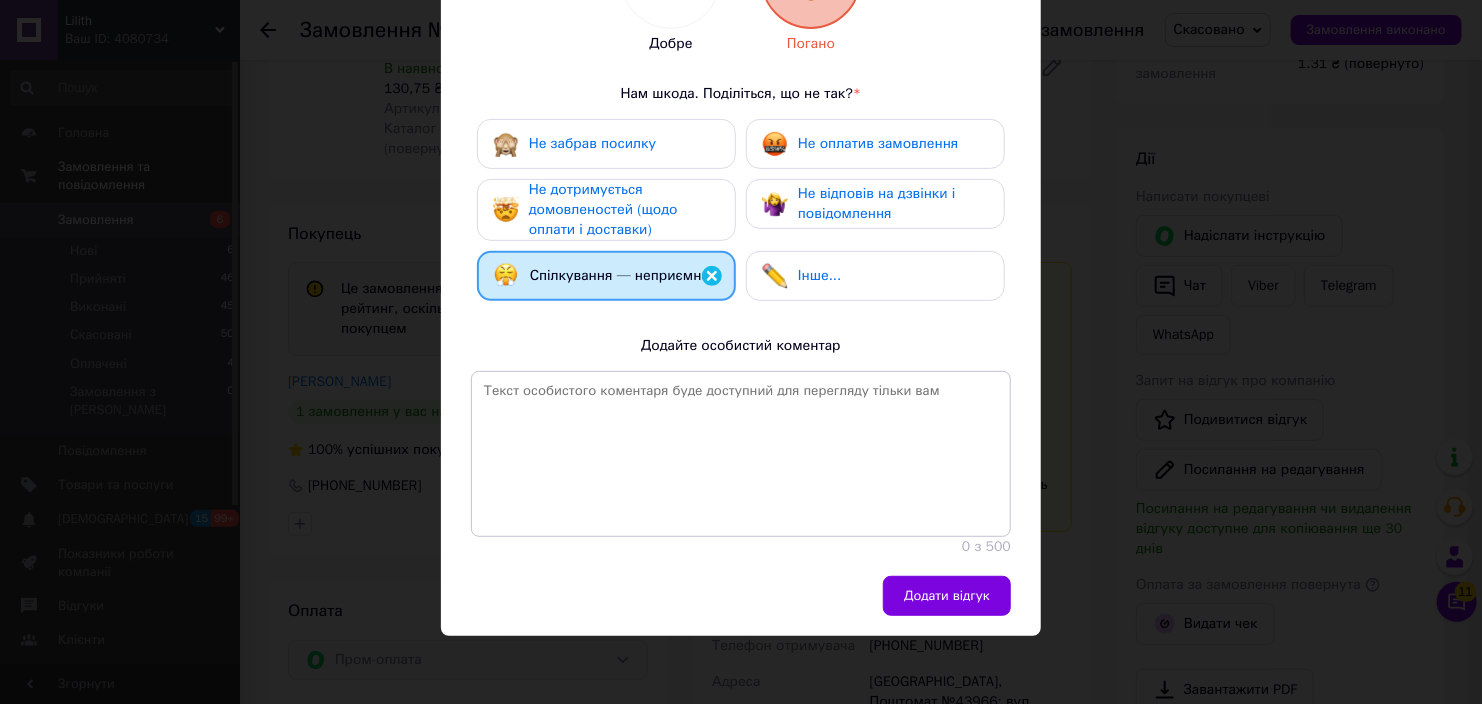 click on "Додати відгук" at bounding box center (947, 596) 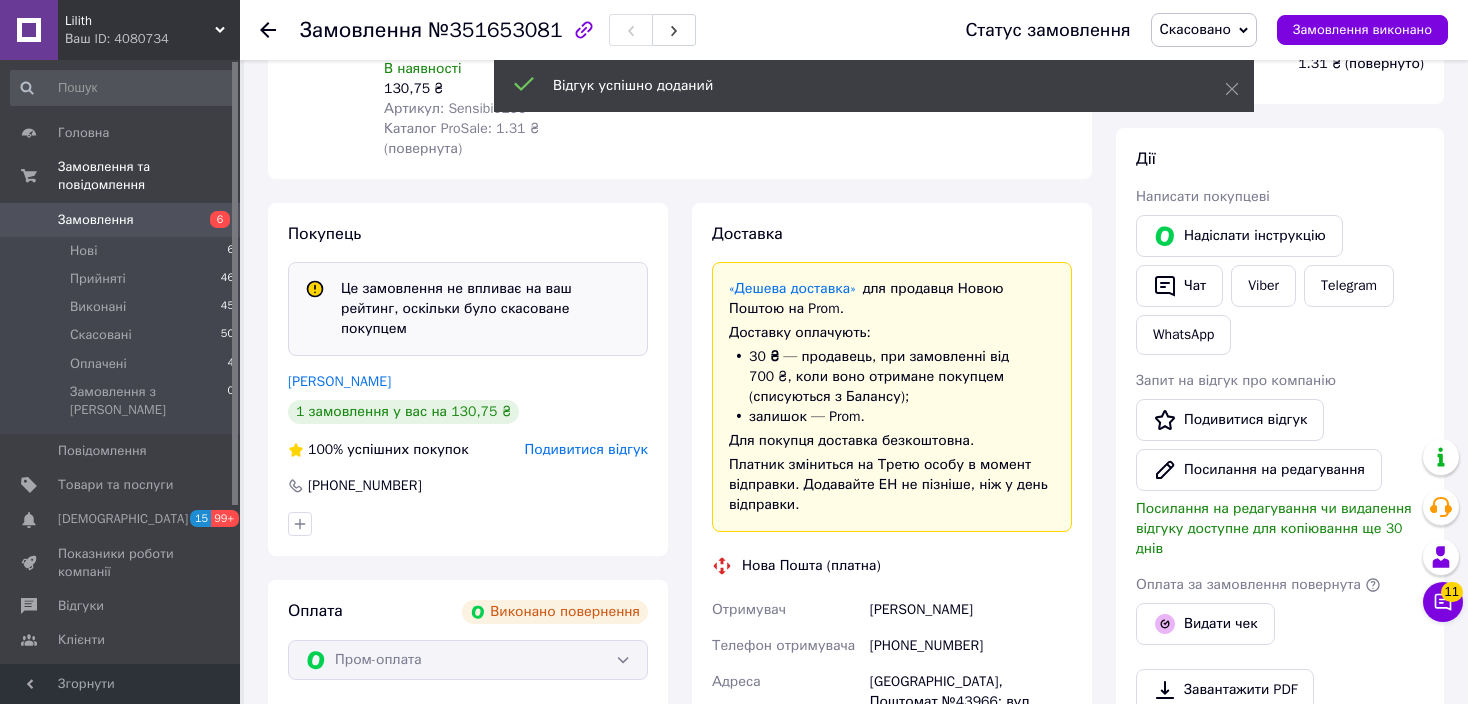 scroll, scrollTop: 0, scrollLeft: 0, axis: both 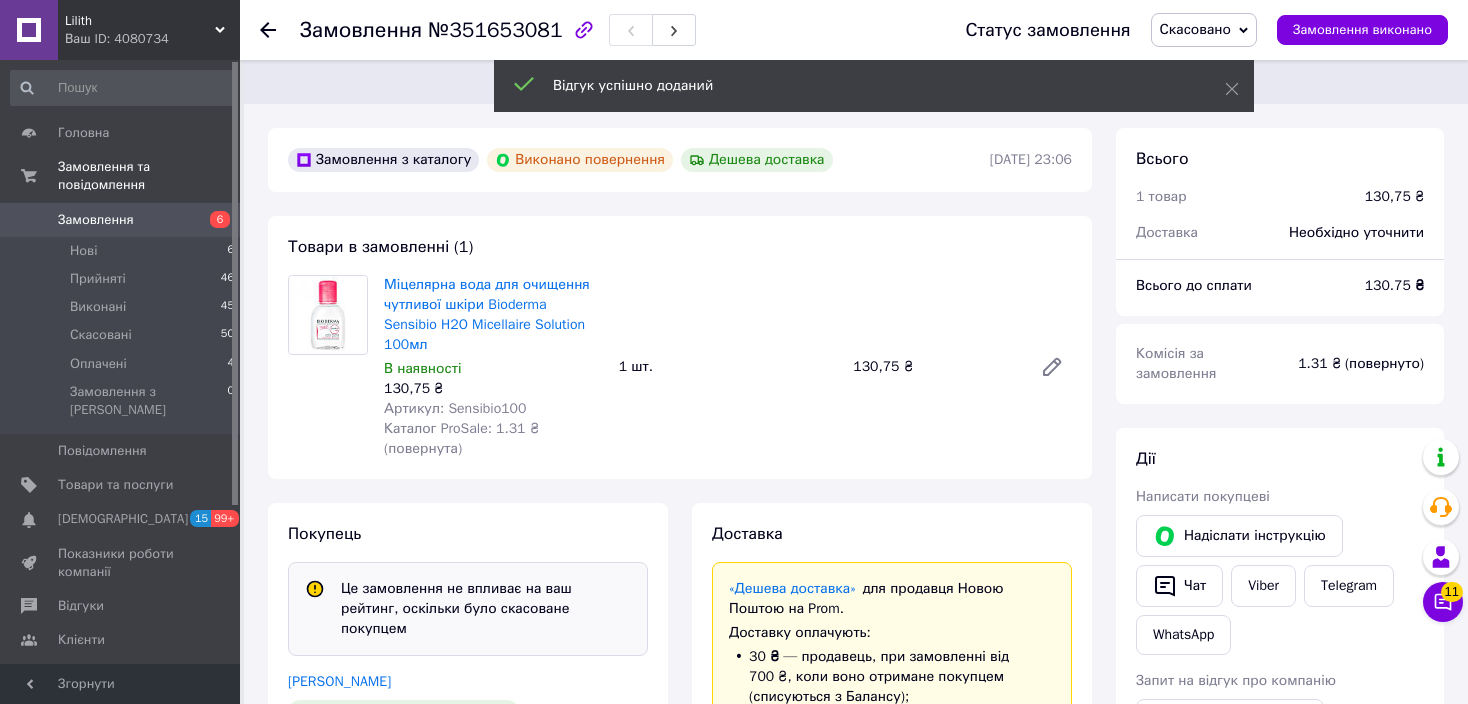 click 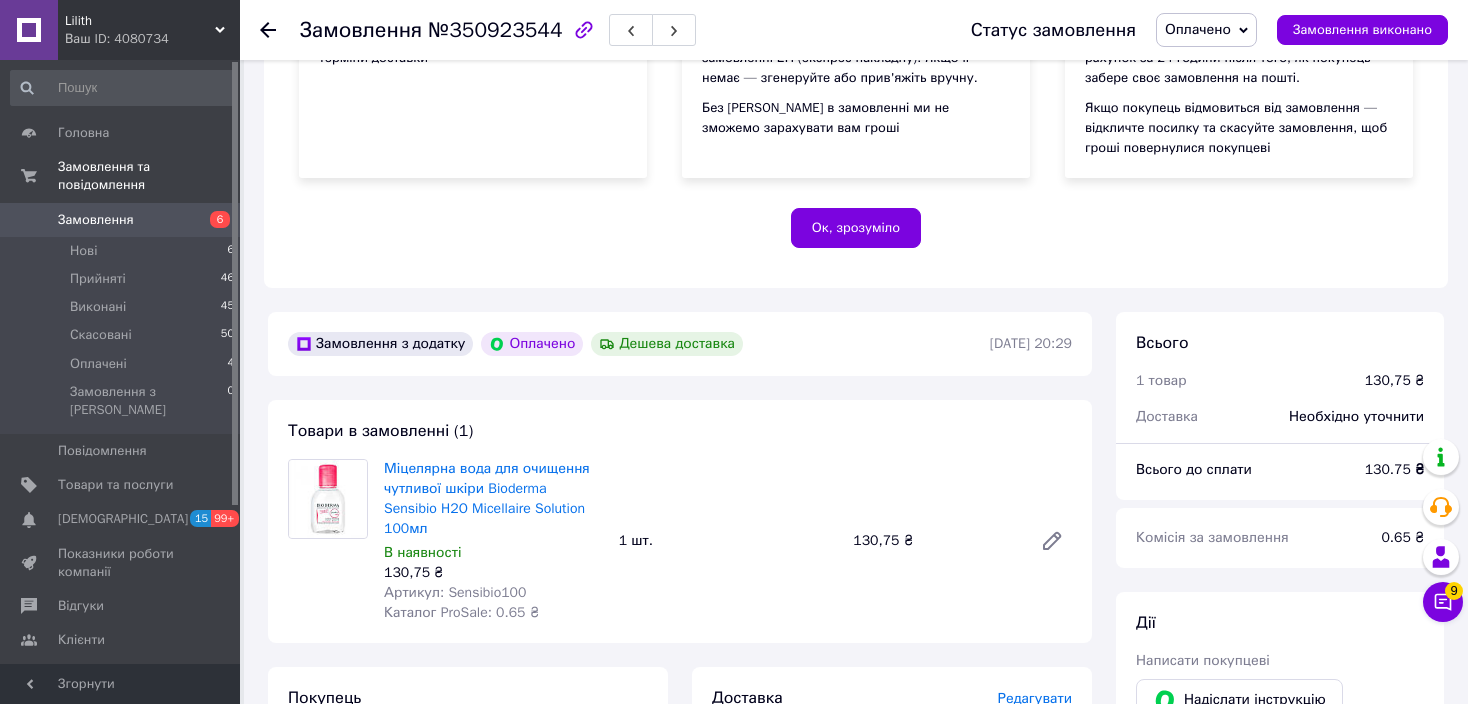 scroll, scrollTop: 500, scrollLeft: 0, axis: vertical 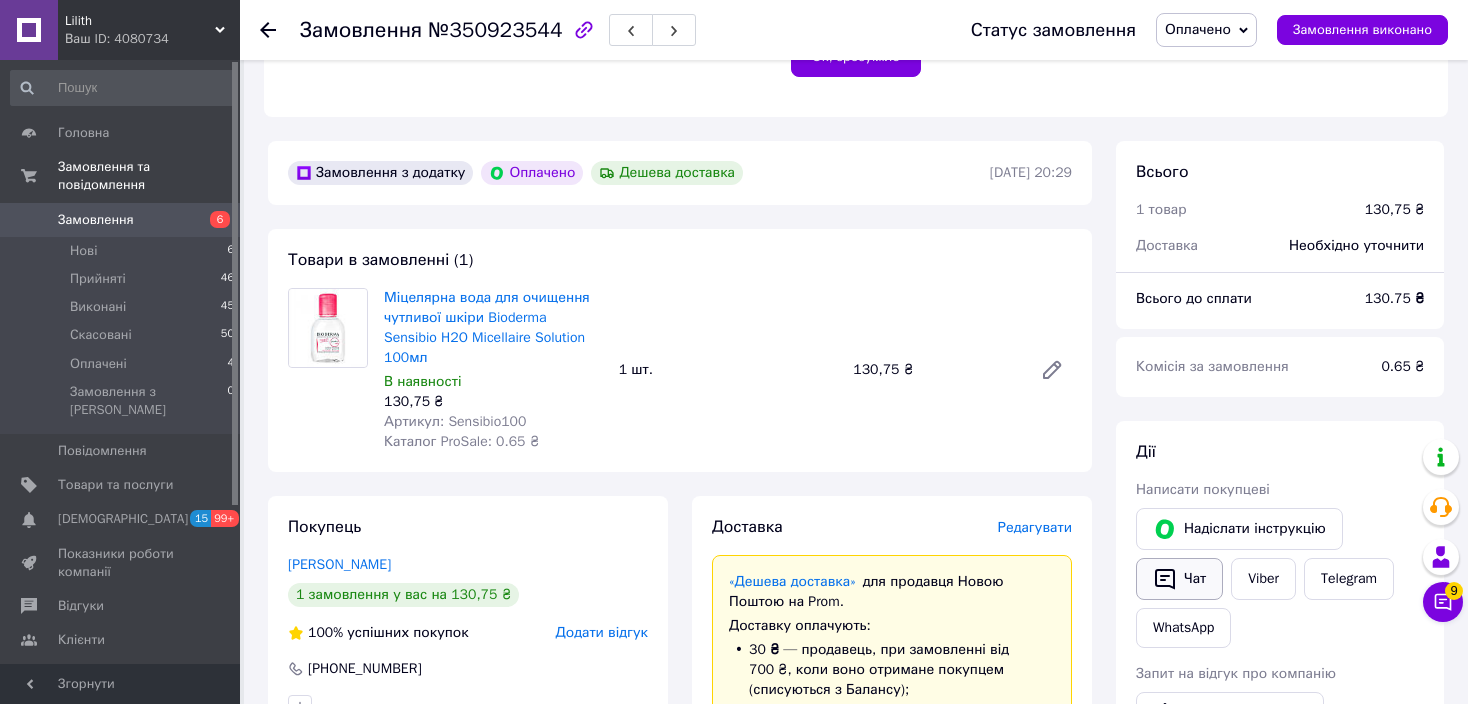 click on "Чат" at bounding box center (1179, 579) 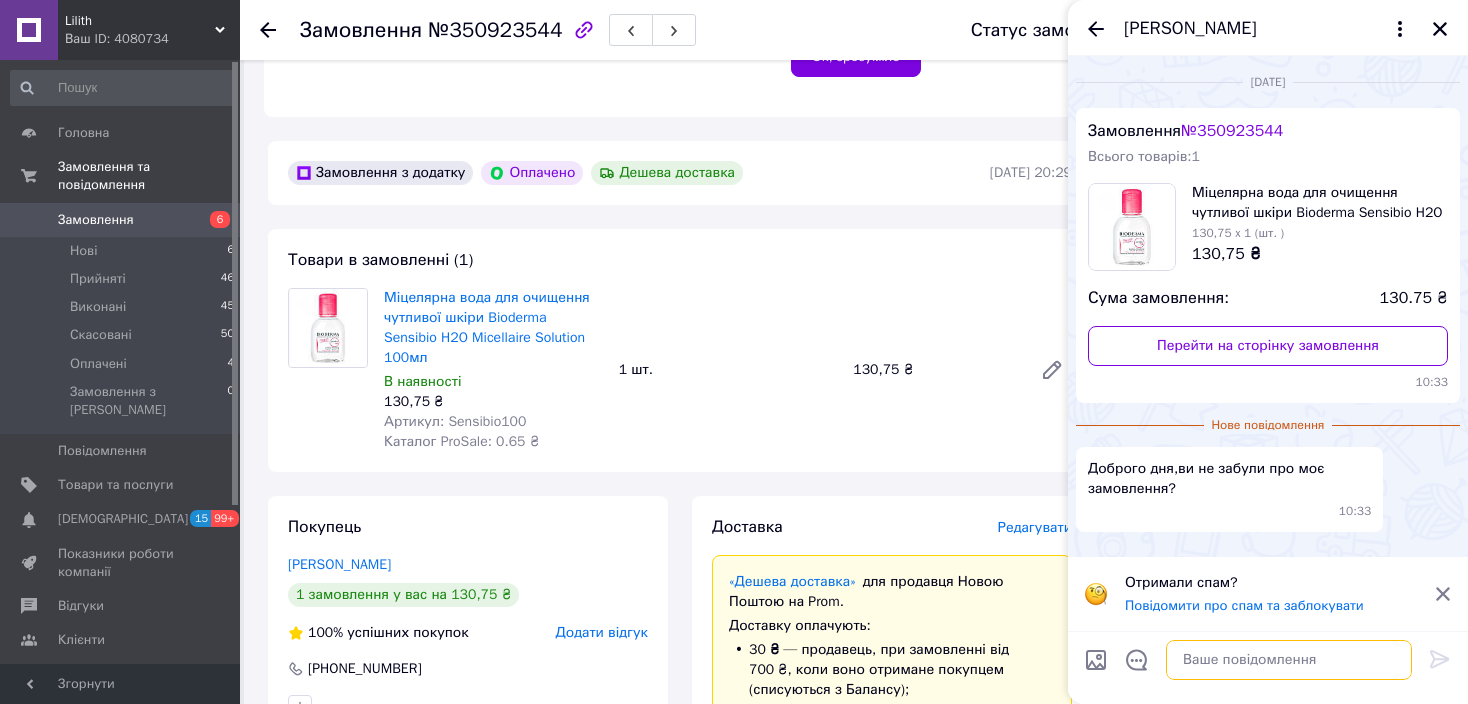 click at bounding box center [1289, 660] 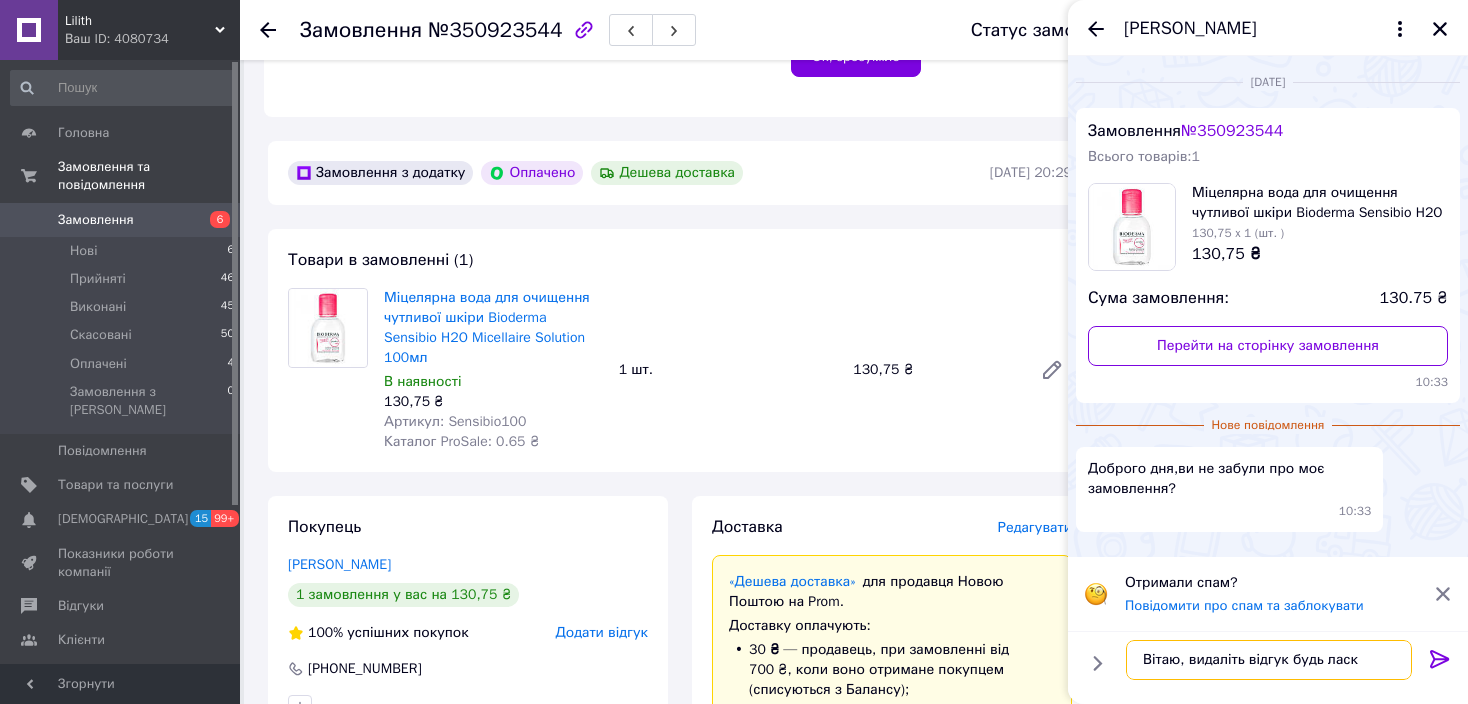 type on "Вітаю, видаліть відгук будь ласка" 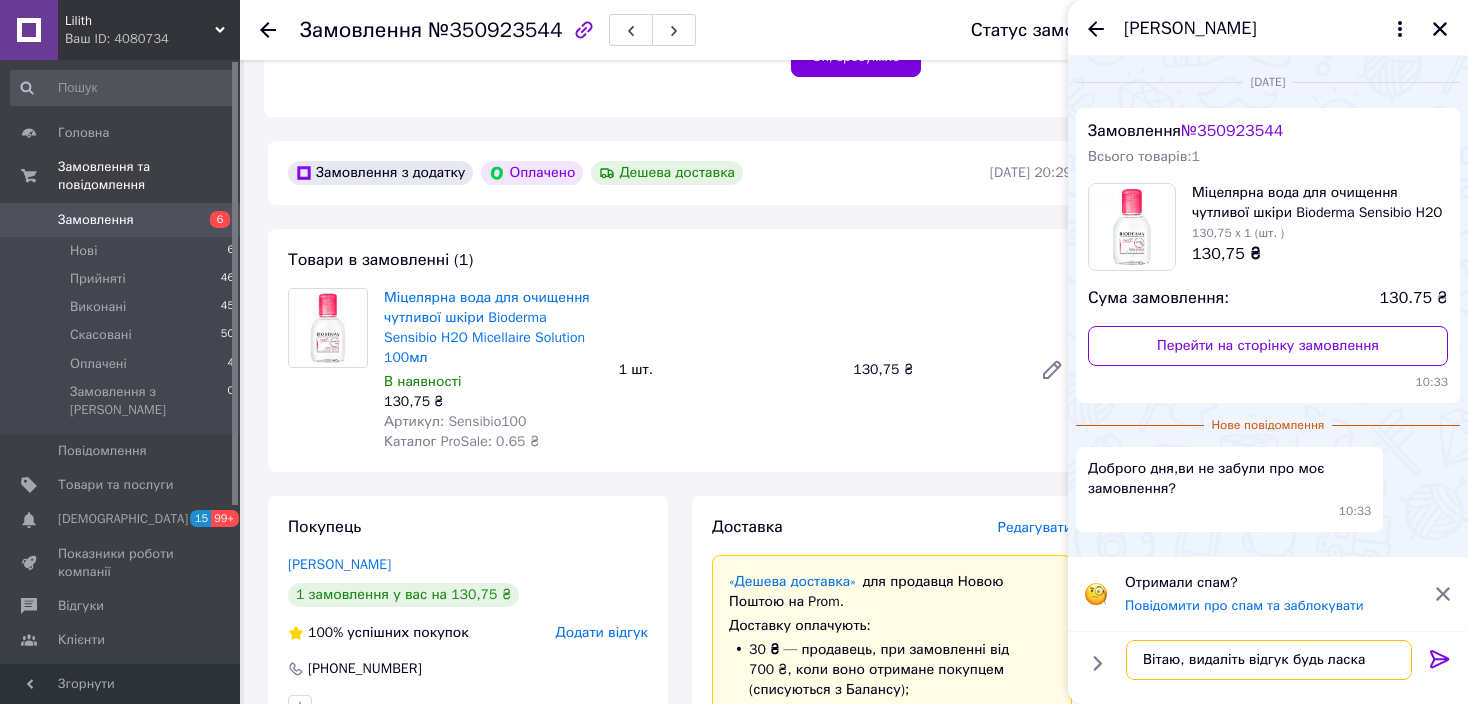 type 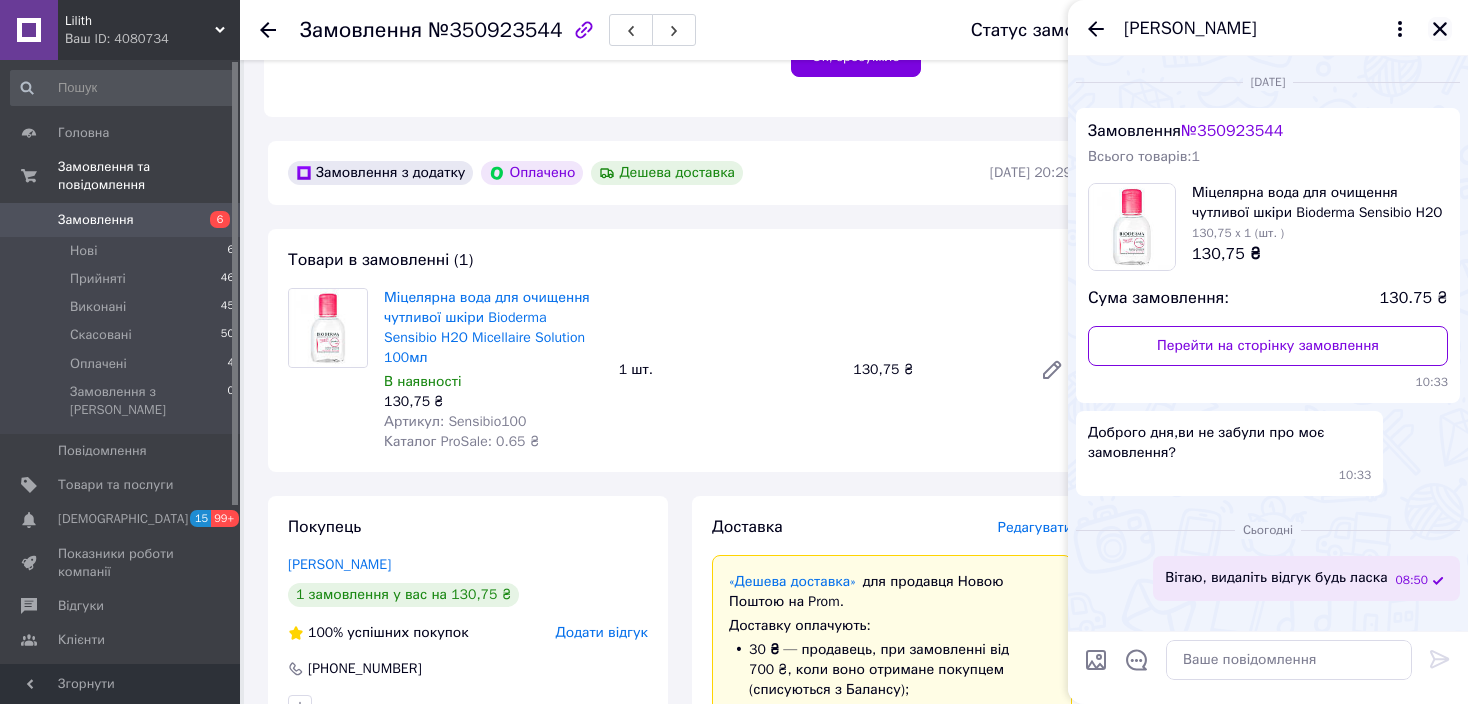 click 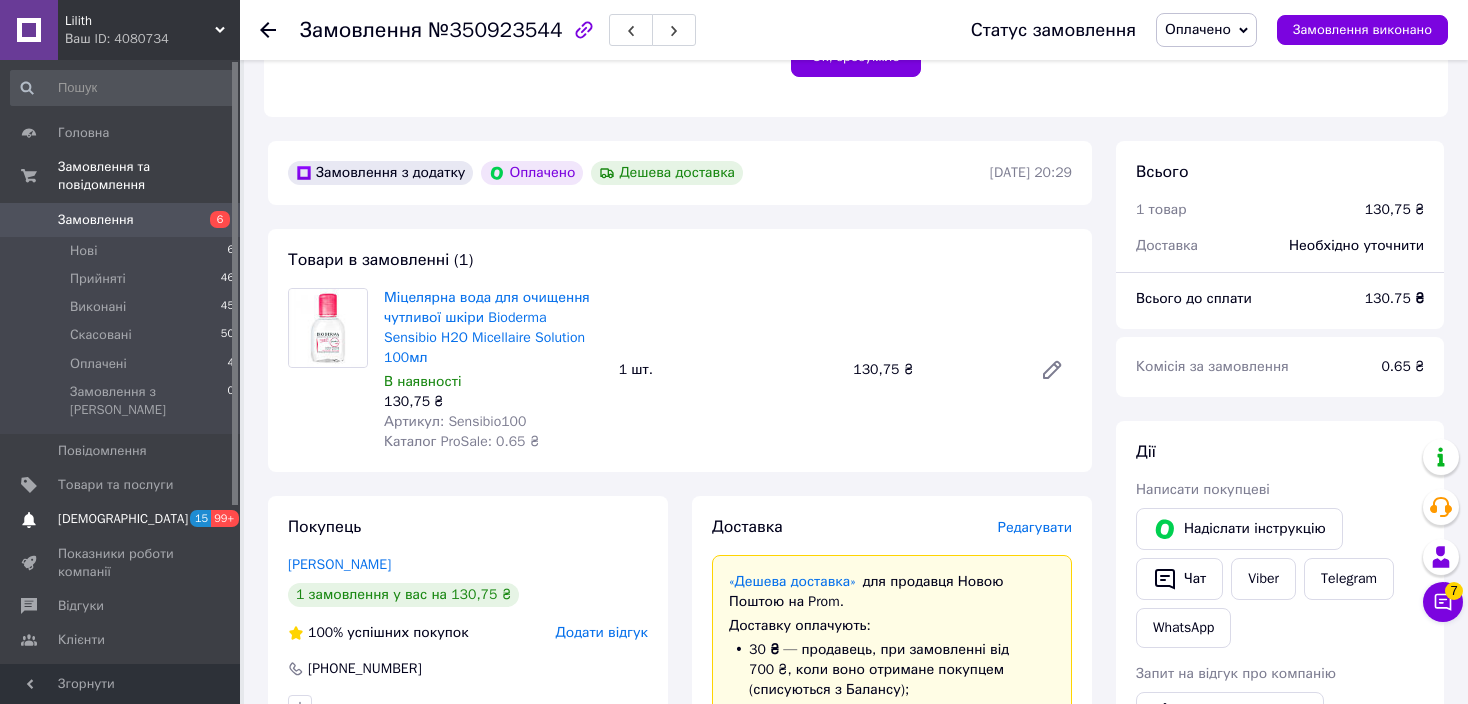 click on "[DEMOGRAPHIC_DATA] 15 99+" at bounding box center [123, 519] 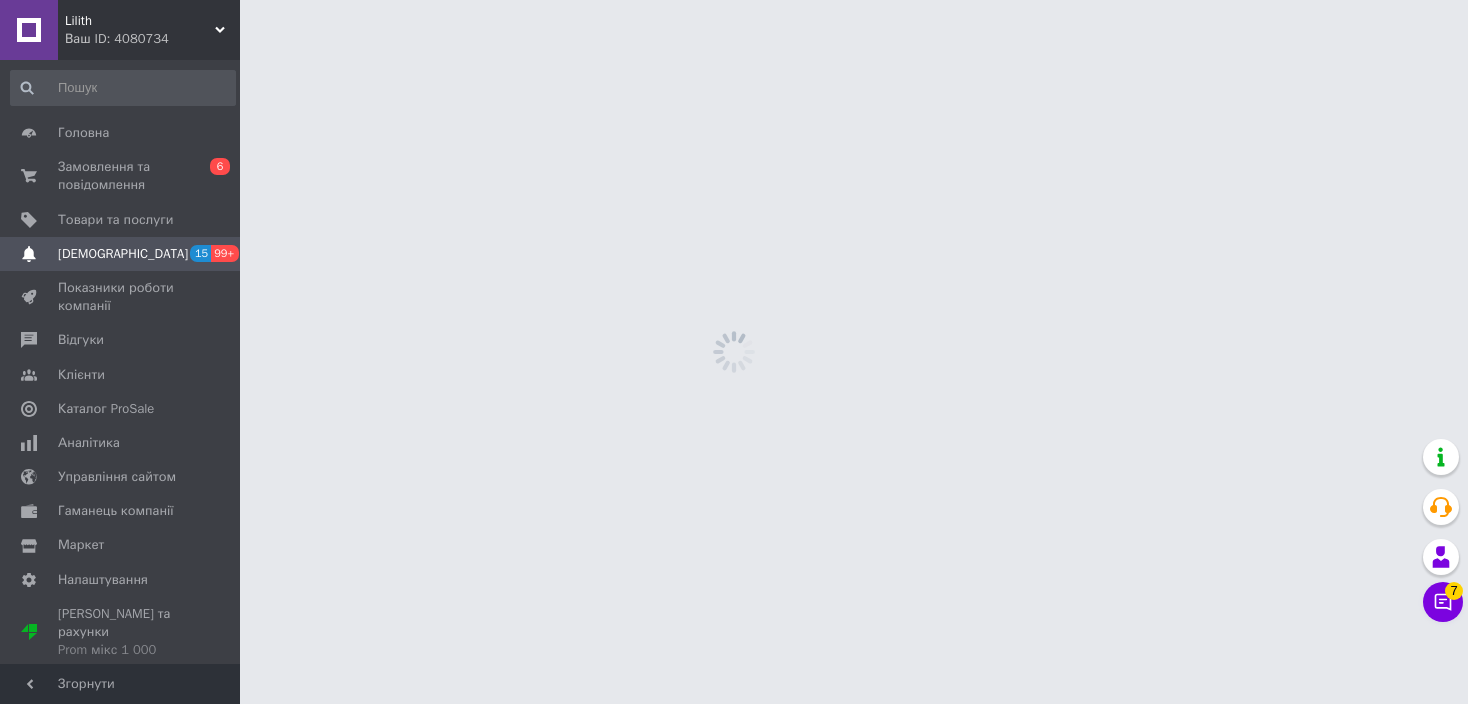 scroll, scrollTop: 0, scrollLeft: 0, axis: both 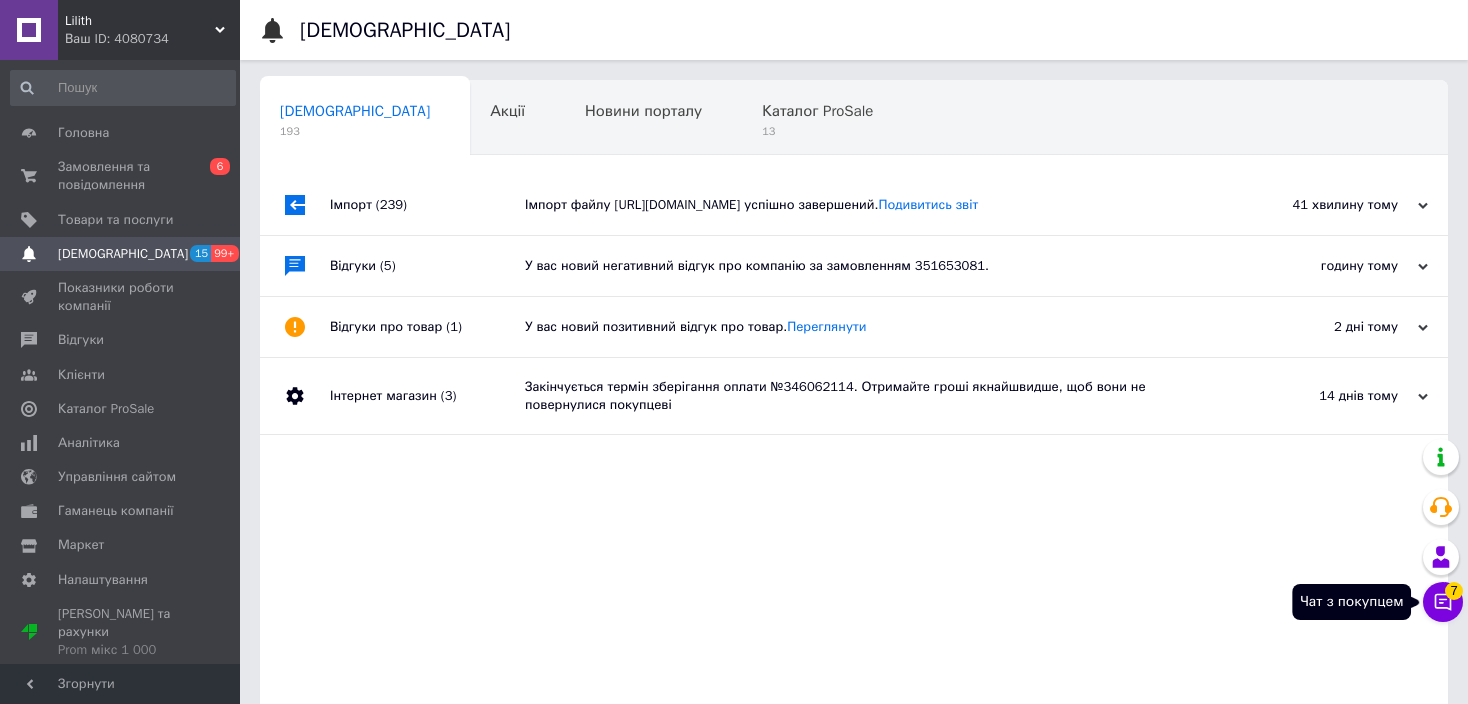 click on "7" at bounding box center [1454, 591] 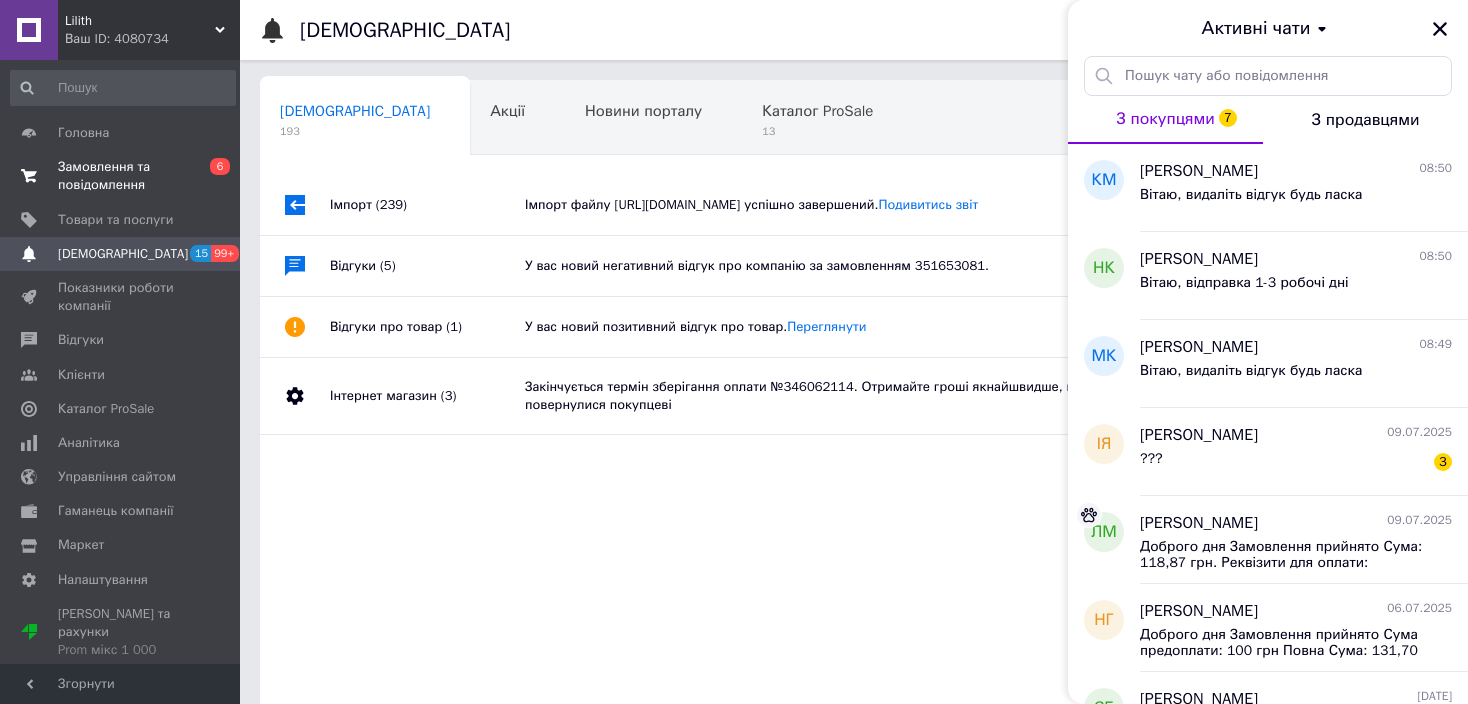 click on "Замовлення та повідомлення" at bounding box center [121, 176] 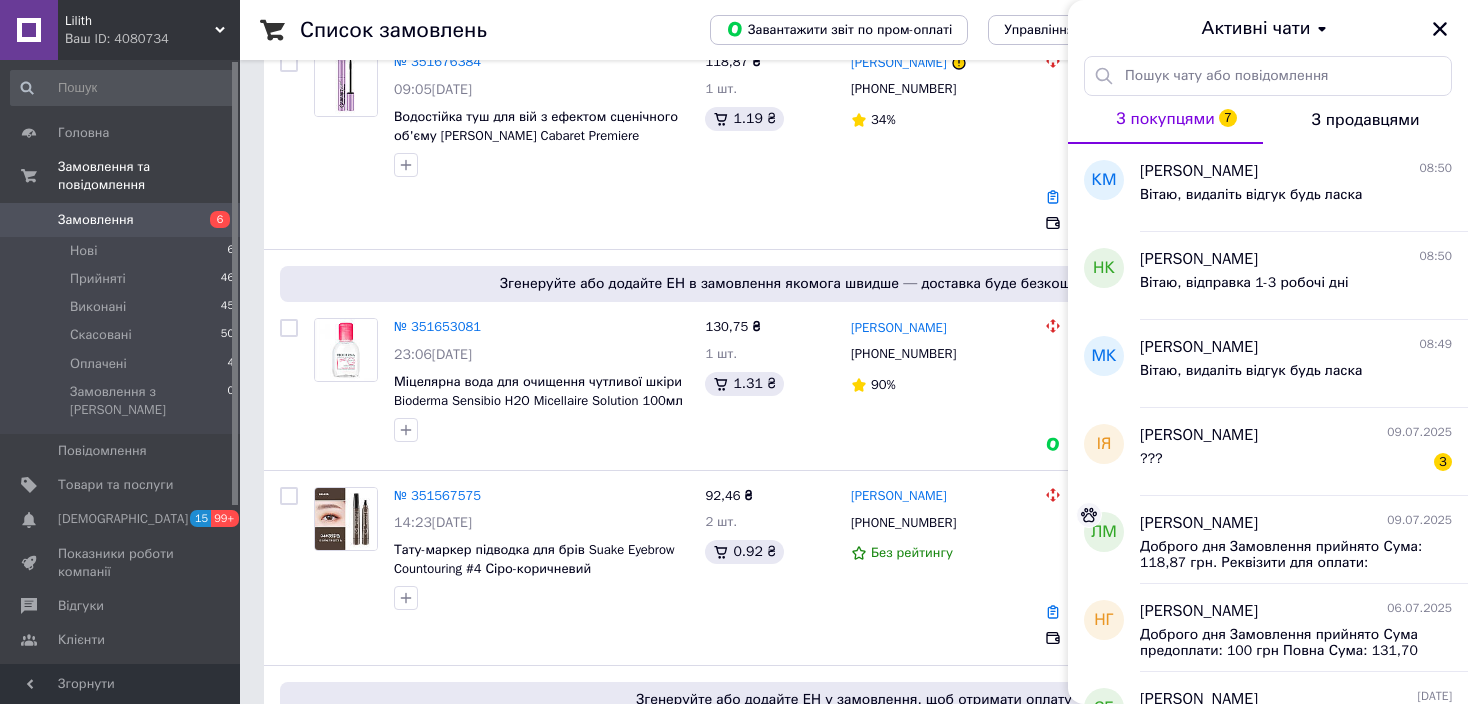 scroll, scrollTop: 800, scrollLeft: 0, axis: vertical 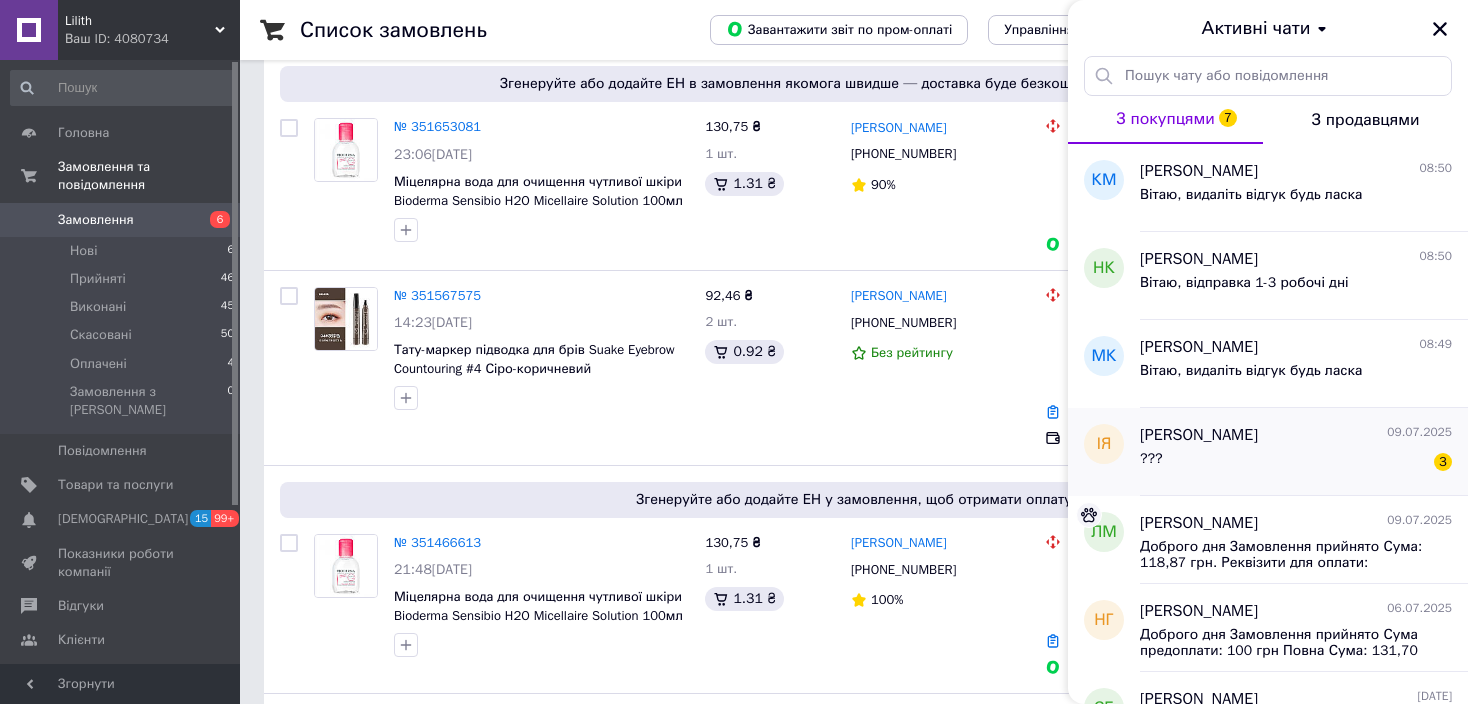 click on "??? 3" at bounding box center (1296, 463) 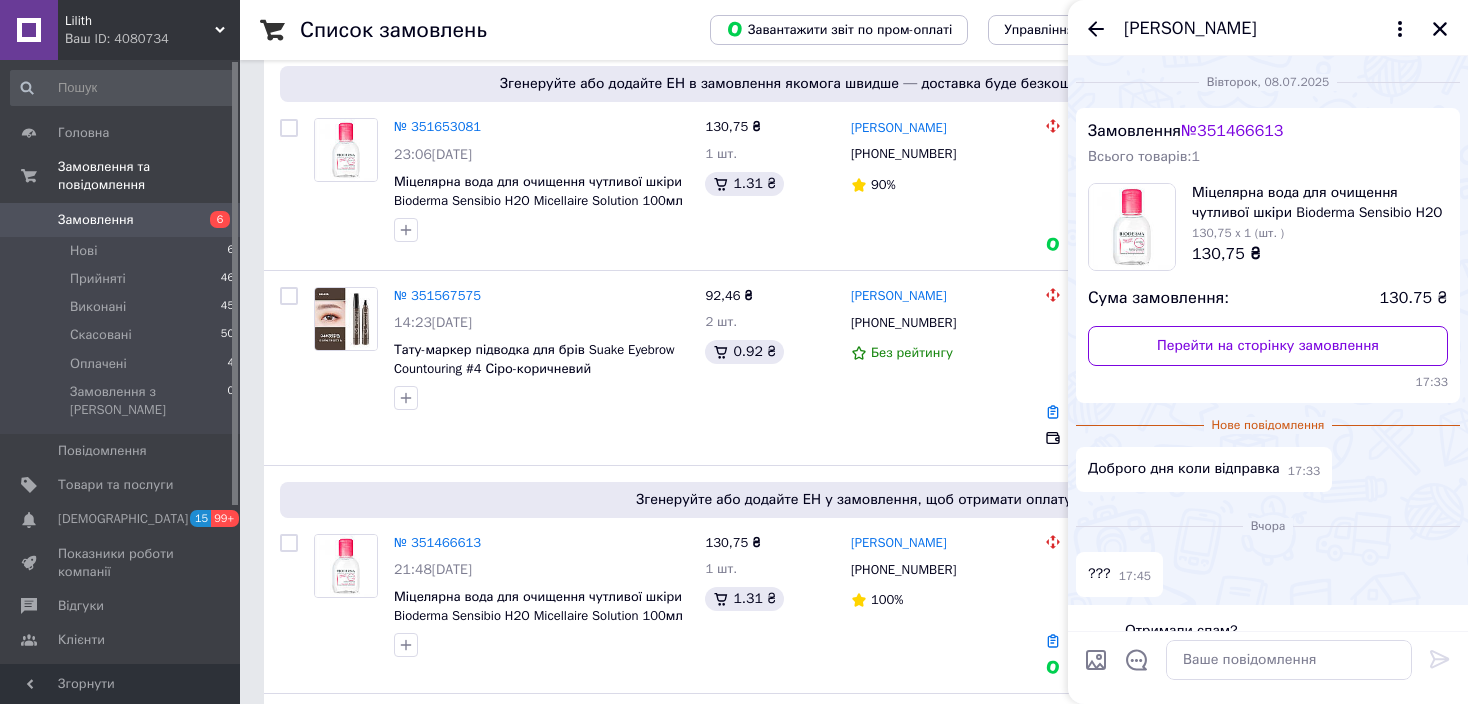 scroll, scrollTop: 48, scrollLeft: 0, axis: vertical 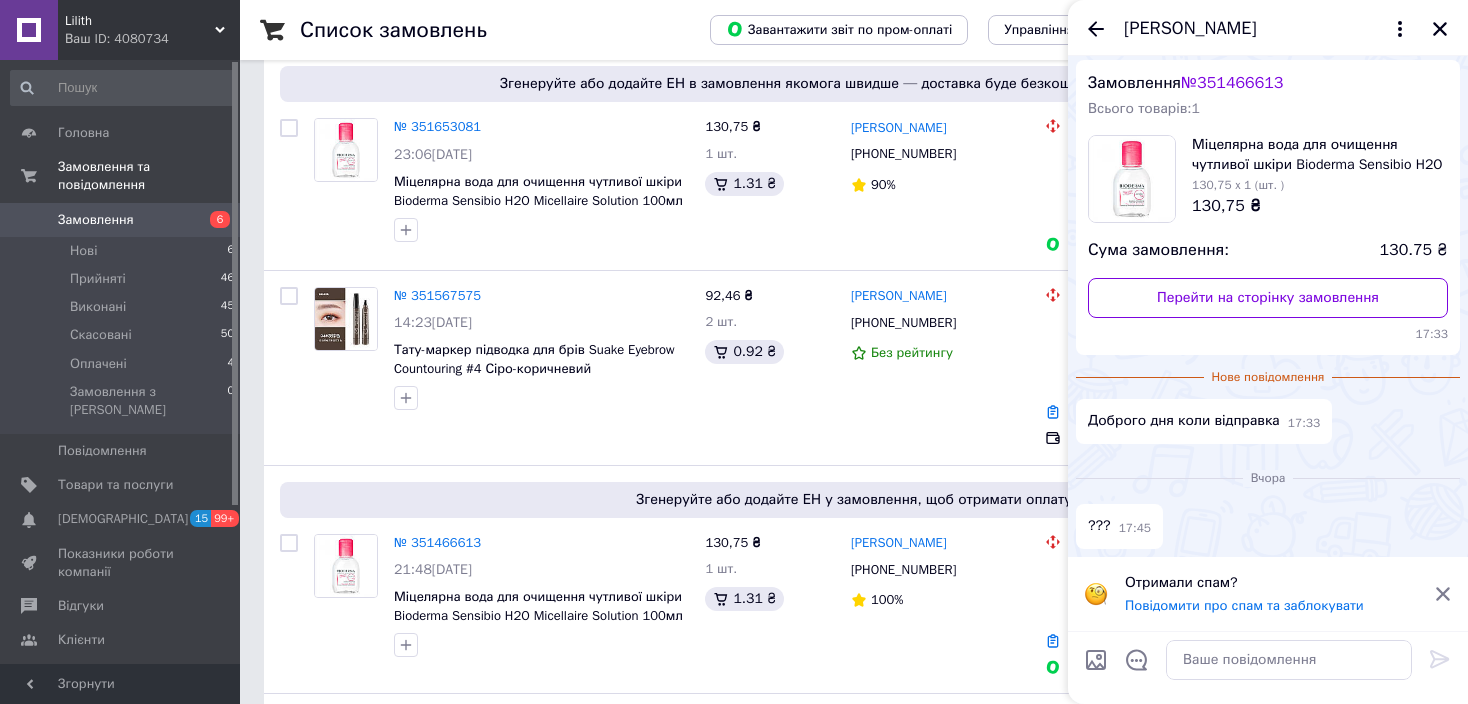 click at bounding box center [1268, 667] 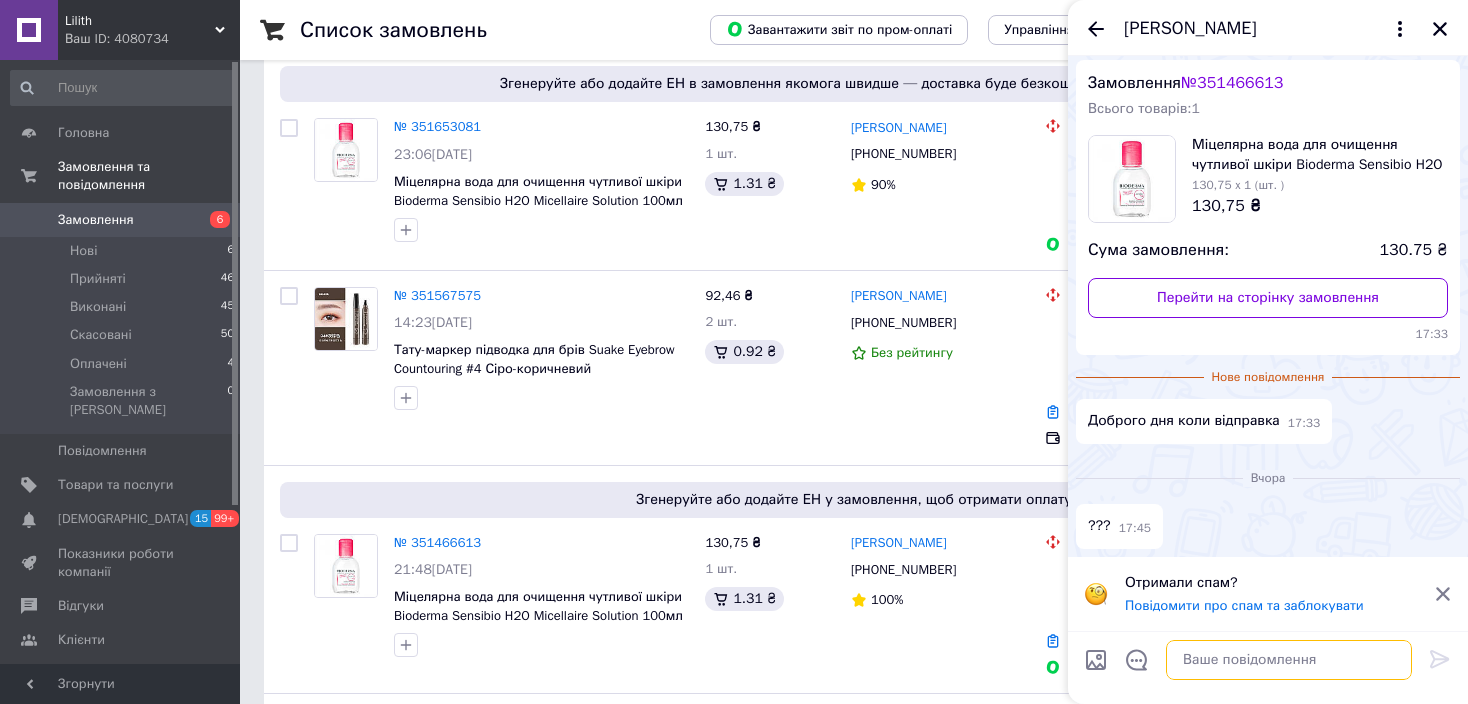 click at bounding box center (1289, 660) 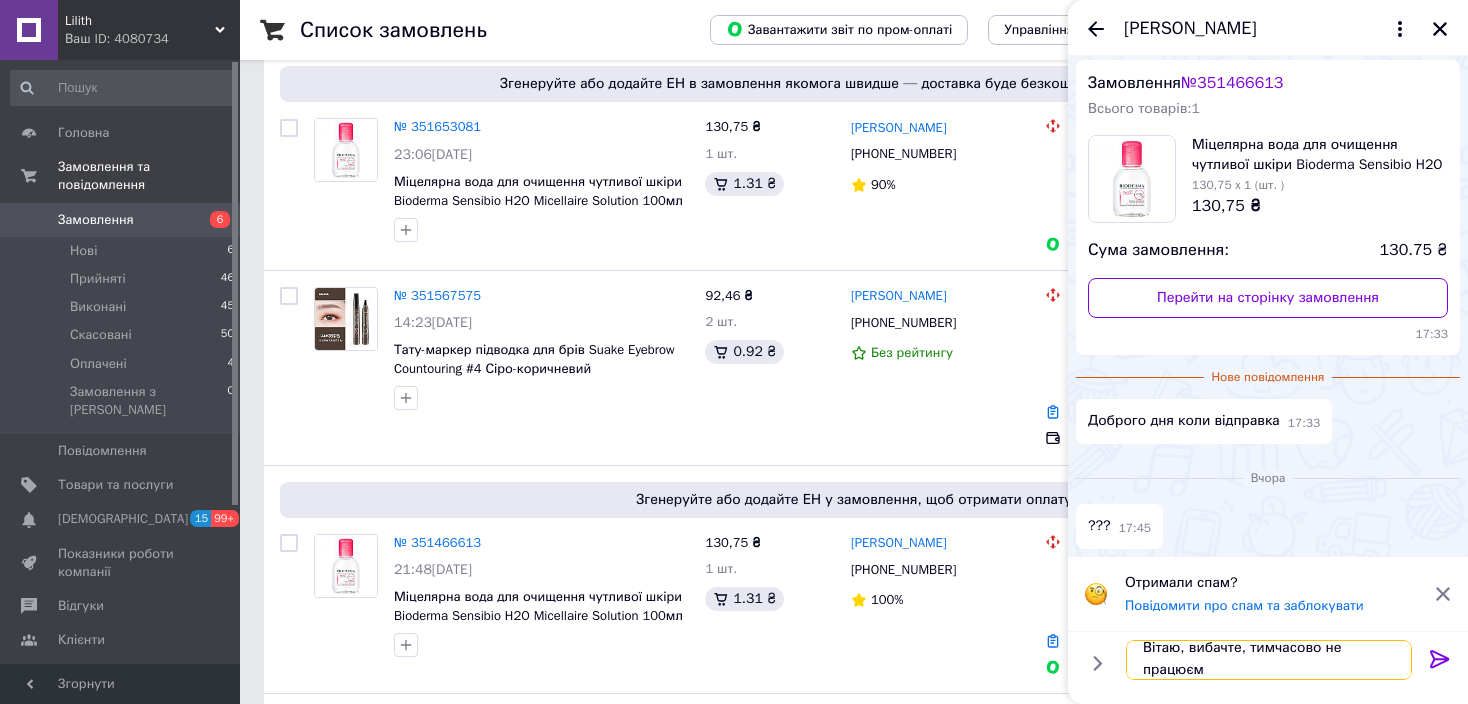 type on "Вітаю, вибачте, тимчасово не працюємо" 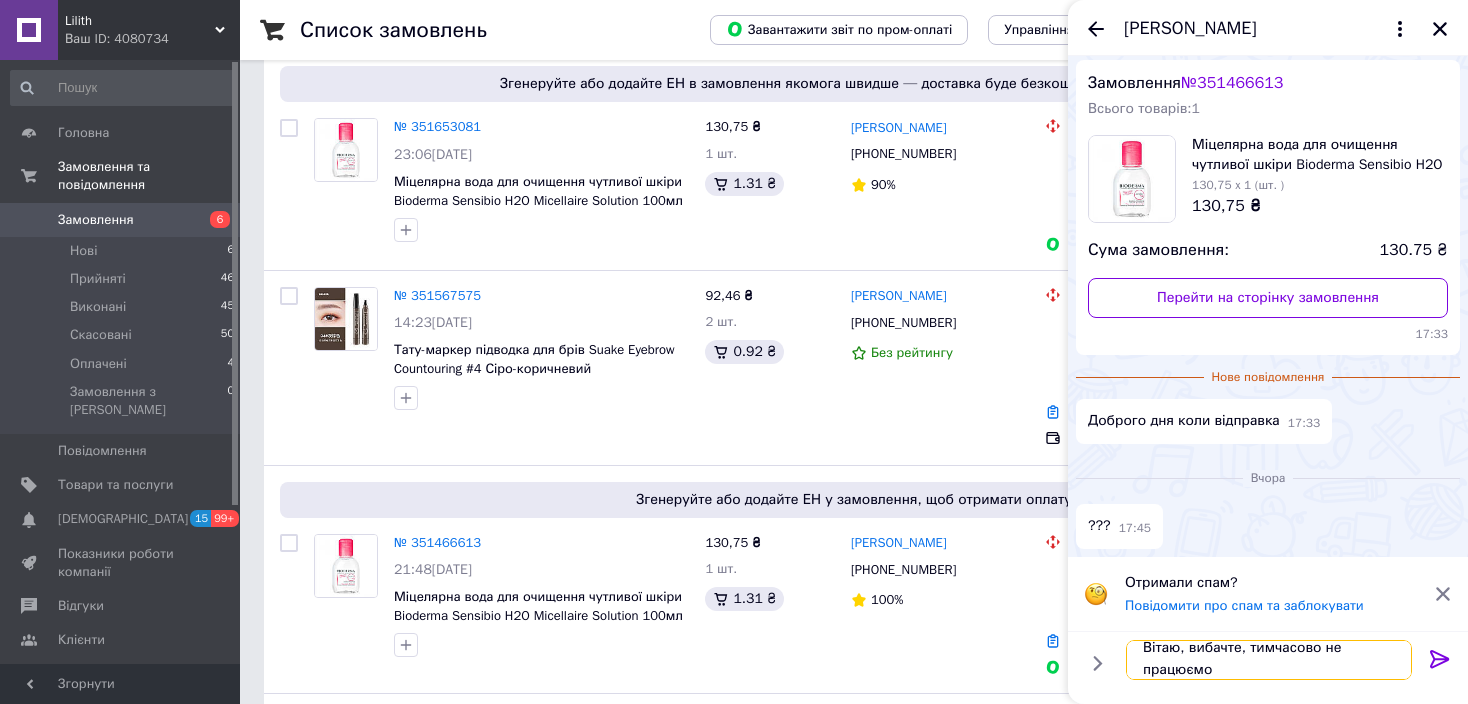 scroll, scrollTop: 1, scrollLeft: 0, axis: vertical 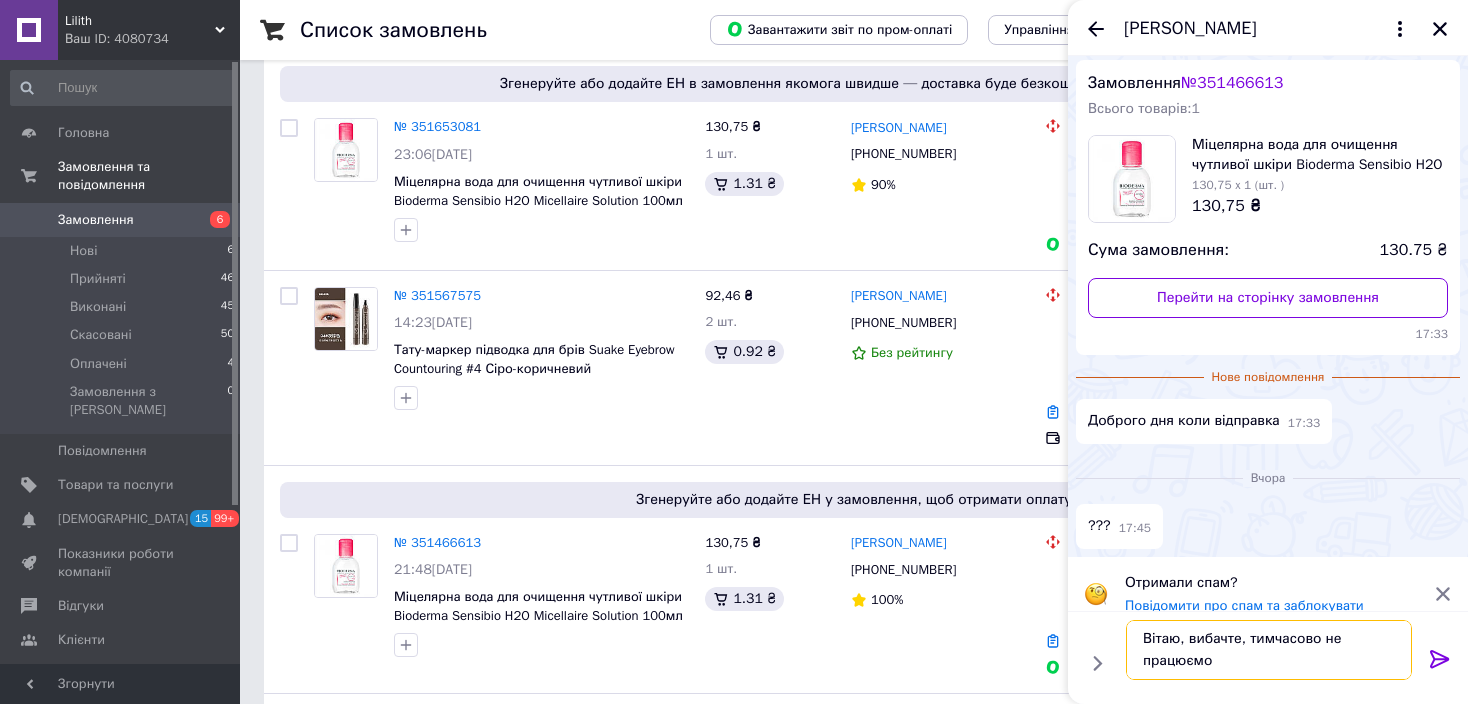 type 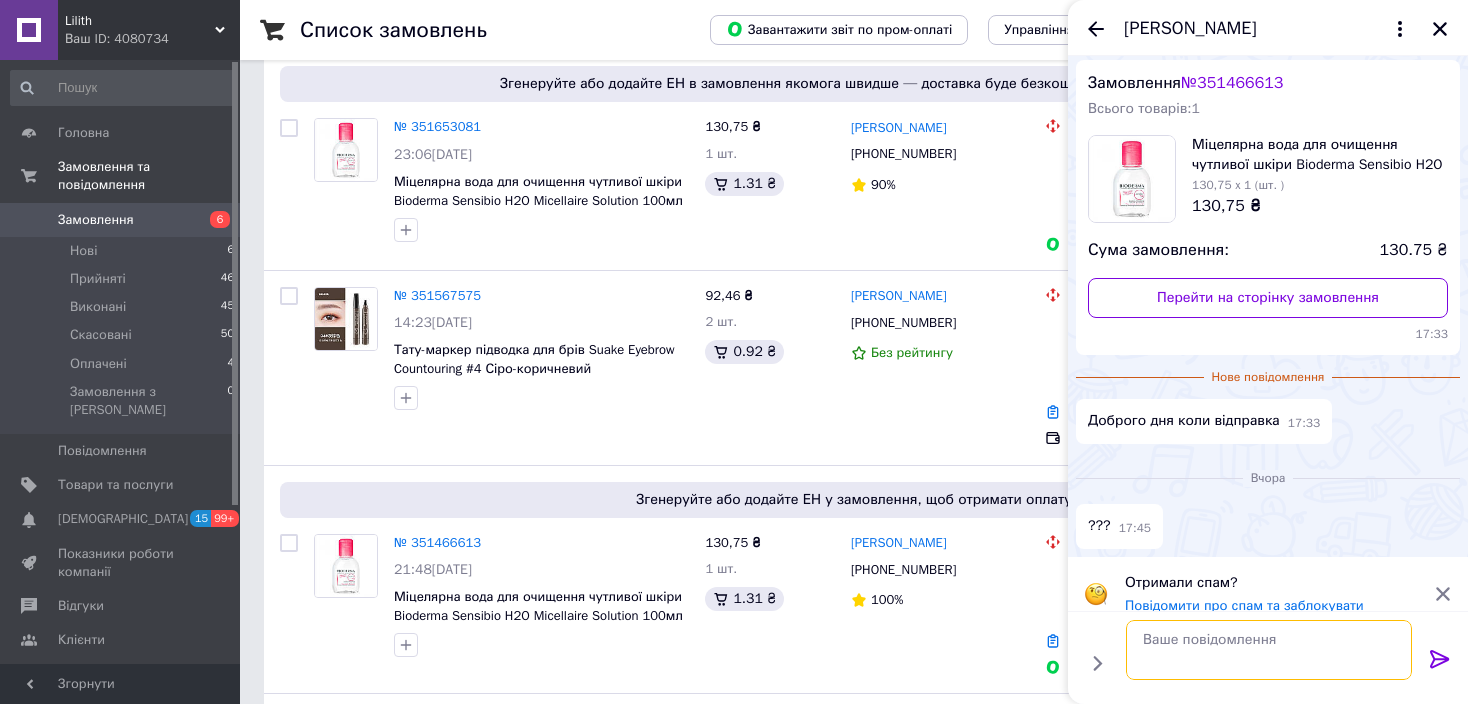 scroll, scrollTop: 0, scrollLeft: 0, axis: both 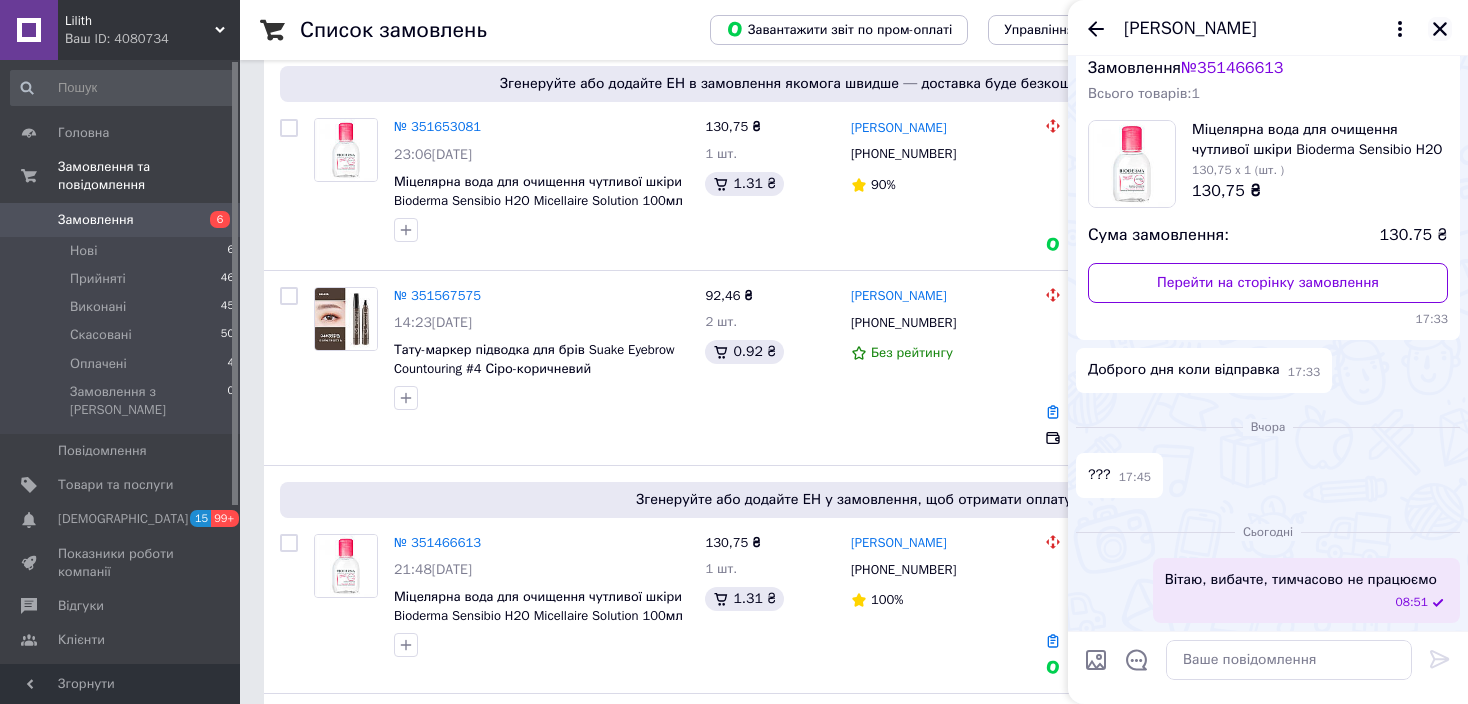 click 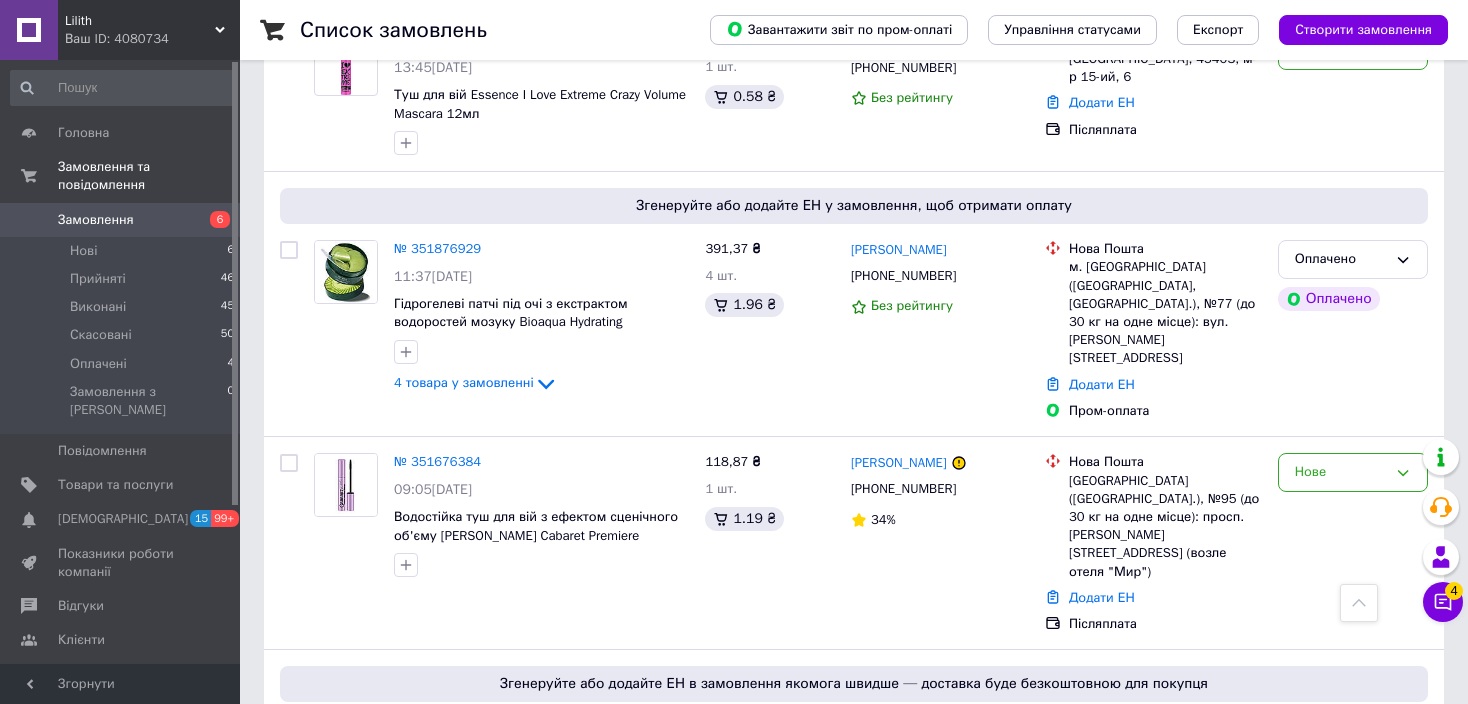 scroll, scrollTop: 0, scrollLeft: 0, axis: both 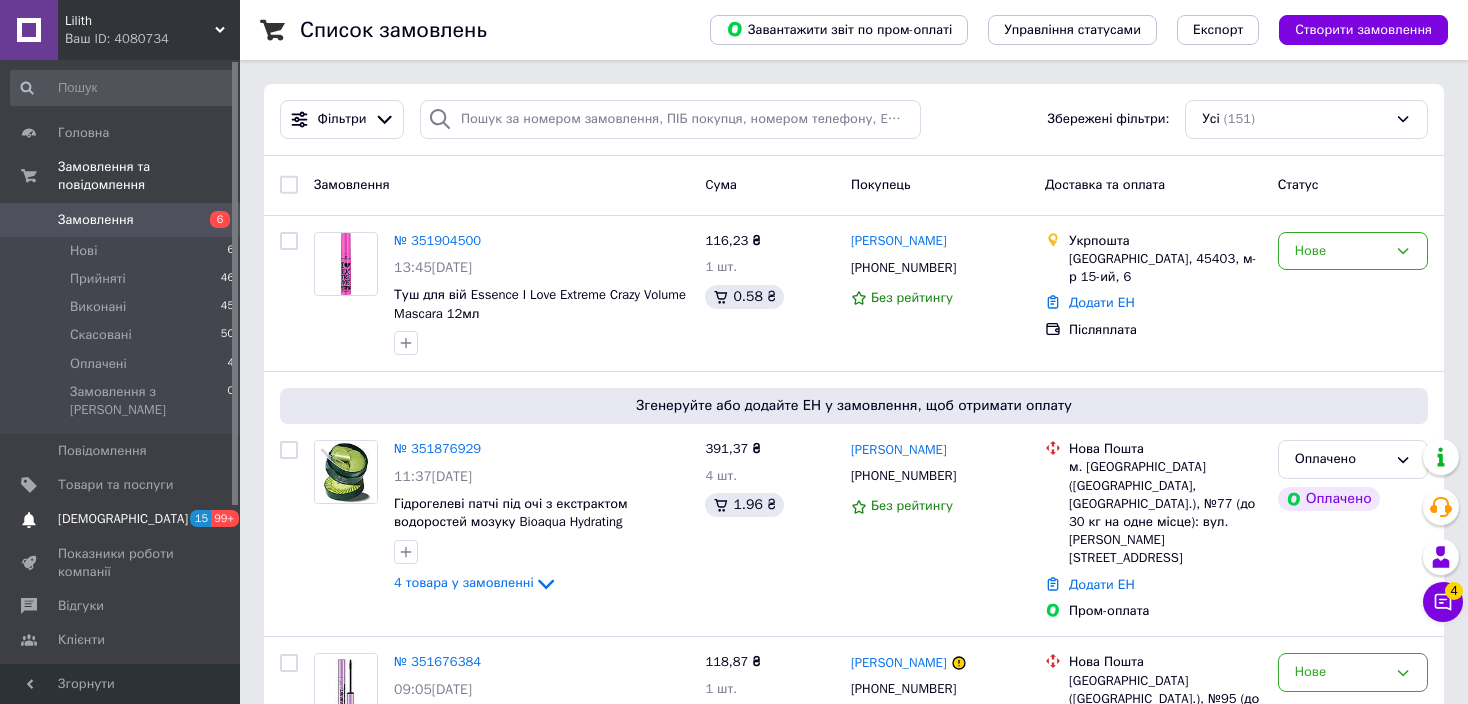 click on "[DEMOGRAPHIC_DATA]" at bounding box center [123, 519] 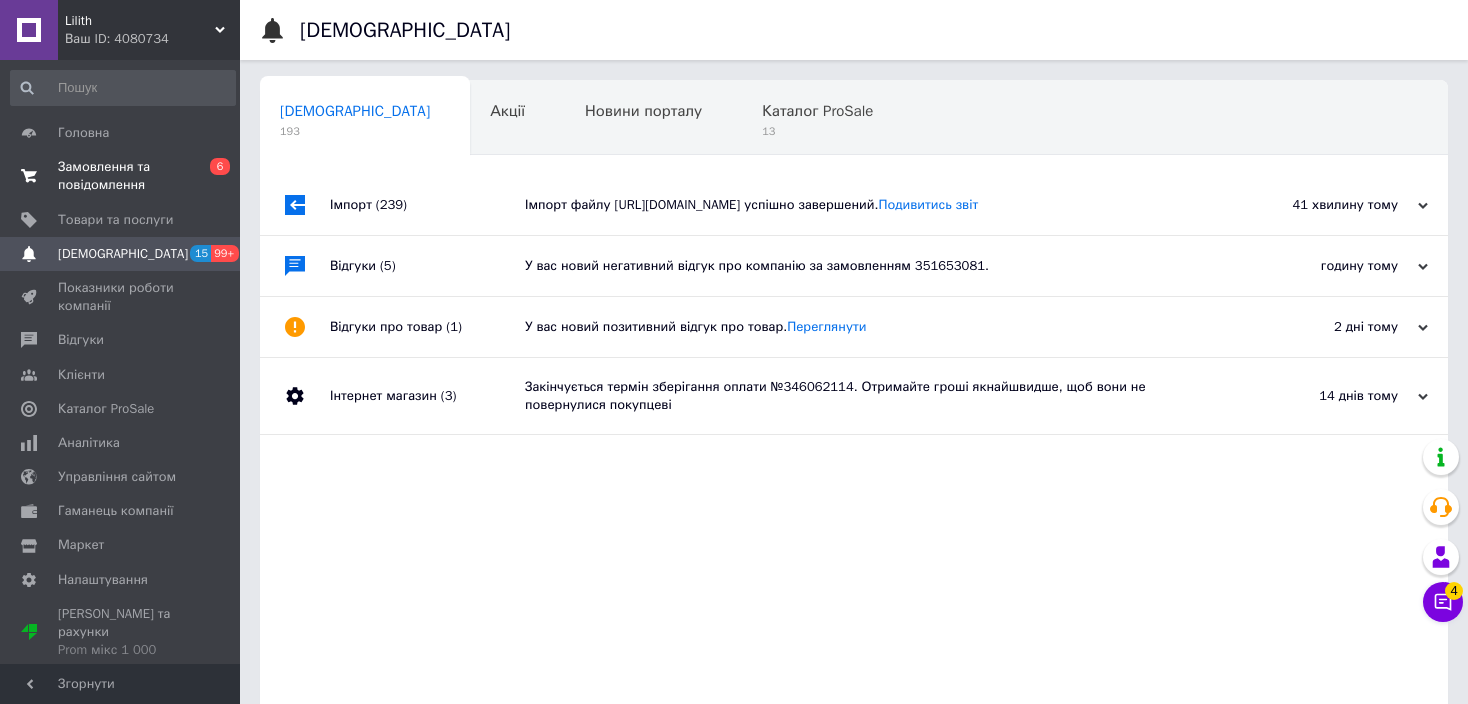 click on "Замовлення та повідомлення" at bounding box center [121, 176] 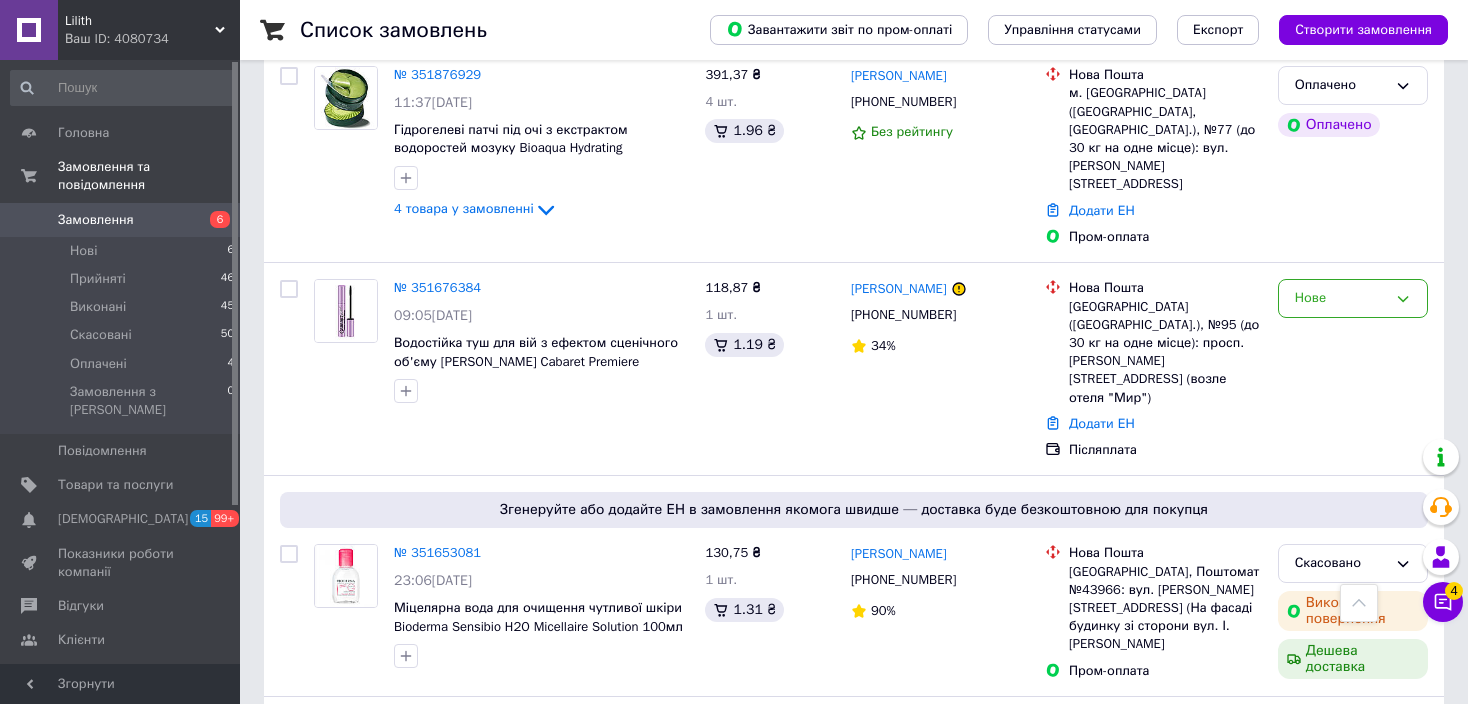 scroll, scrollTop: 300, scrollLeft: 0, axis: vertical 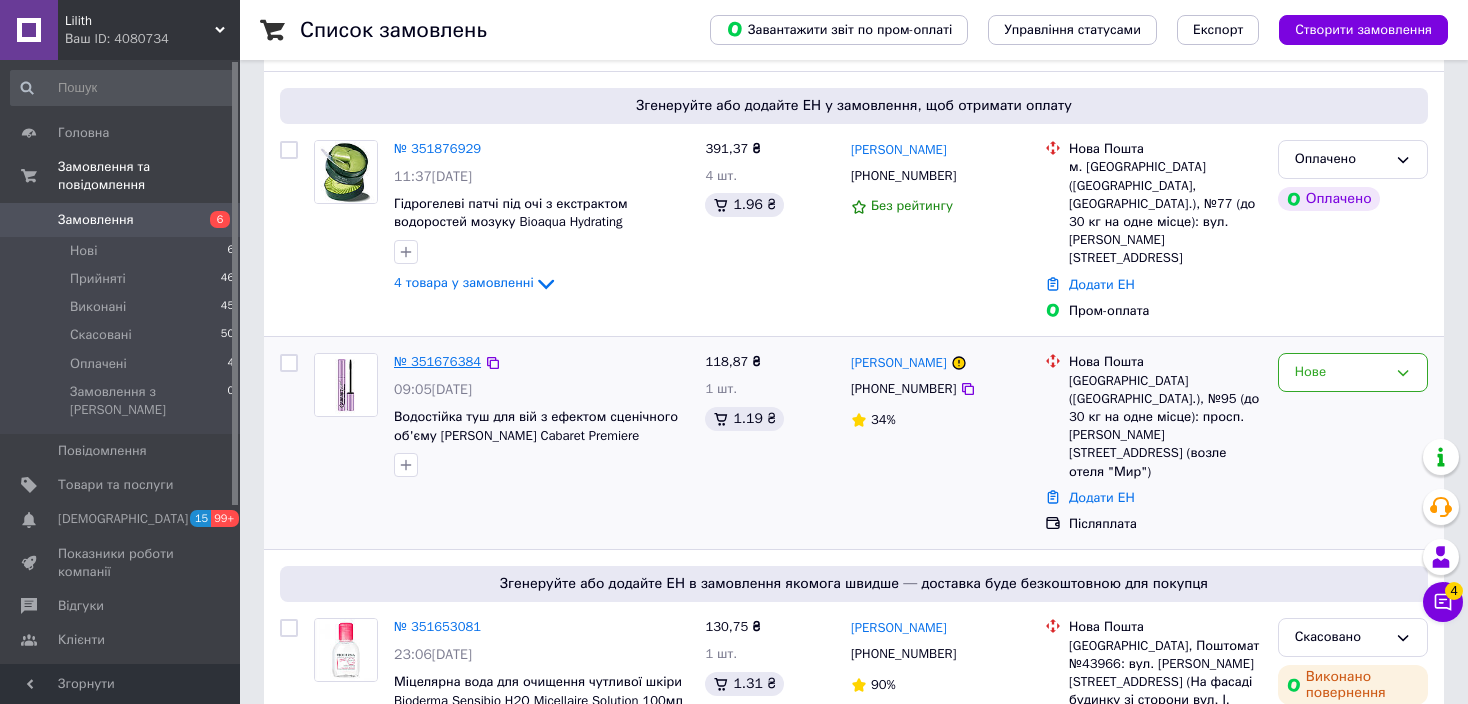 click on "№ 351676384" at bounding box center (437, 361) 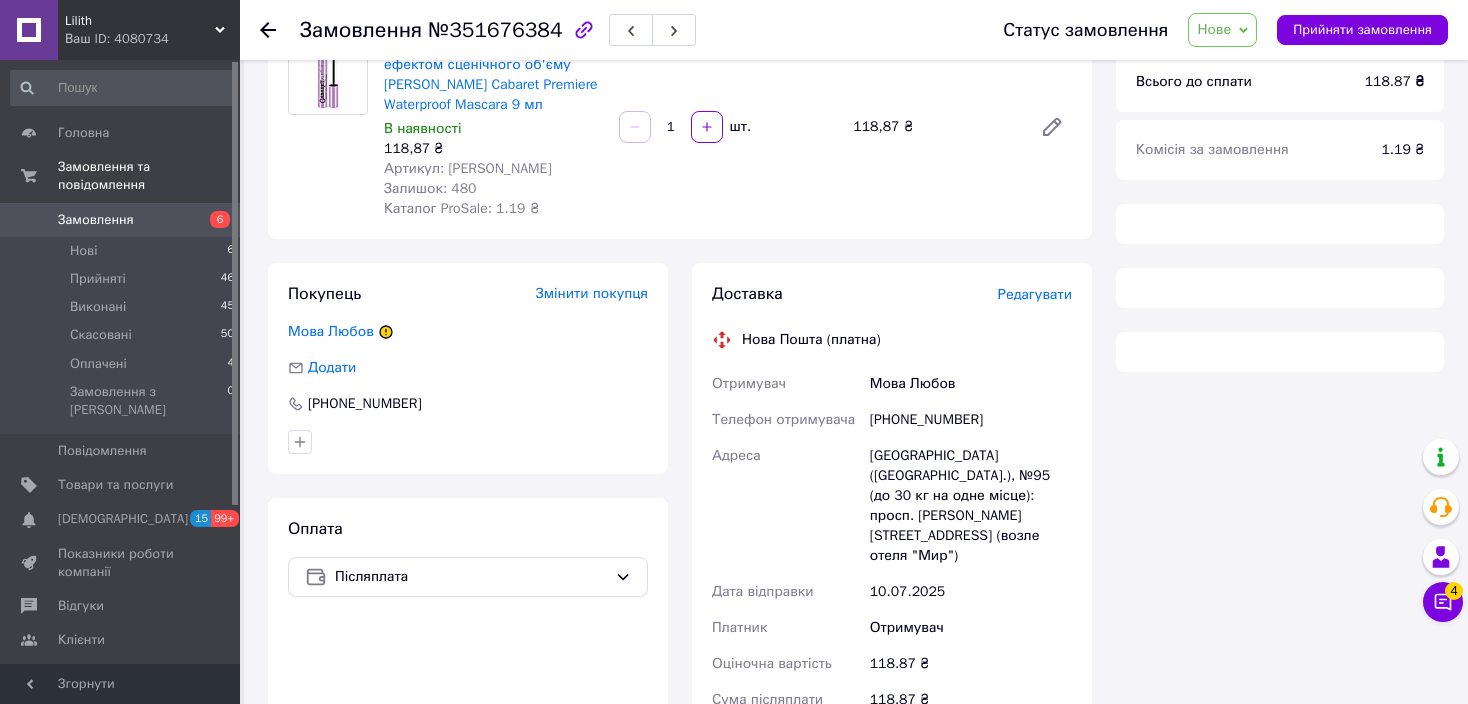 scroll, scrollTop: 300, scrollLeft: 0, axis: vertical 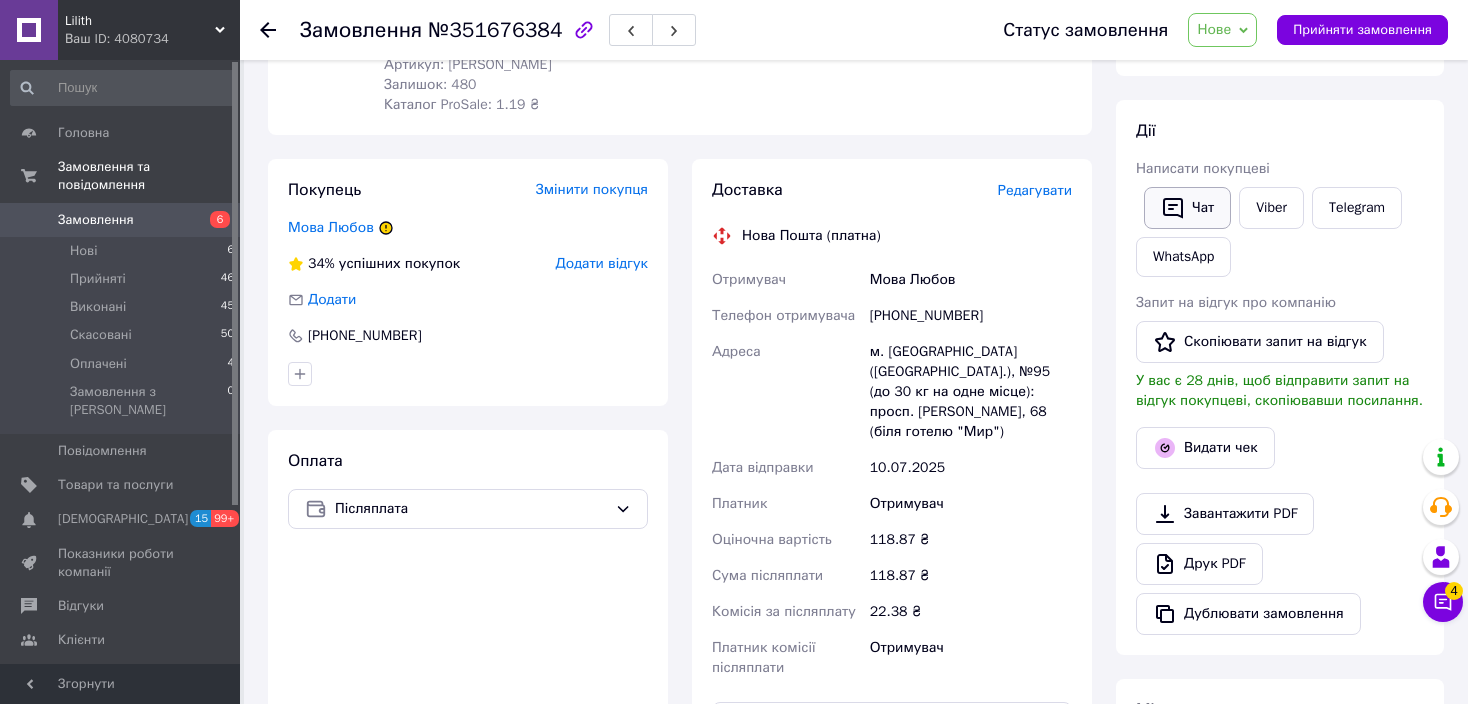 click on "Чат" at bounding box center (1187, 208) 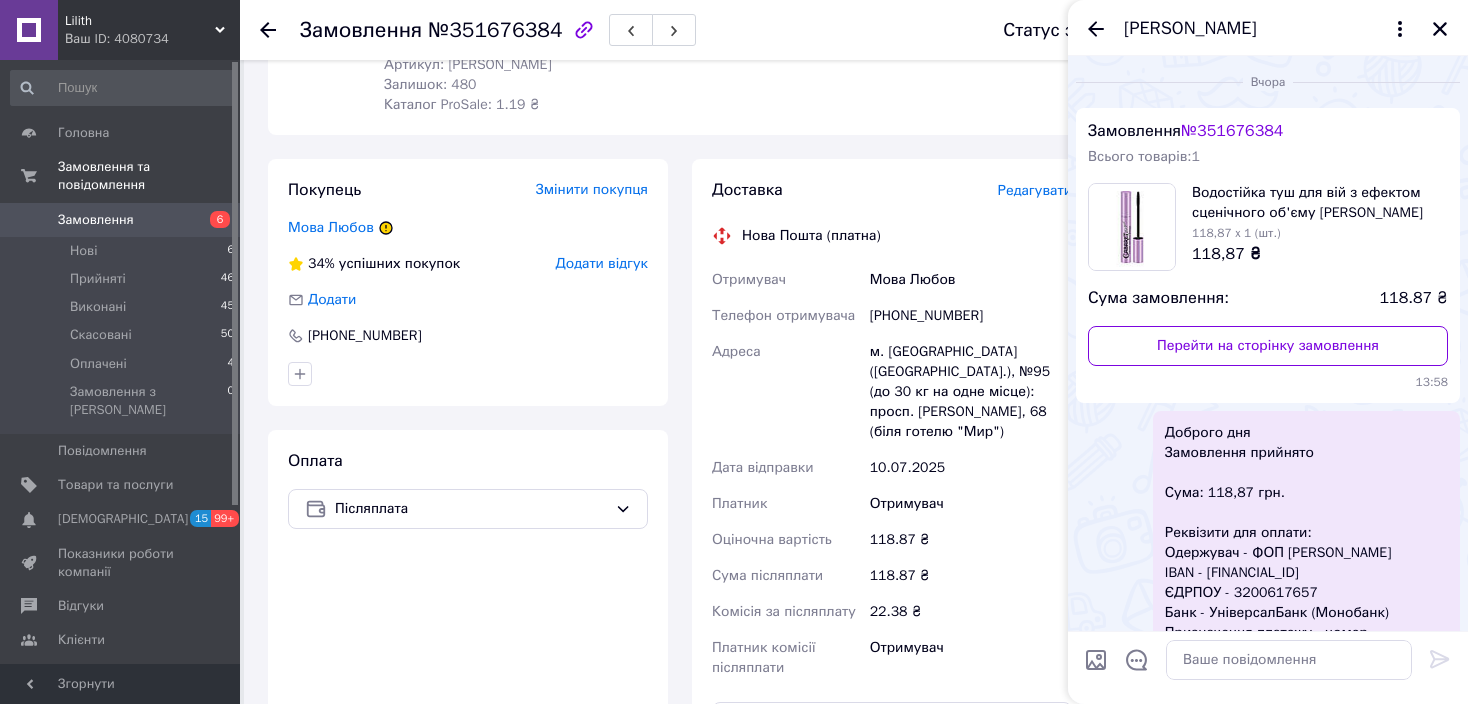 scroll, scrollTop: 152, scrollLeft: 0, axis: vertical 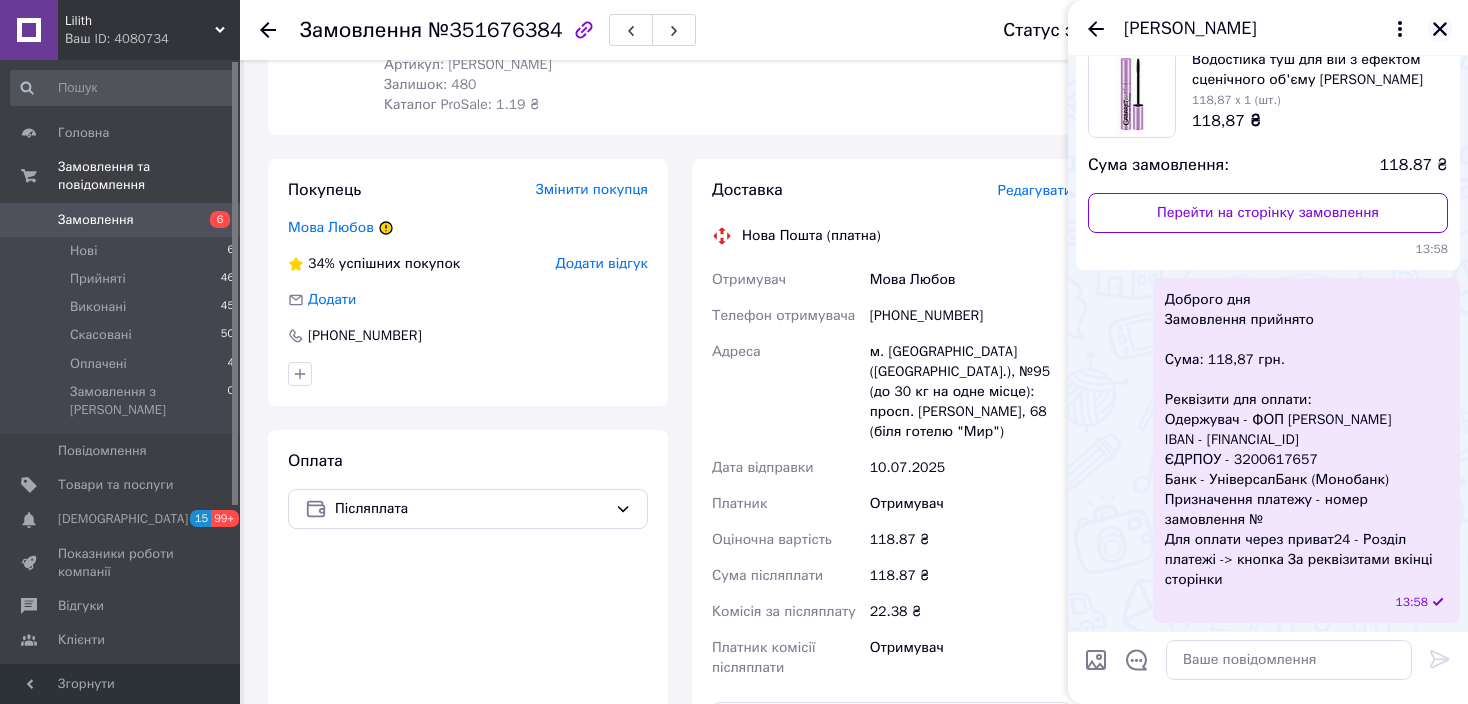 click 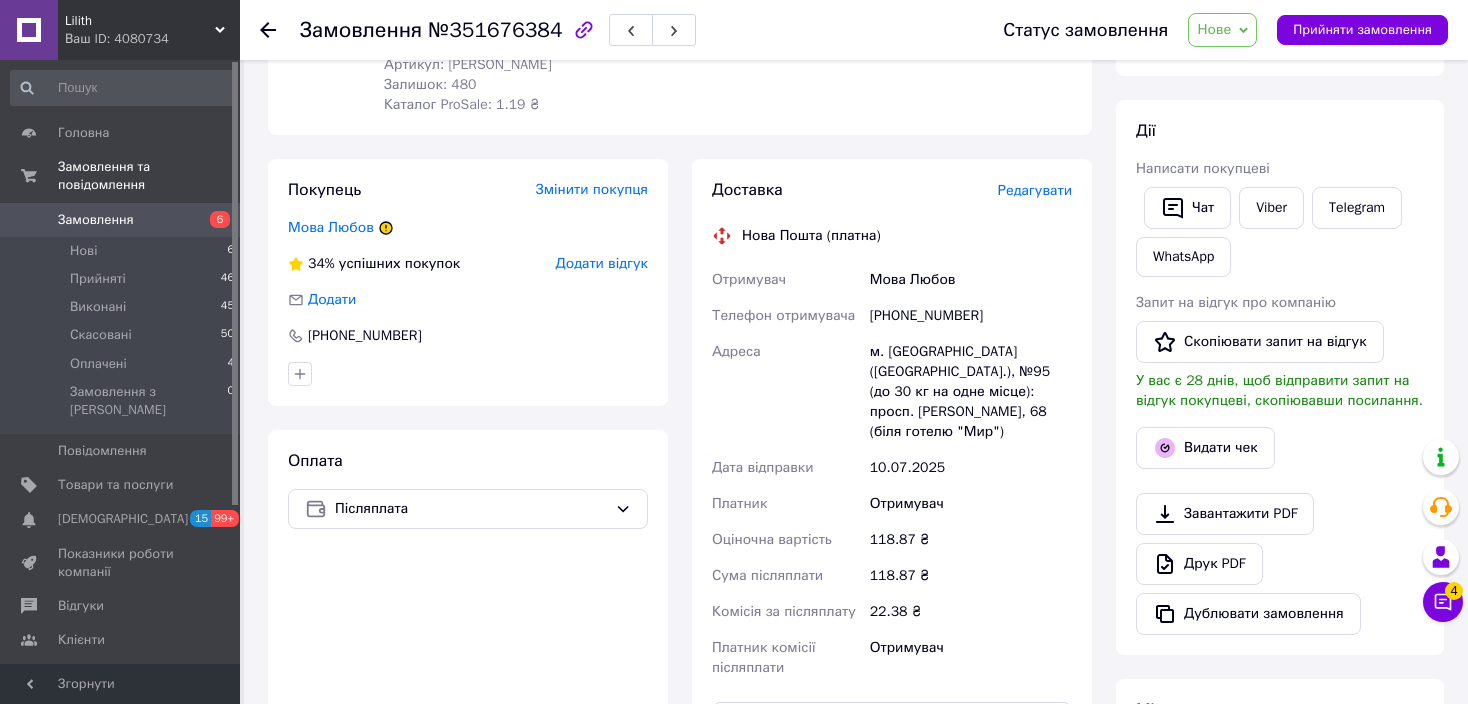 scroll, scrollTop: 0, scrollLeft: 0, axis: both 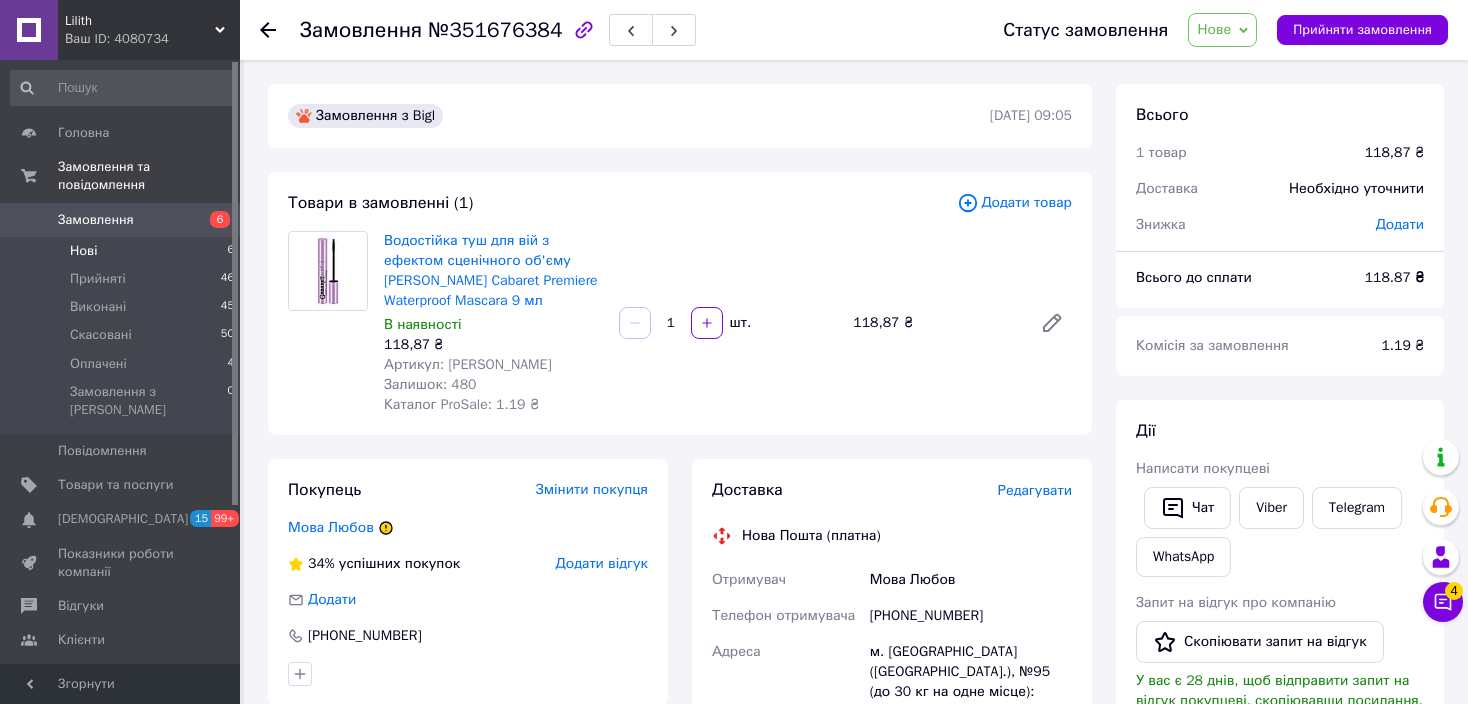 click on "Нові" at bounding box center [83, 251] 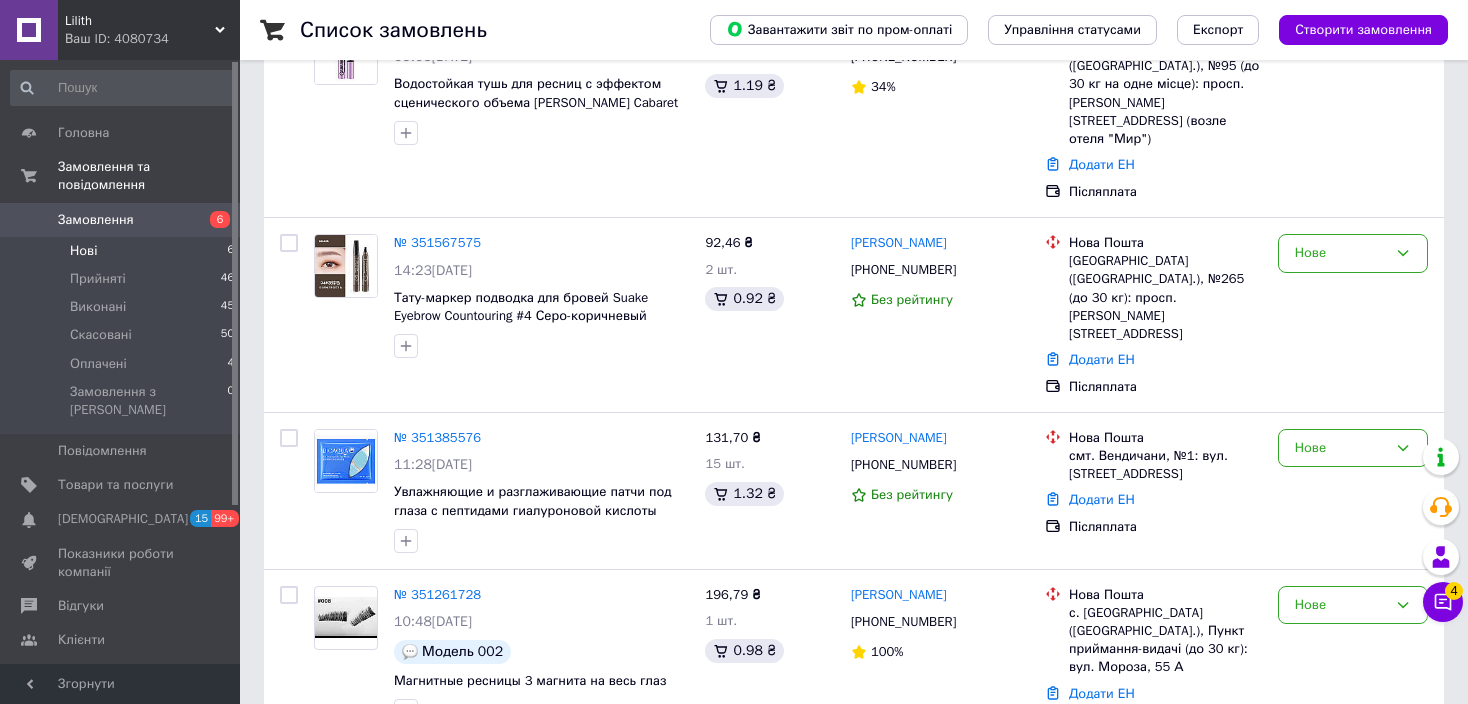 scroll, scrollTop: 588, scrollLeft: 0, axis: vertical 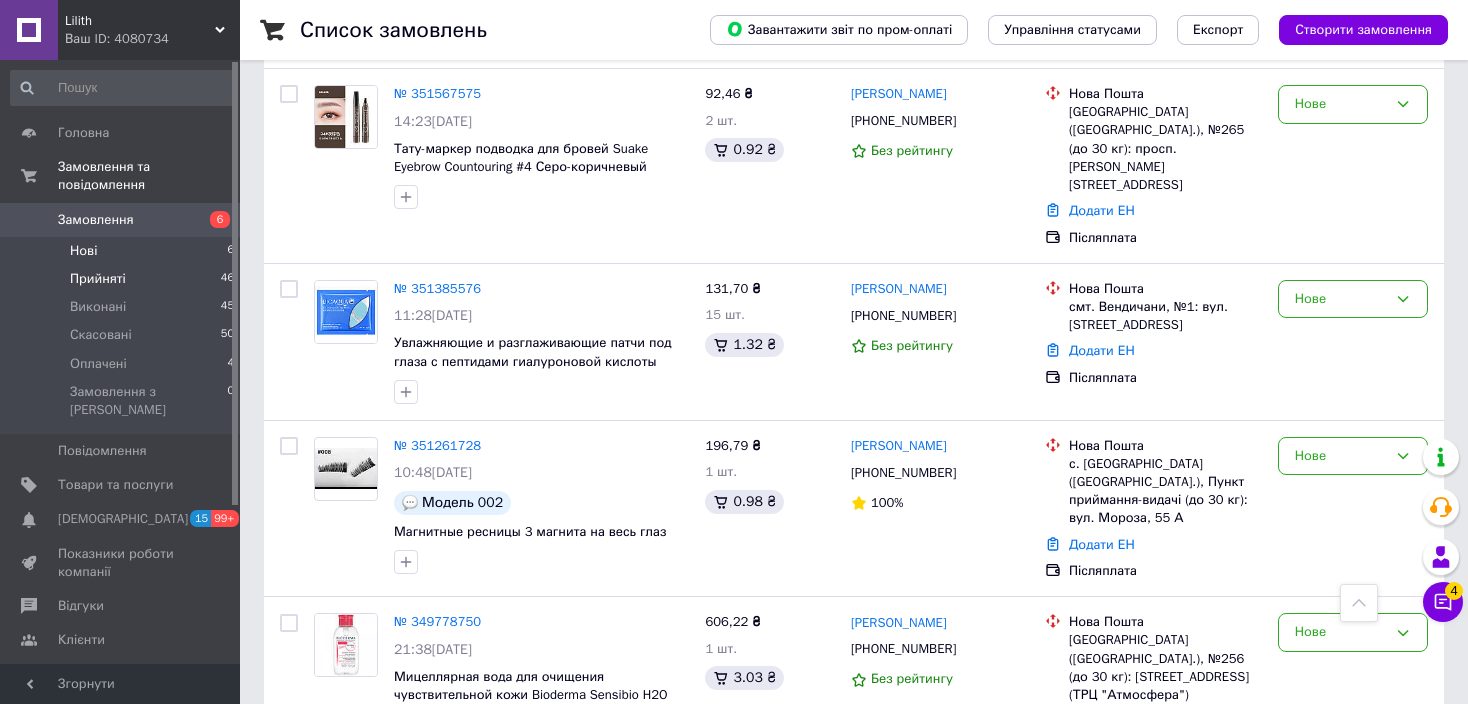 click on "Прийняті" at bounding box center (98, 279) 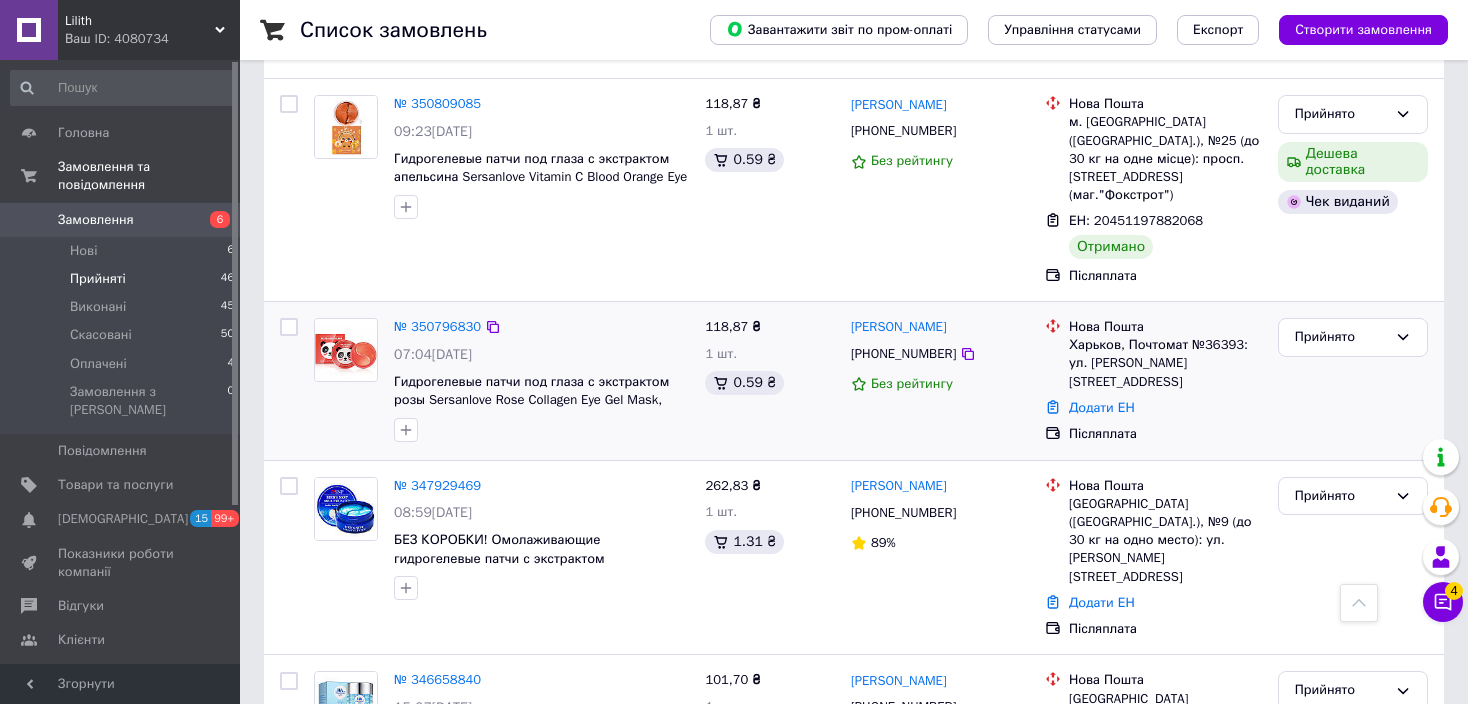 scroll, scrollTop: 100, scrollLeft: 0, axis: vertical 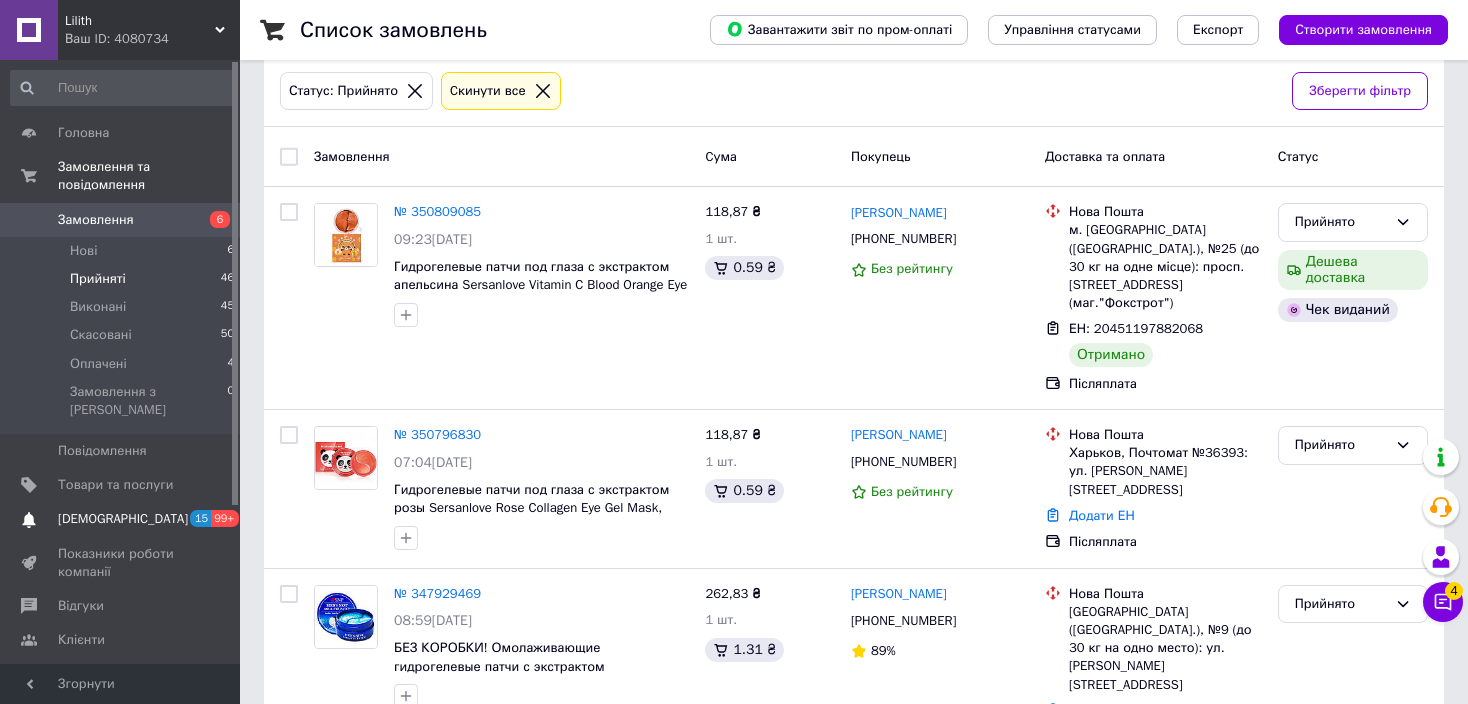click on "[DEMOGRAPHIC_DATA]" at bounding box center [123, 519] 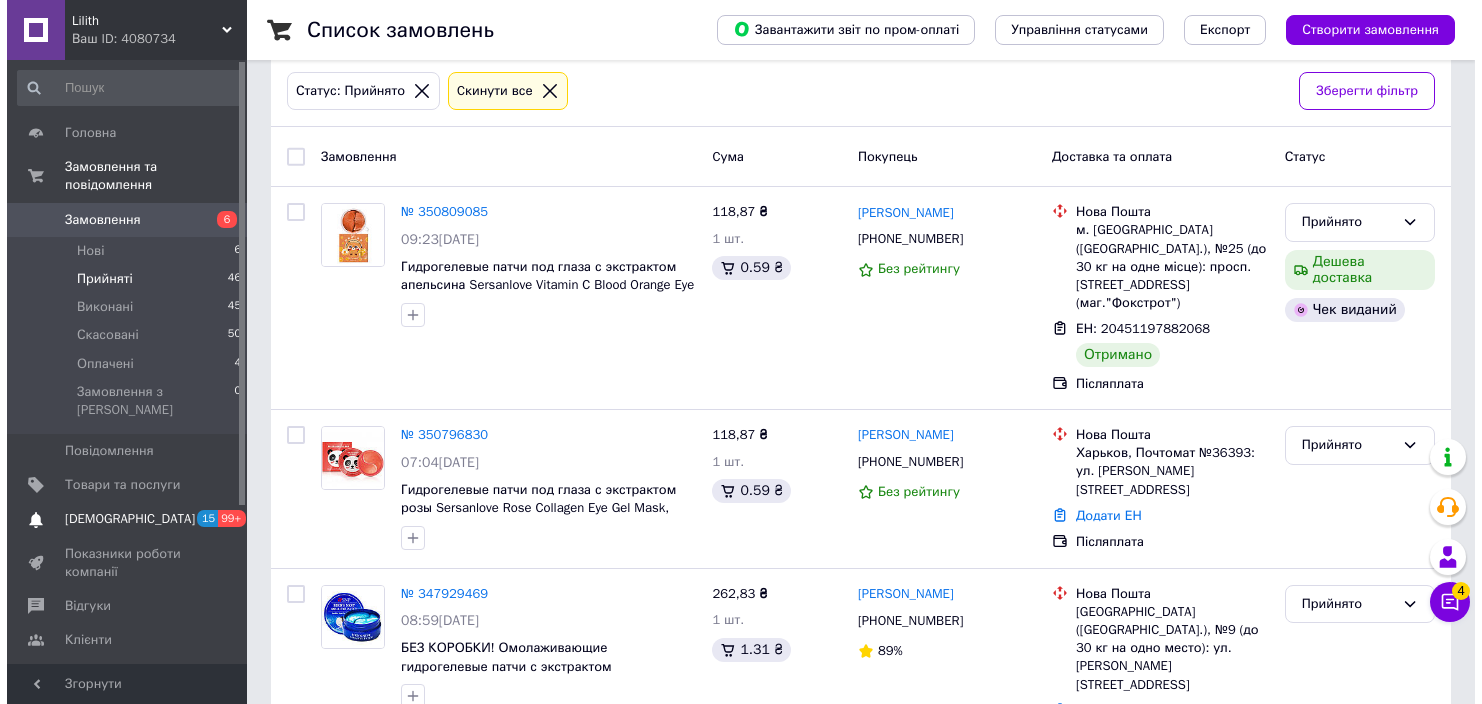 scroll, scrollTop: 0, scrollLeft: 0, axis: both 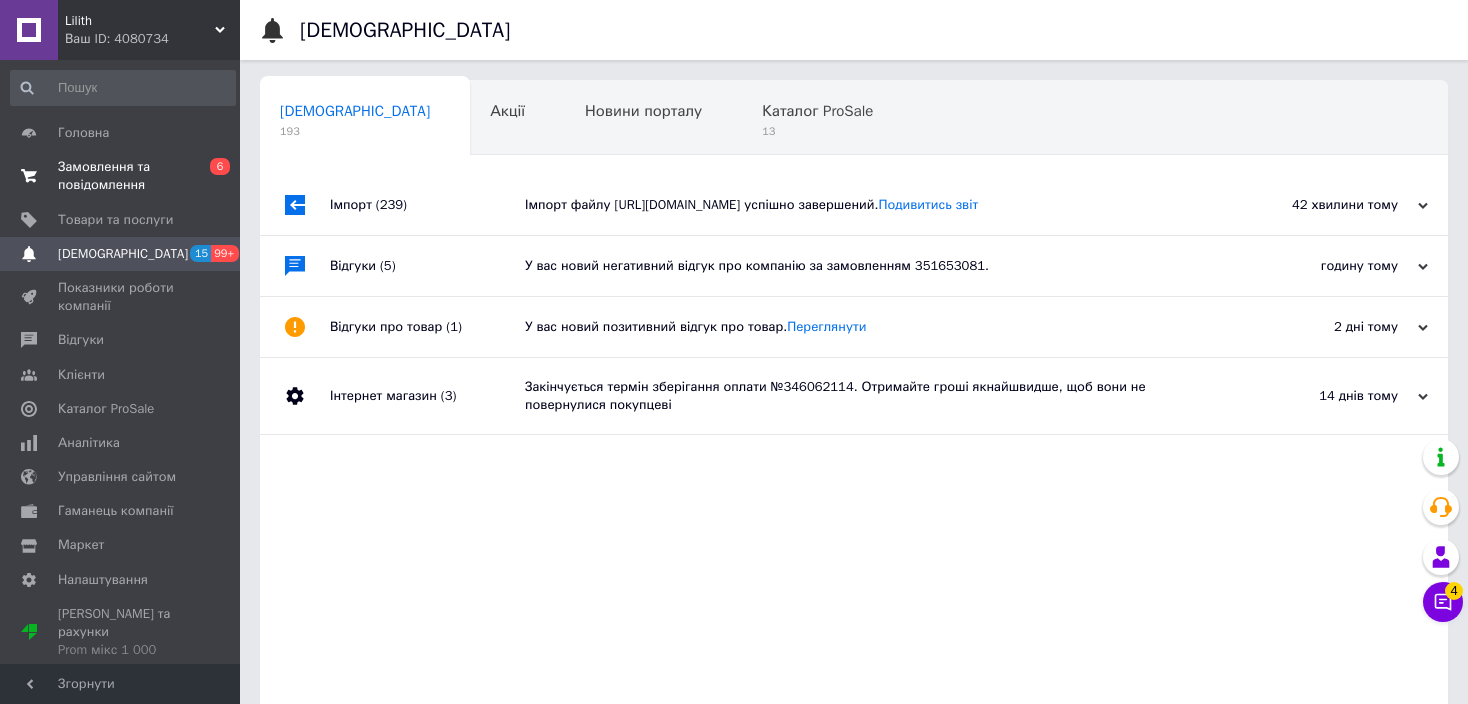 click on "Замовлення та повідомлення" at bounding box center [121, 176] 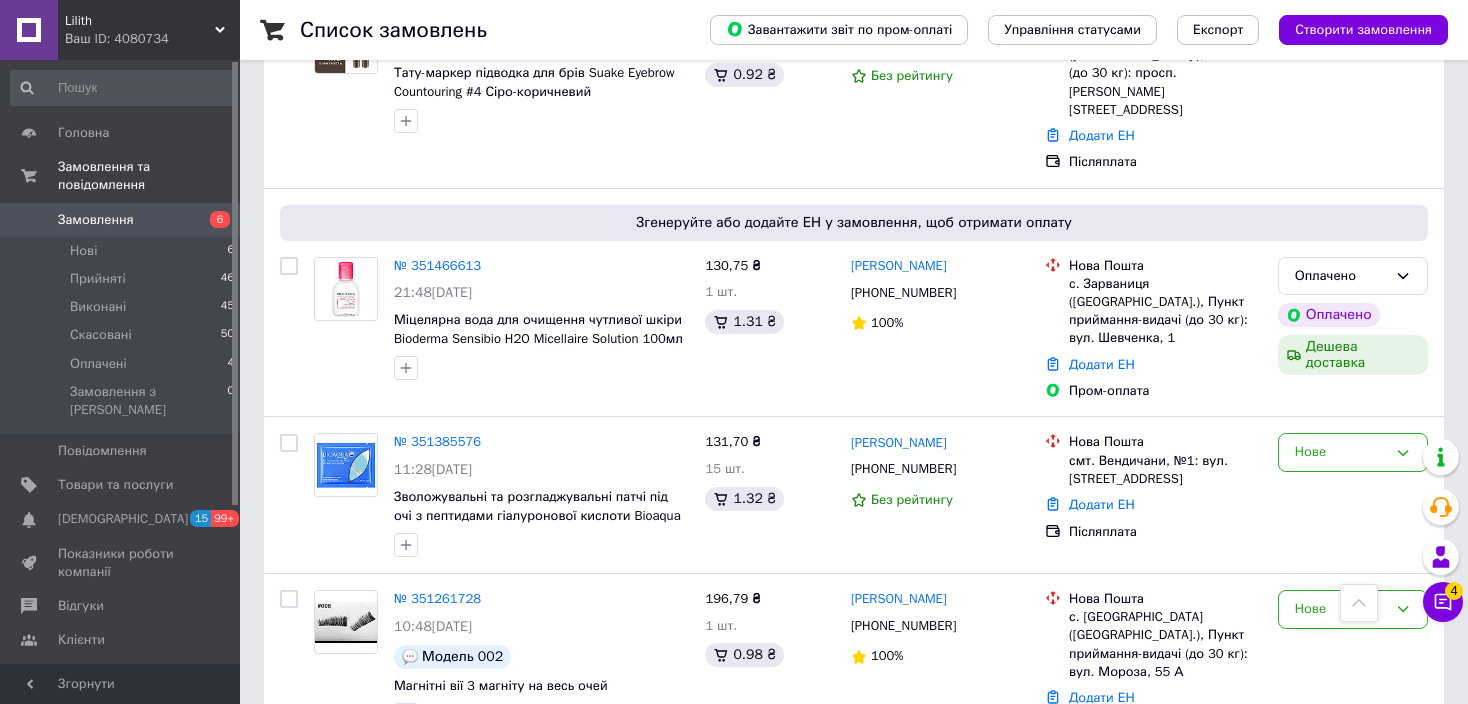 scroll, scrollTop: 1300, scrollLeft: 0, axis: vertical 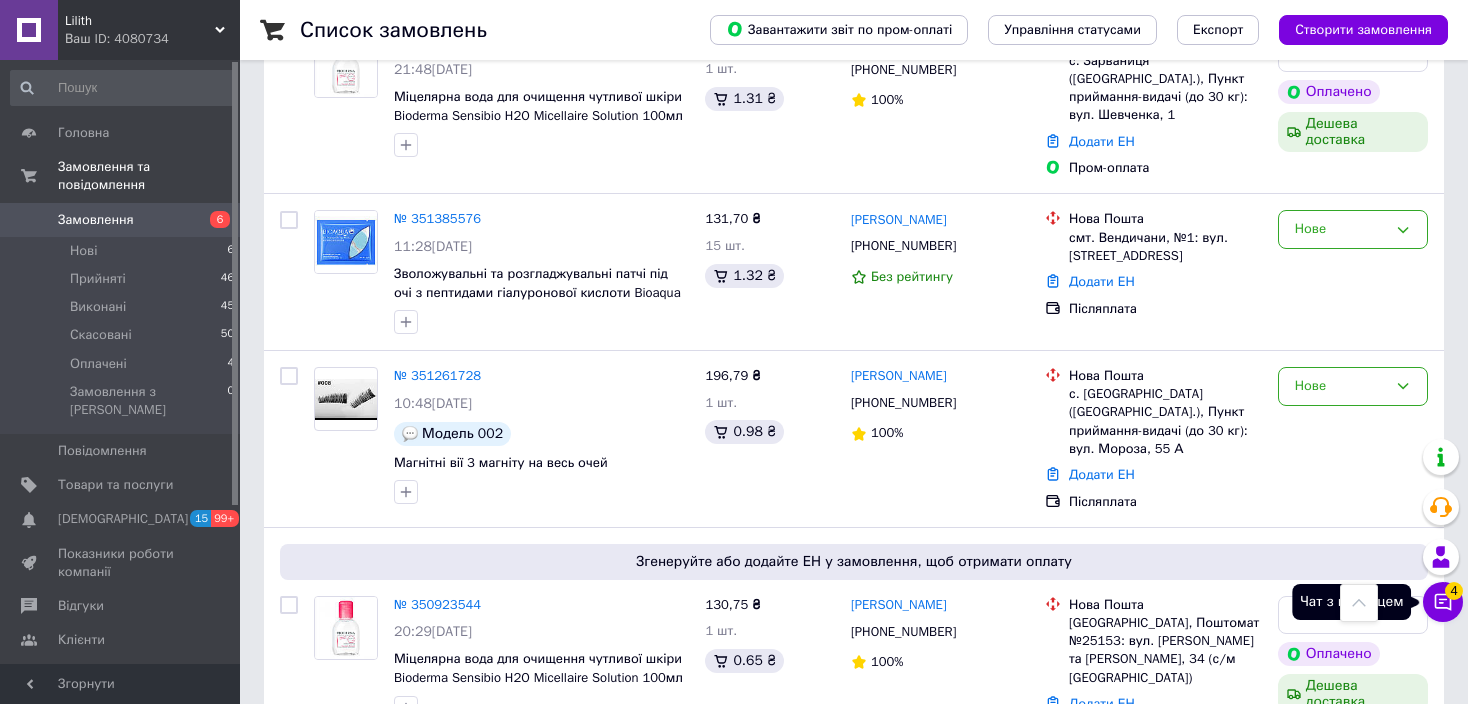 click 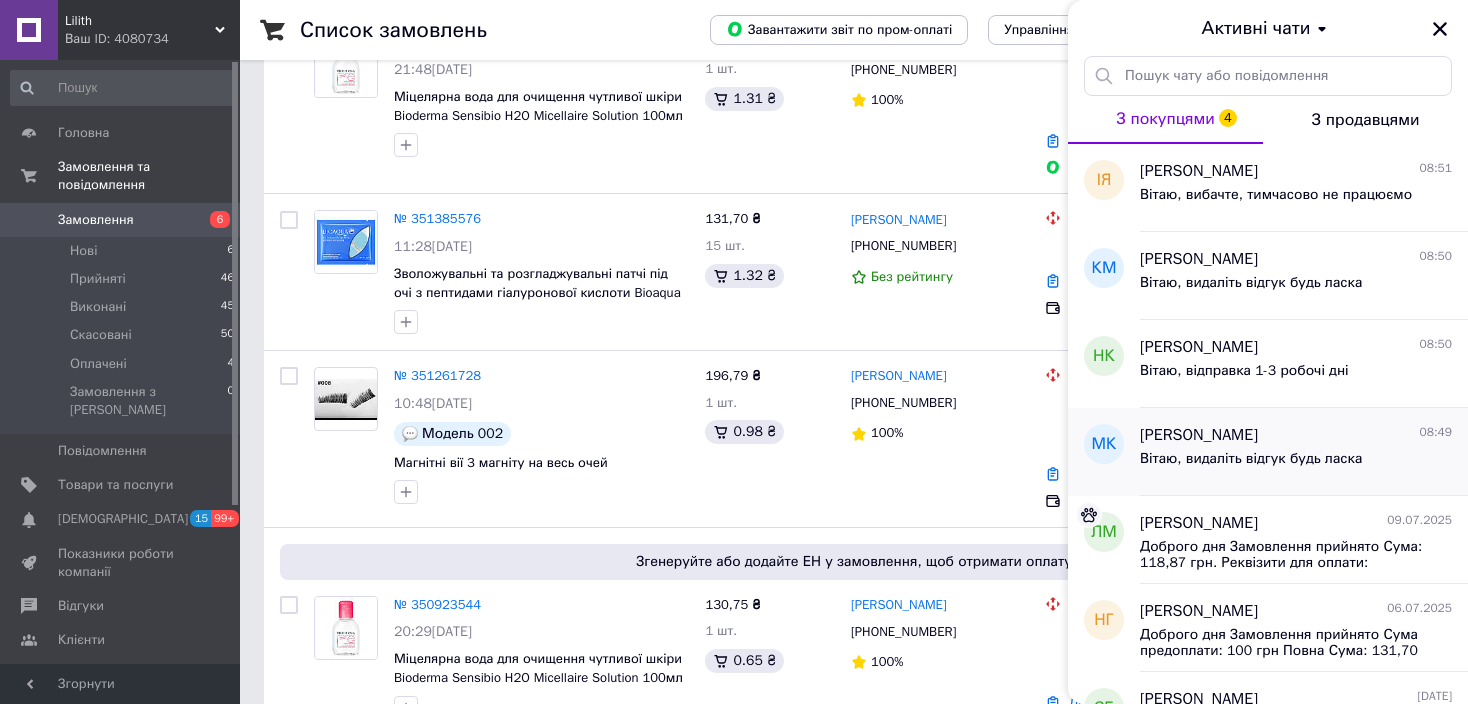 click on "[PERSON_NAME]" at bounding box center (1199, 435) 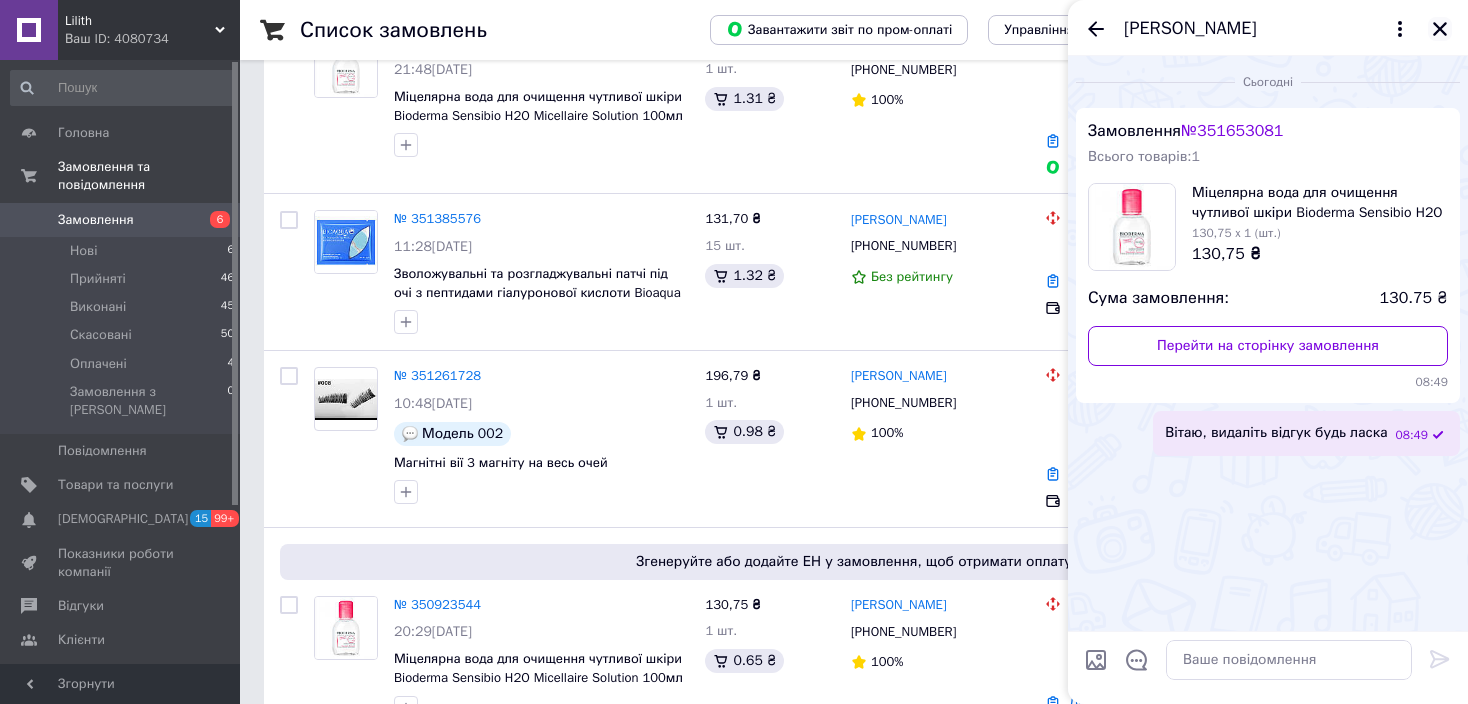 click 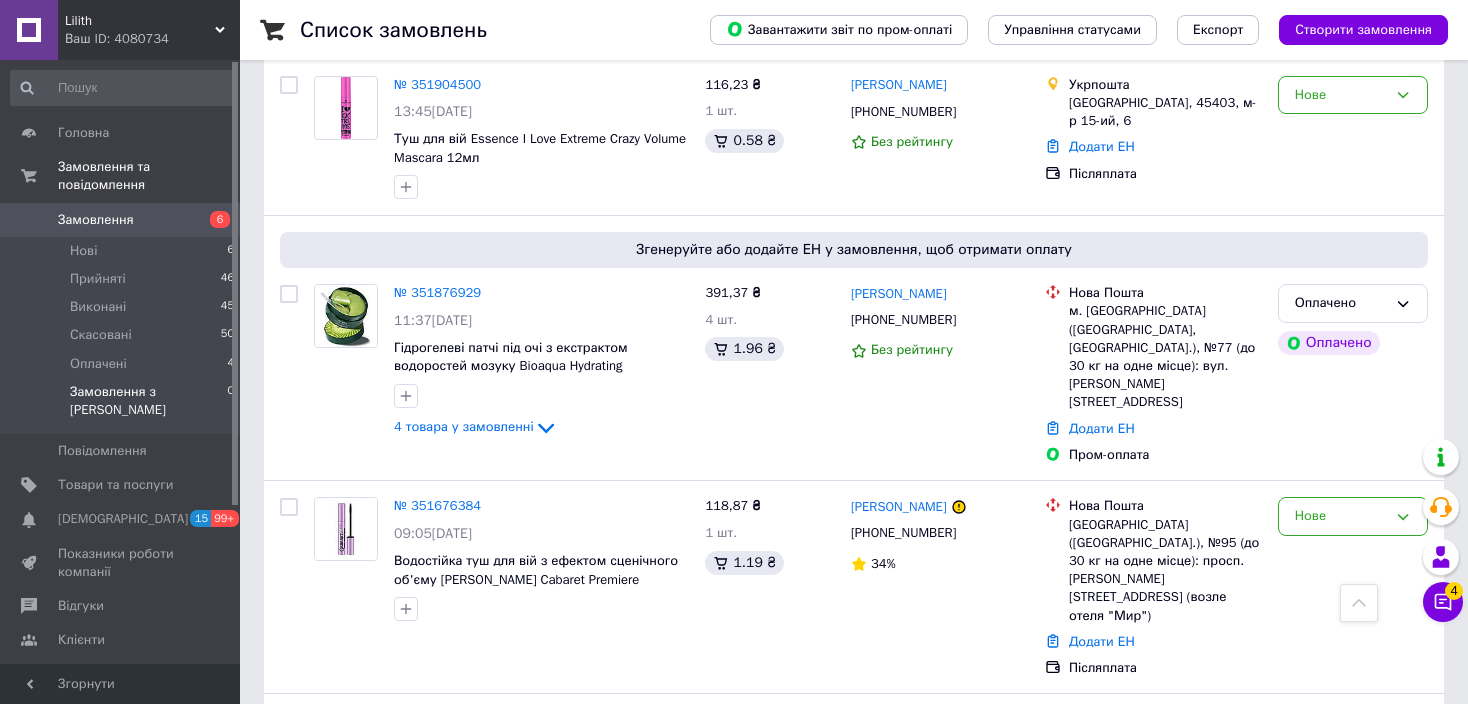 scroll, scrollTop: 0, scrollLeft: 0, axis: both 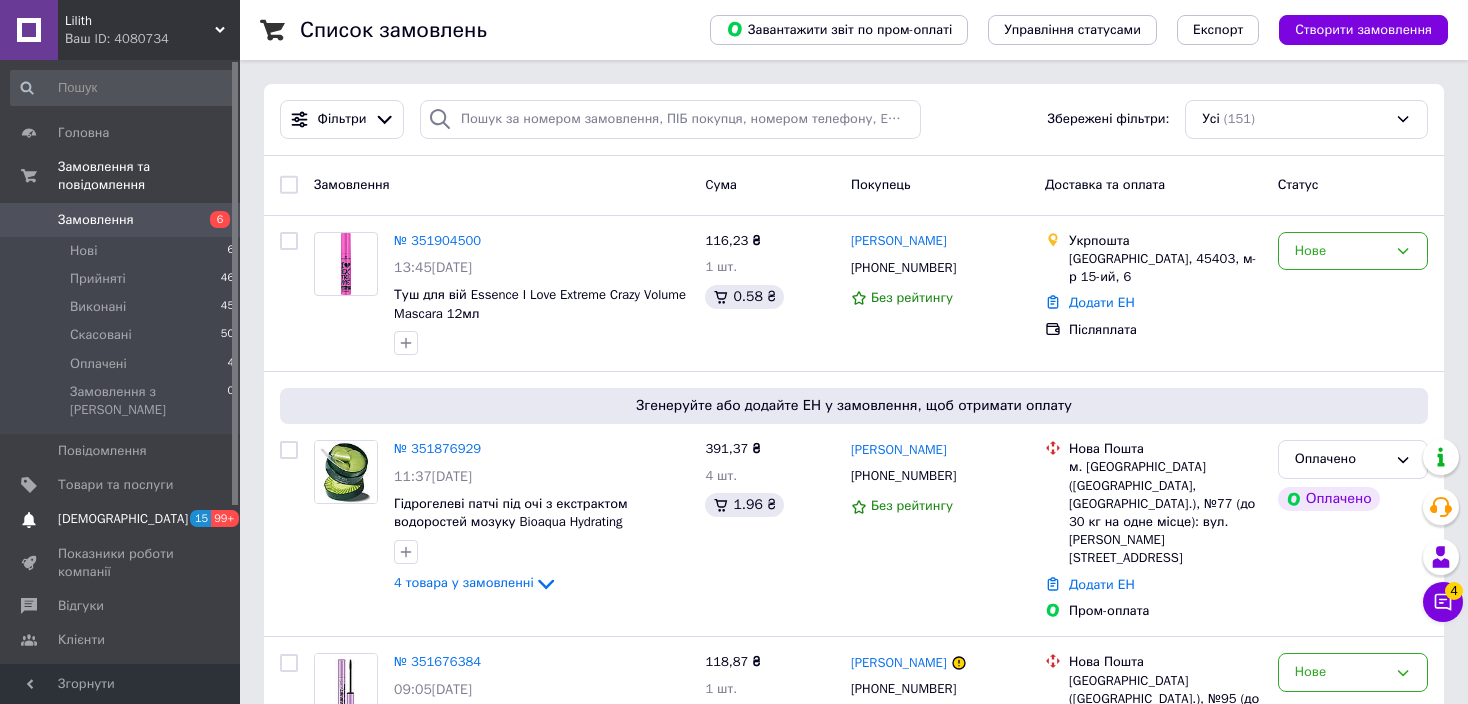 click on "[DEMOGRAPHIC_DATA]" at bounding box center [121, 519] 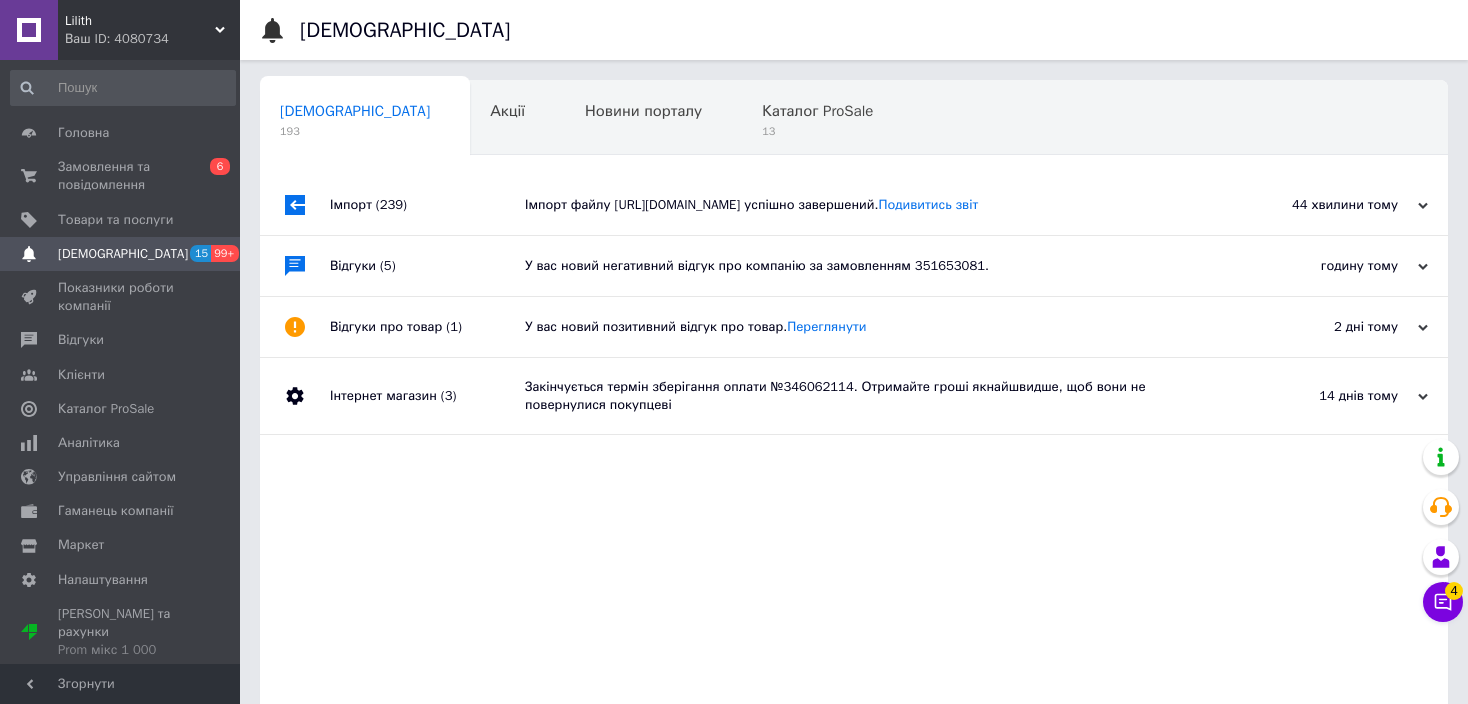 click on "У вас новий негативний відгук про компанію  за замовленням 351653081." at bounding box center (876, 266) 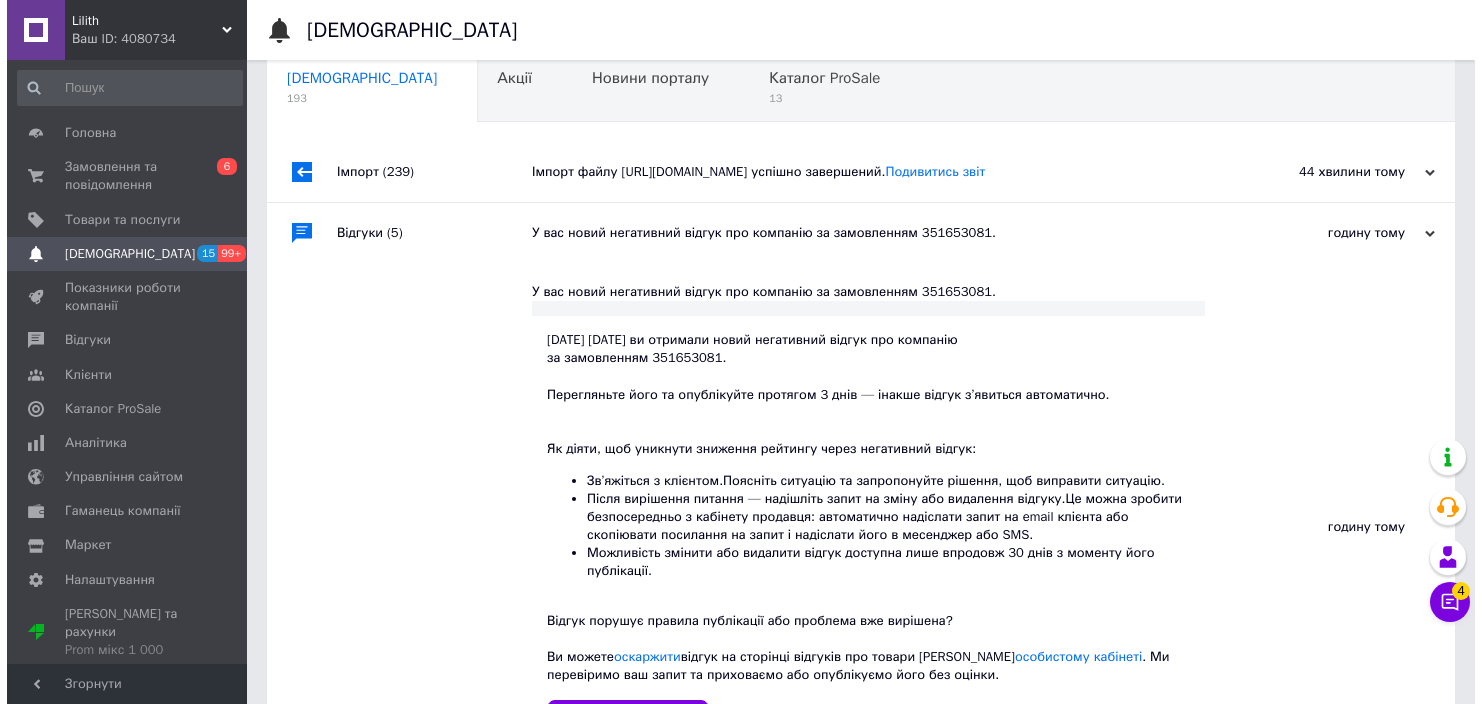 scroll, scrollTop: 0, scrollLeft: 0, axis: both 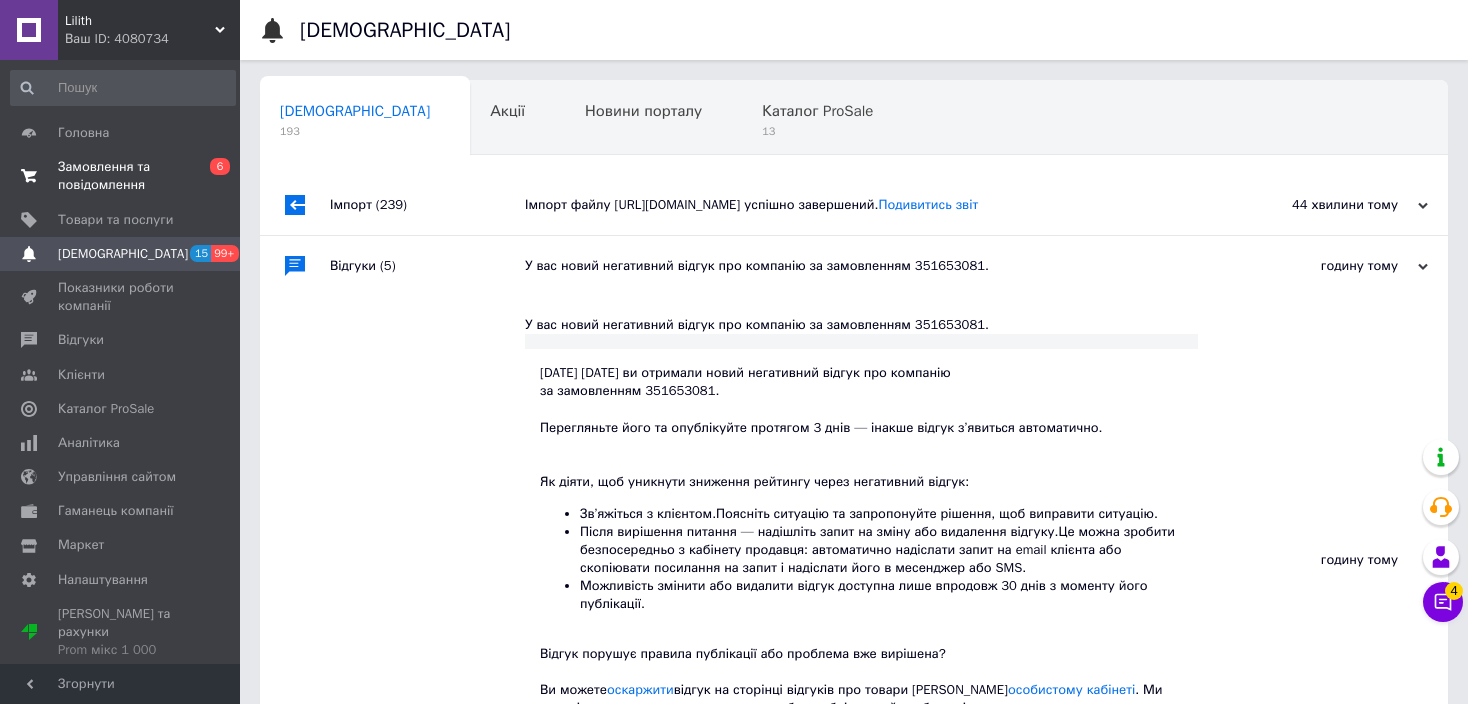 click on "Замовлення та повідомлення" at bounding box center [121, 176] 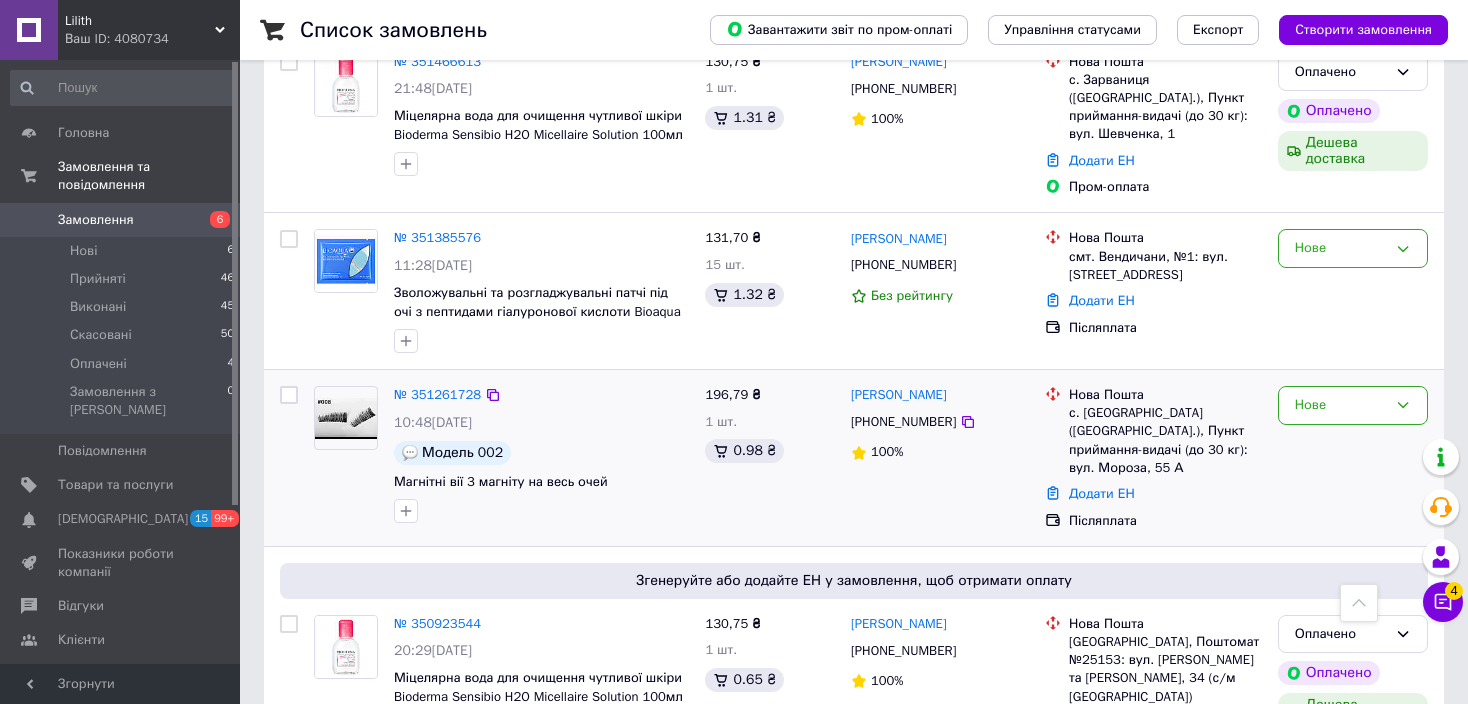 scroll, scrollTop: 1400, scrollLeft: 0, axis: vertical 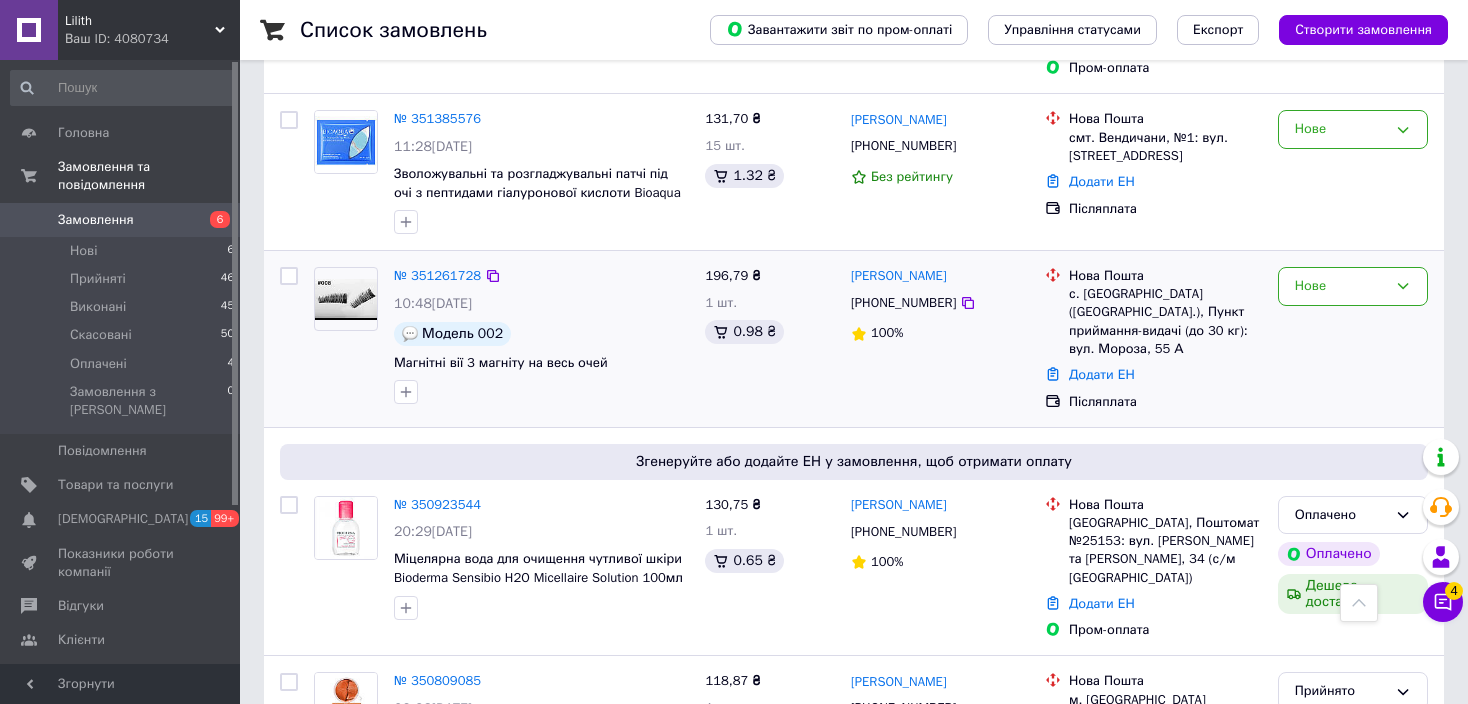 click at bounding box center (541, 392) 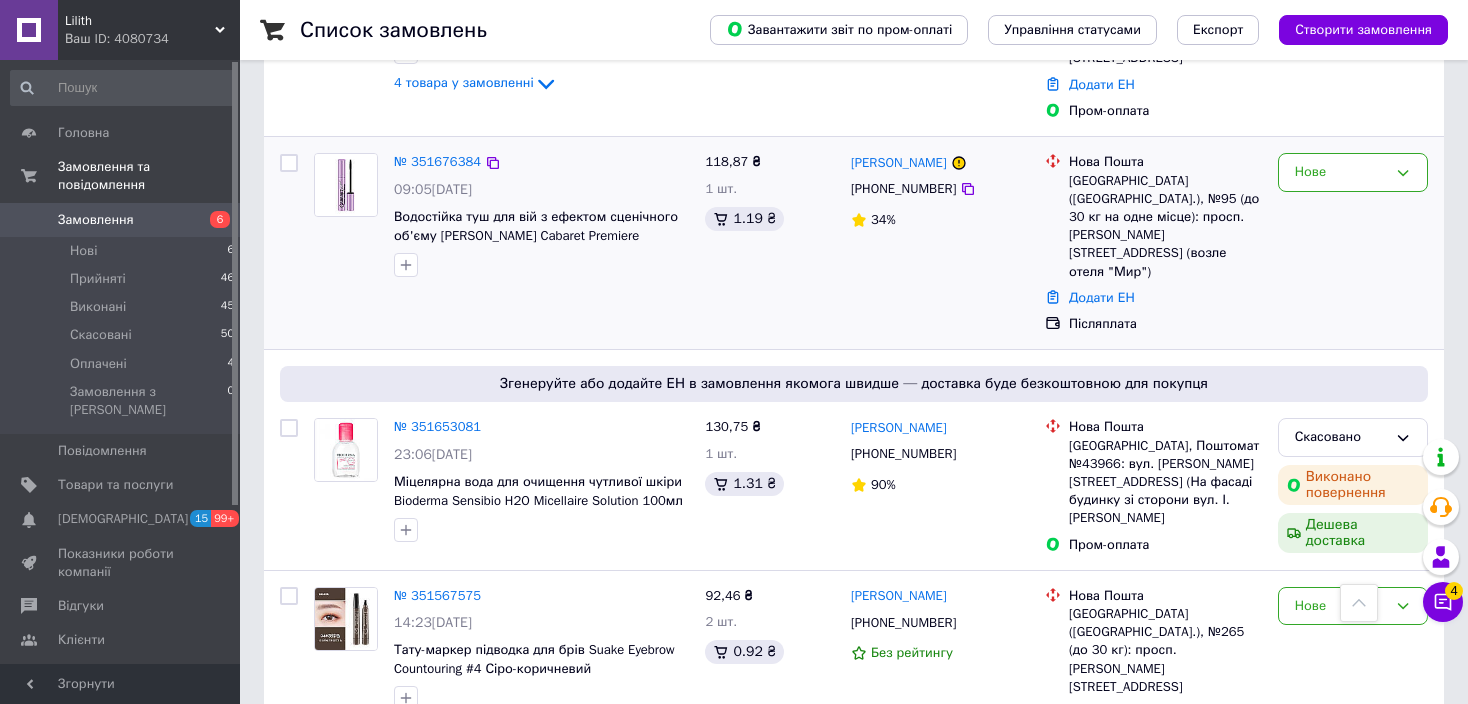 scroll, scrollTop: 200, scrollLeft: 0, axis: vertical 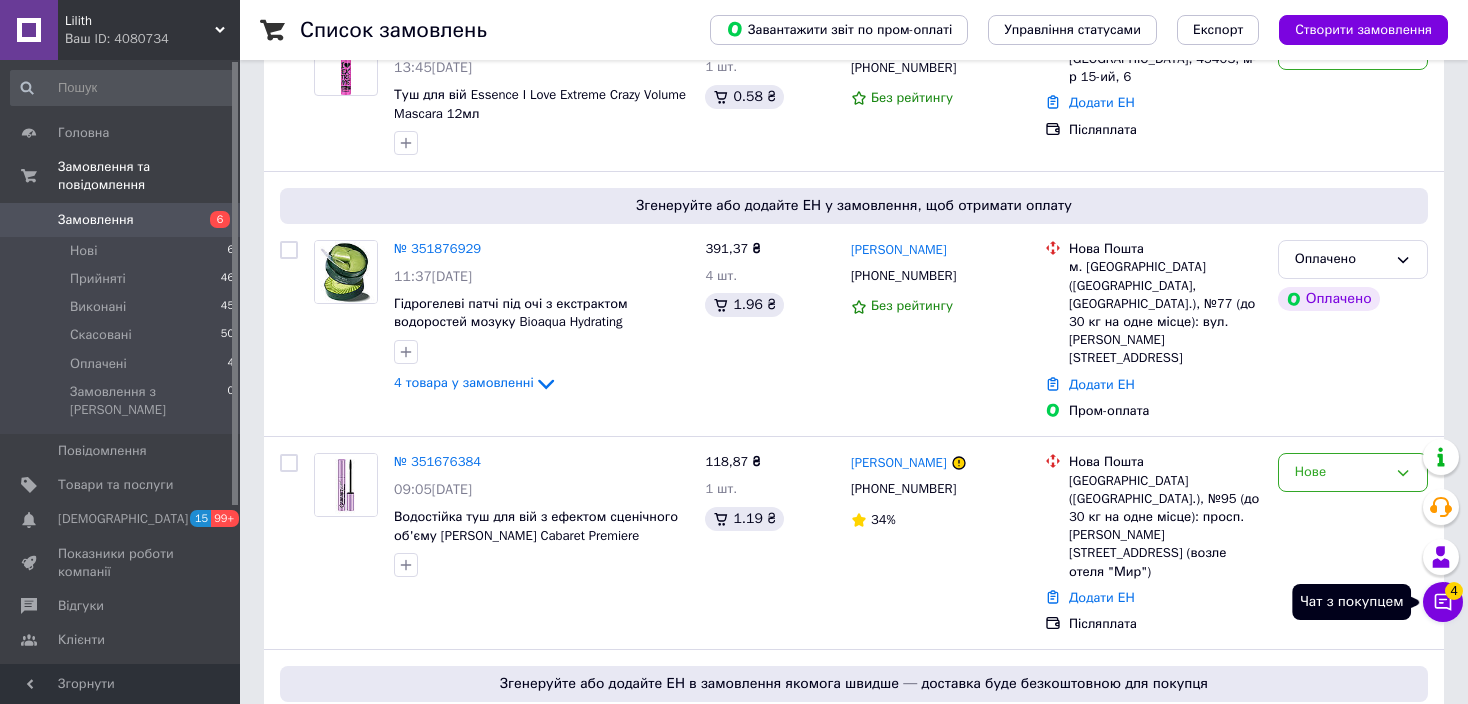 click on "Чат з покупцем 4" at bounding box center [1443, 602] 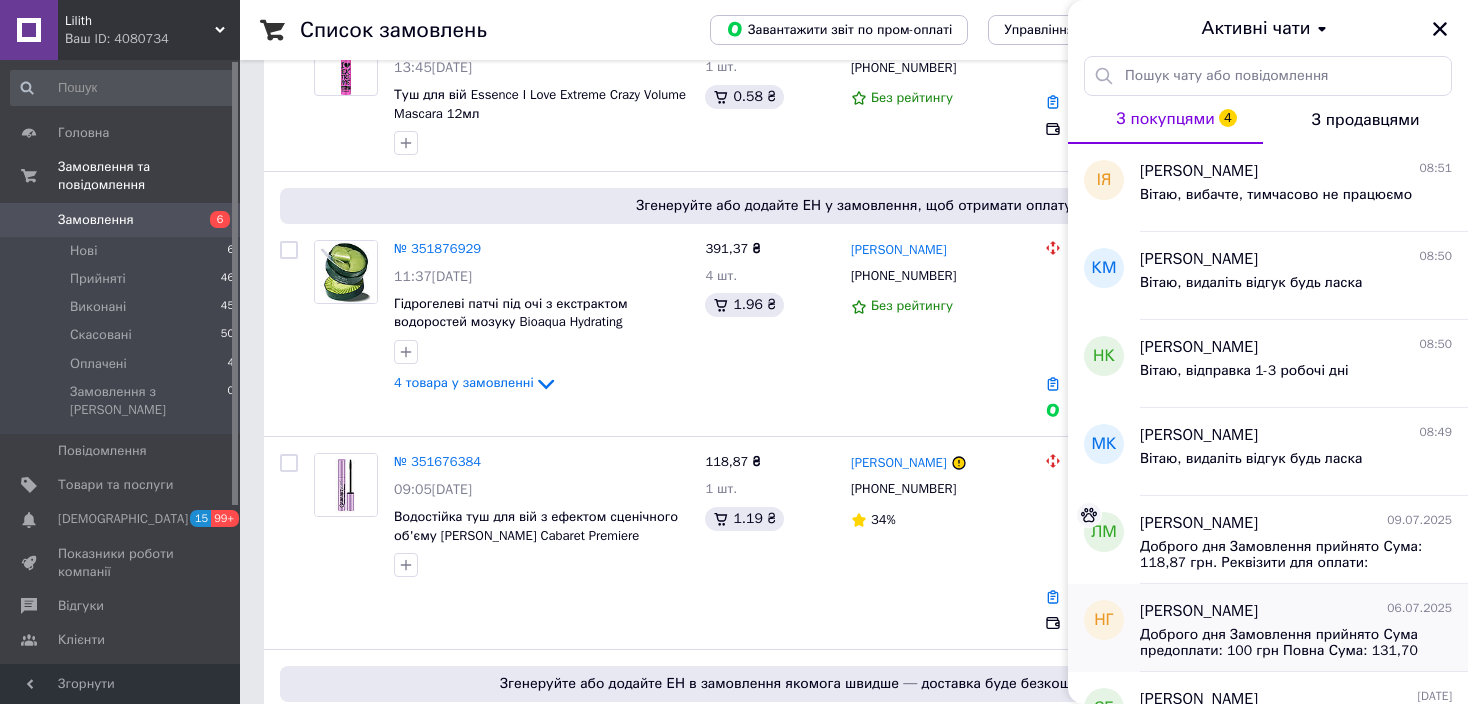 click on "06.07.2025" at bounding box center (1419, 608) 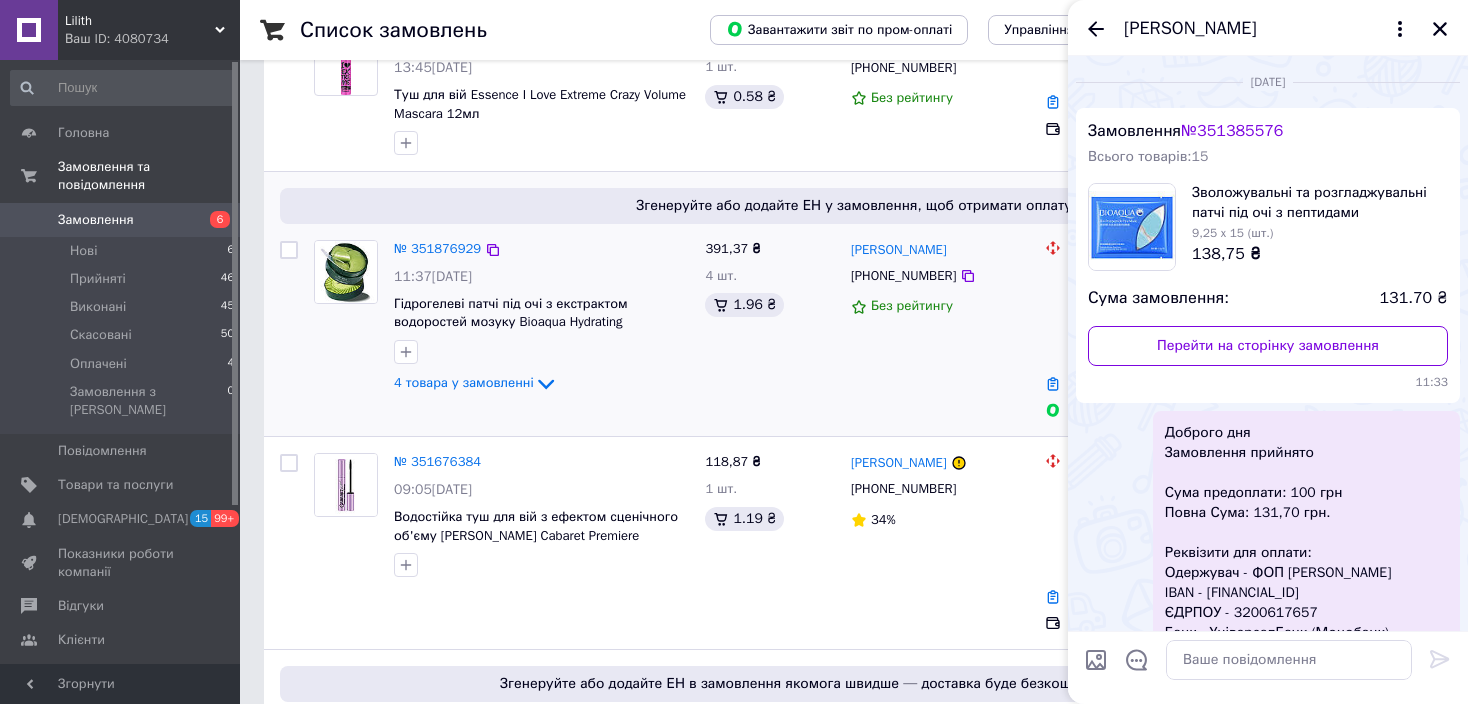 scroll, scrollTop: 172, scrollLeft: 0, axis: vertical 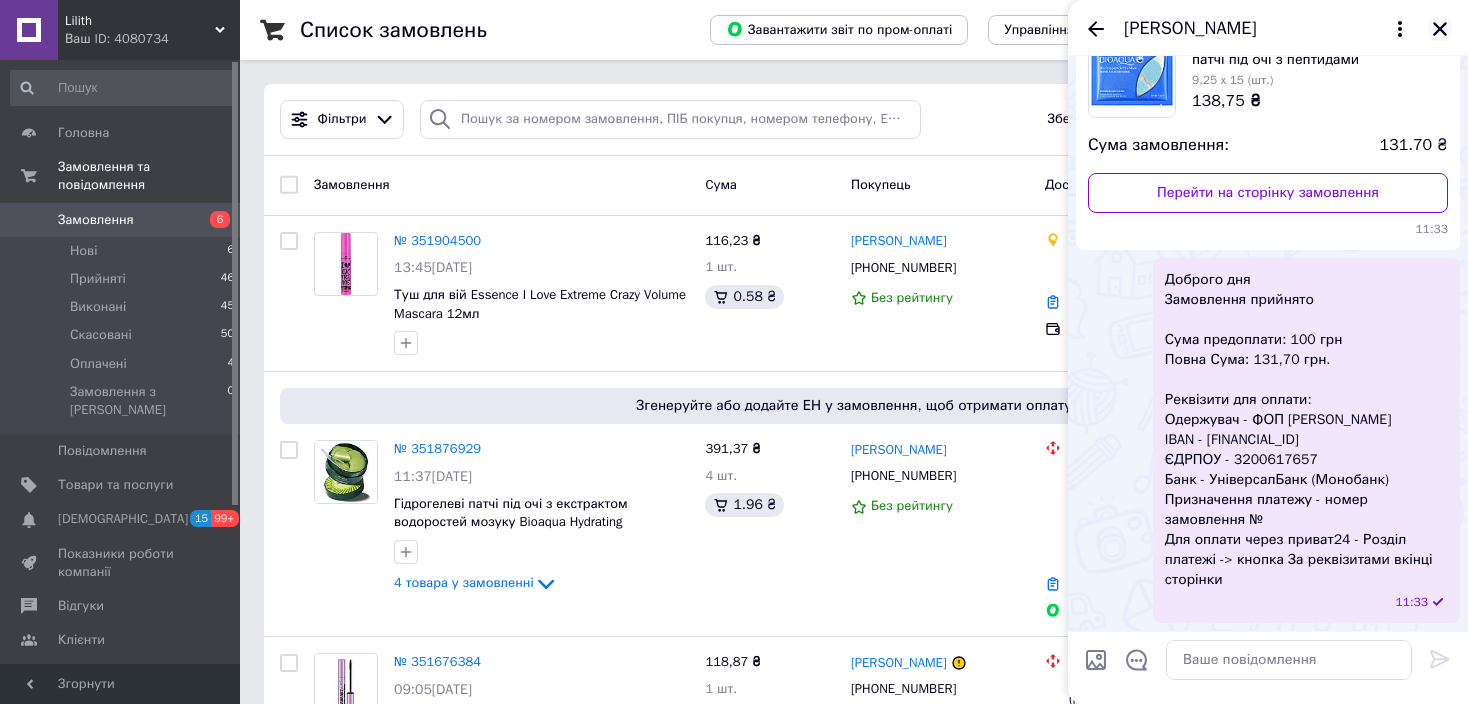 click 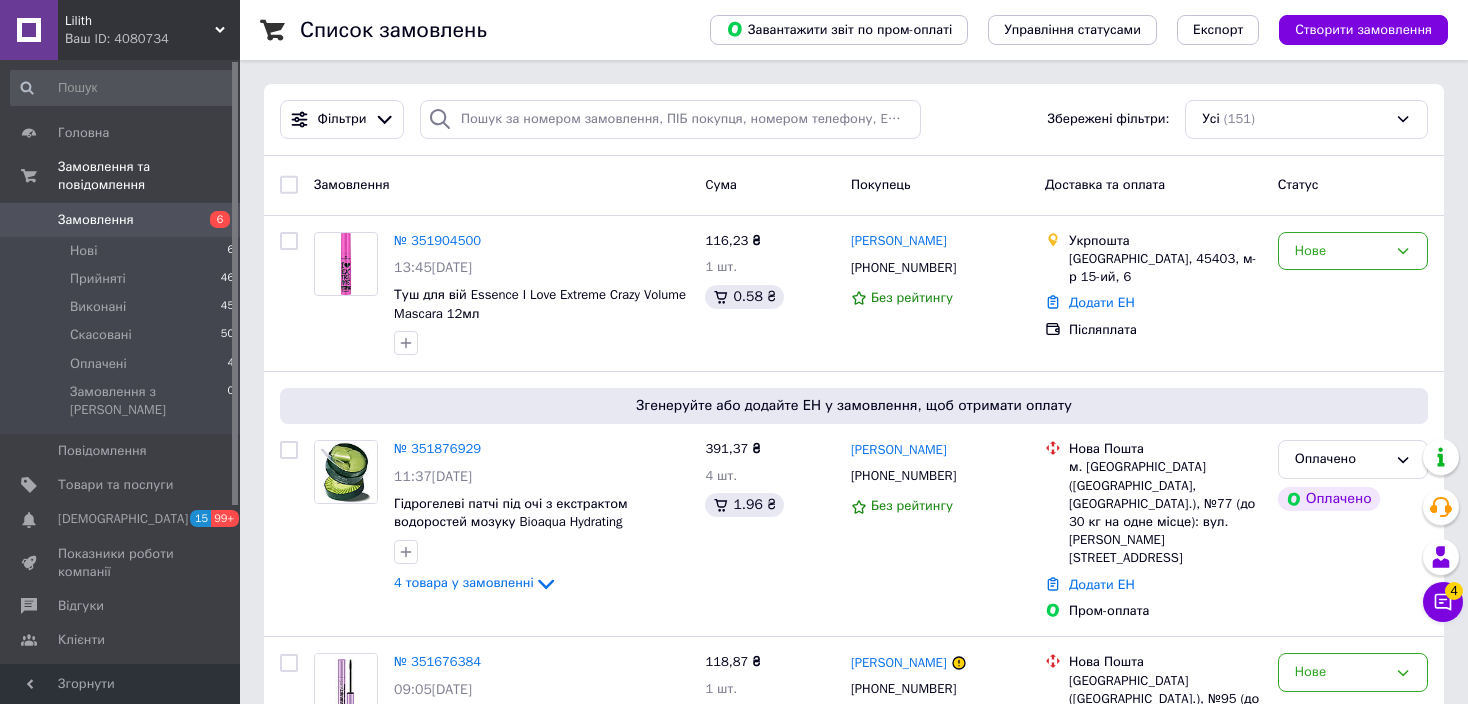 click on "Список замовлень   Завантажити звіт по пром-оплаті Управління статусами Експорт Створити замовлення Фільтри Збережені фільтри: Усі (151) Замовлення Cума Покупець Доставка та оплата Статус № 351904500 13:45[DATE] Туш для вій Essence I Love Extreme Crazy Volume Mascara 12мл 116,23 ₴ 1 шт. 0.58 ₴ [PERSON_NAME] [PHONE_NUMBER] Без рейтингу Укрпошта [GEOGRAPHIC_DATA], 45403, м-р 15-ий, 6 Додати ЕН Післяплата [GEOGRAPHIC_DATA] або додайте ЕН у замовлення, щоб отримати оплату № 351876929 11:37[DATE] Гідрогелеві патчі під очі з екстрактом водоростей мозуку Bioaqua Hydrating Moisturizing Eye Mask, 80 г/60 шт. 4 товара у замовленні 391,37 ₴ 4 шт. 1.96 ₴" at bounding box center [854, 9809] 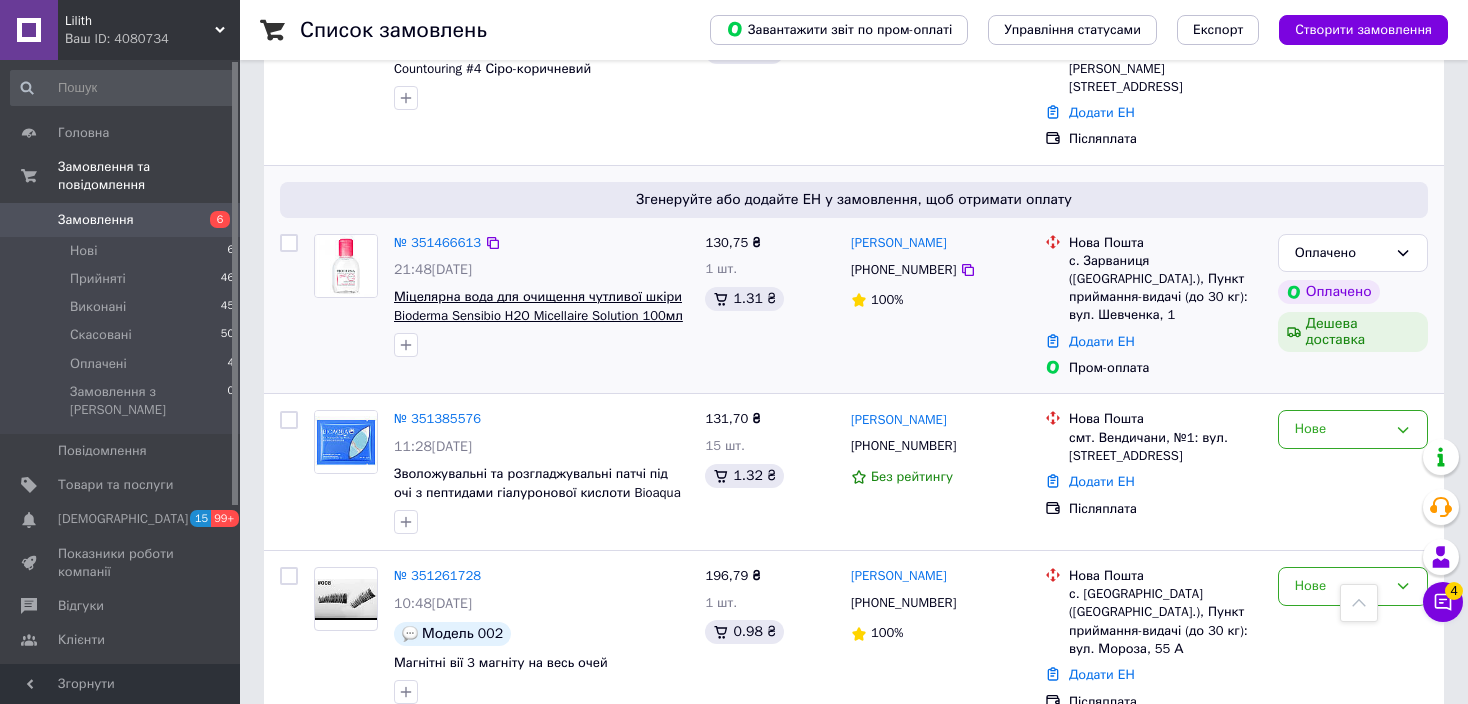 scroll, scrollTop: 1000, scrollLeft: 0, axis: vertical 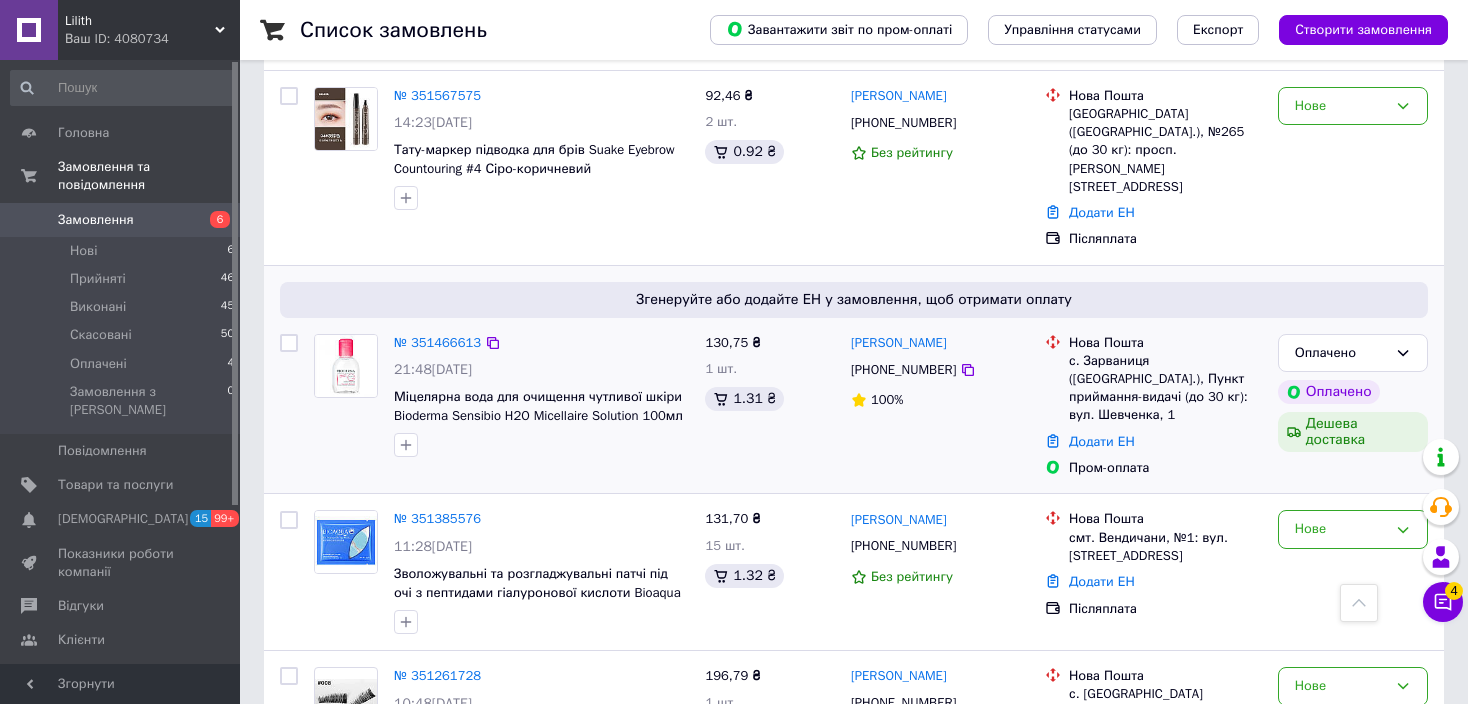 drag, startPoint x: 1455, startPoint y: 216, endPoint x: 1442, endPoint y: 216, distance: 13 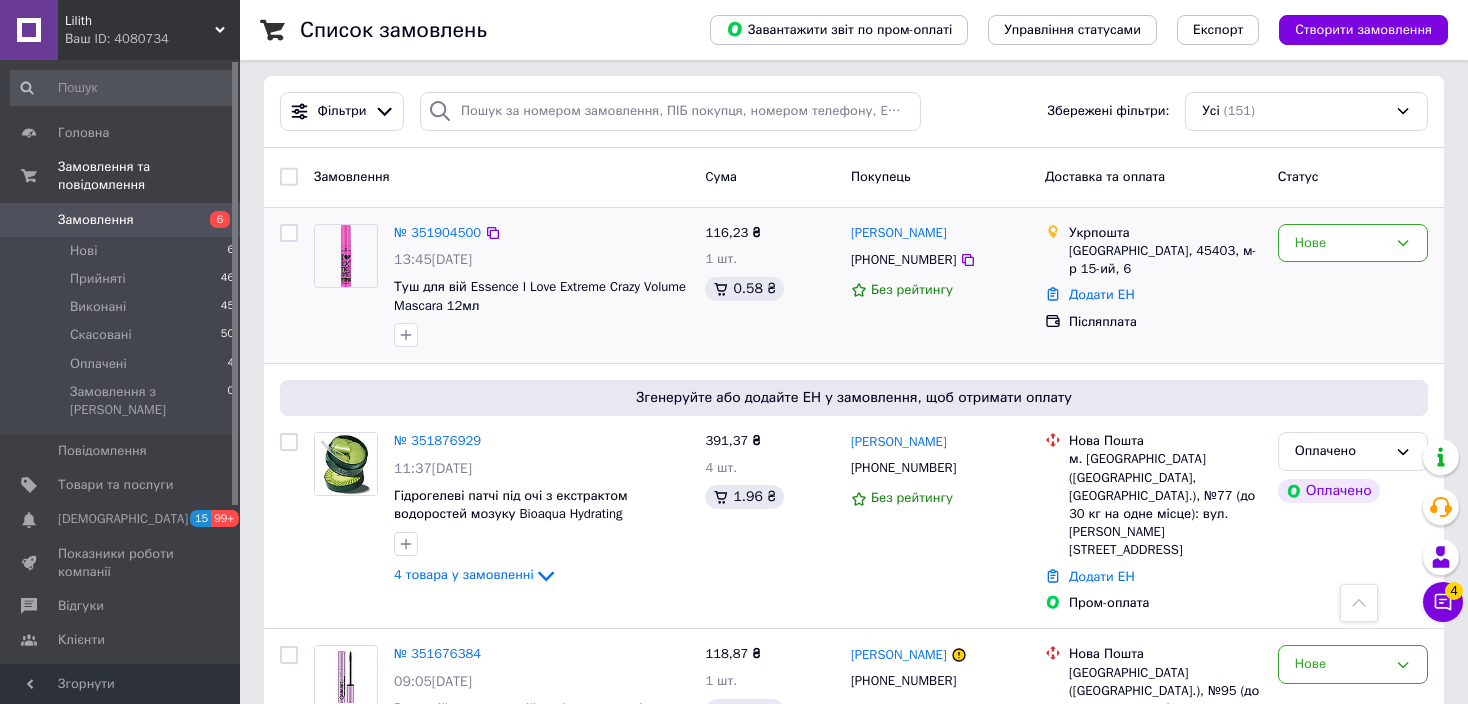 scroll, scrollTop: 0, scrollLeft: 0, axis: both 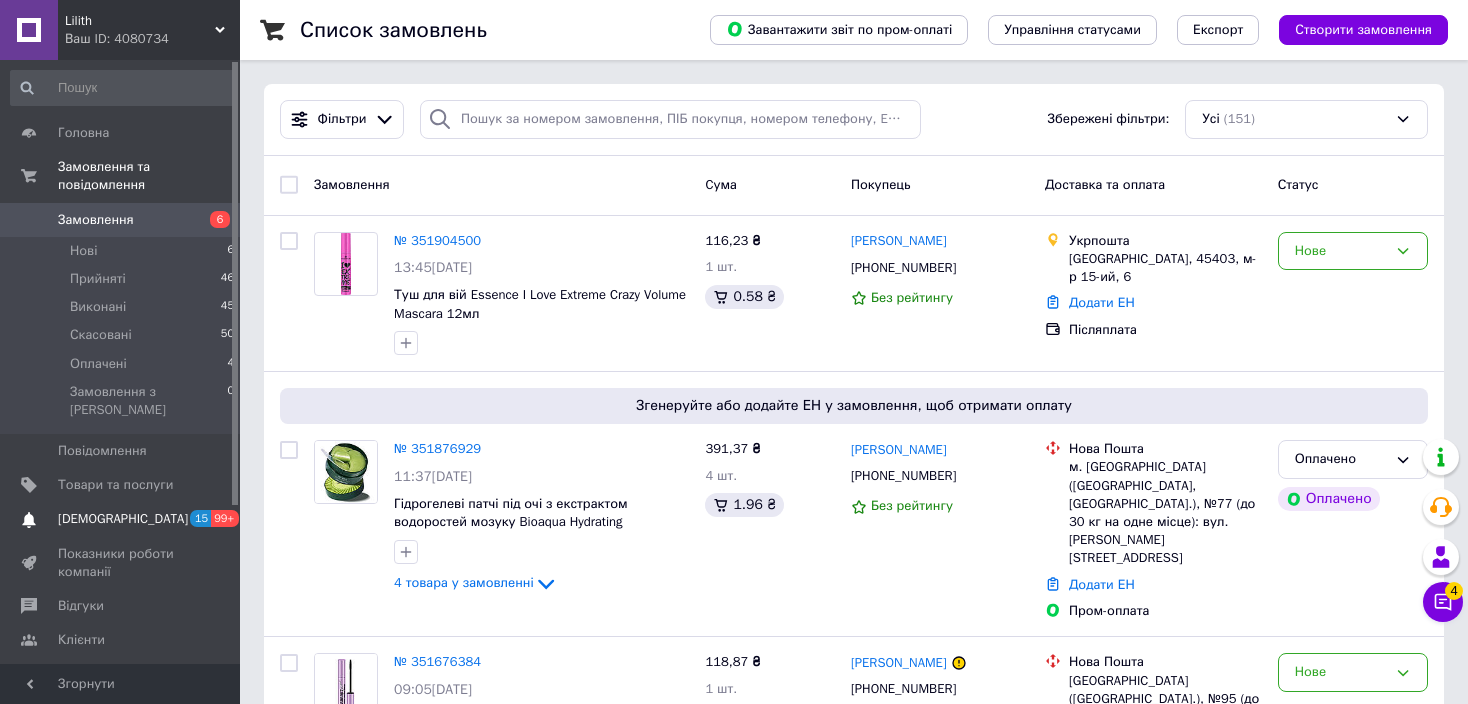 click on "[DEMOGRAPHIC_DATA]" at bounding box center [121, 519] 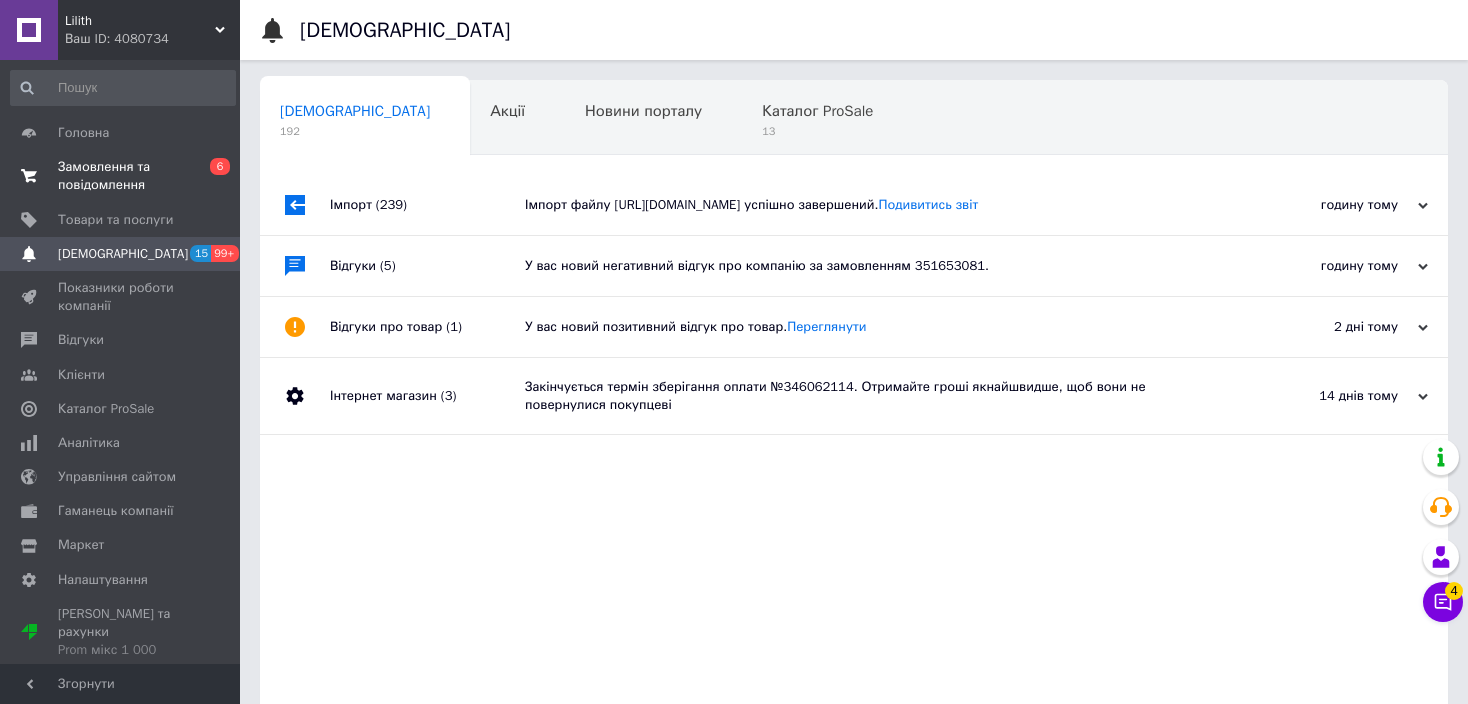 click on "Замовлення та повідомлення" at bounding box center [121, 176] 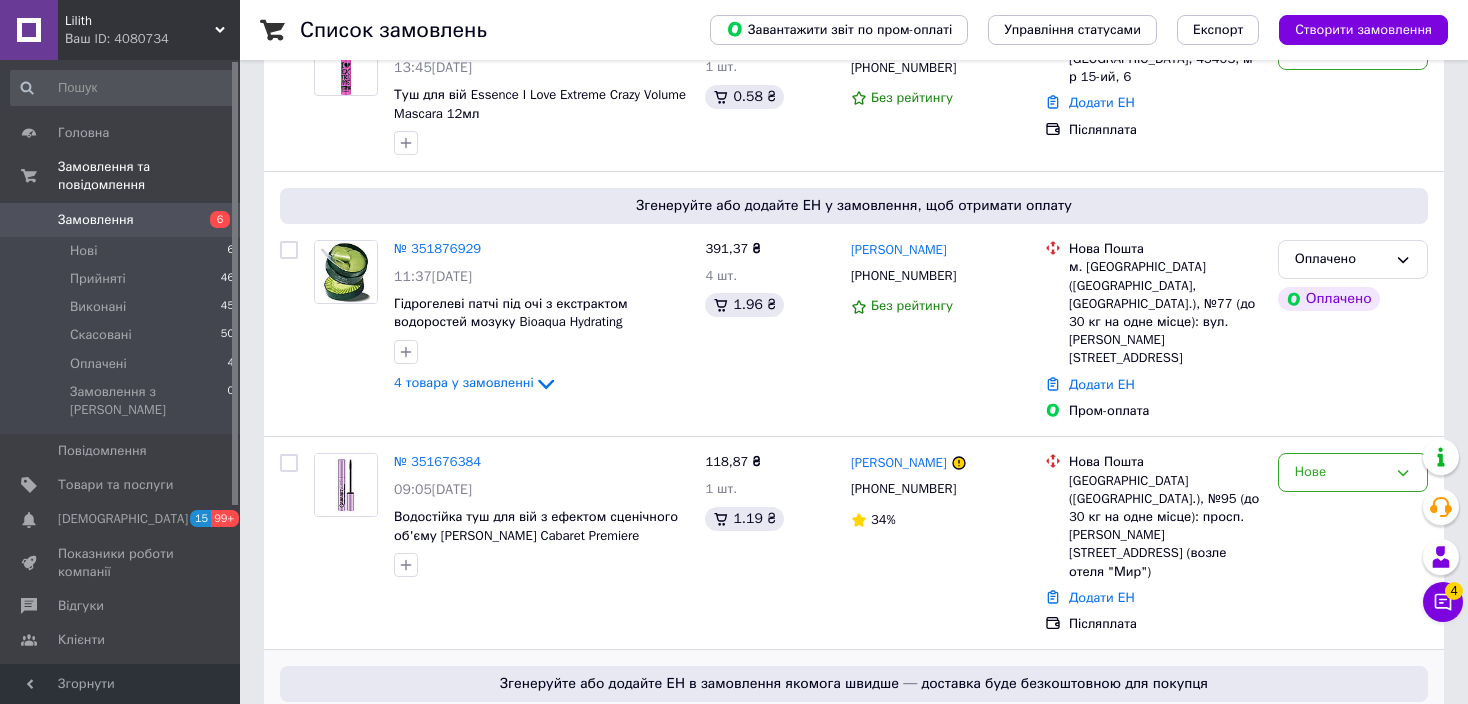 scroll, scrollTop: 0, scrollLeft: 0, axis: both 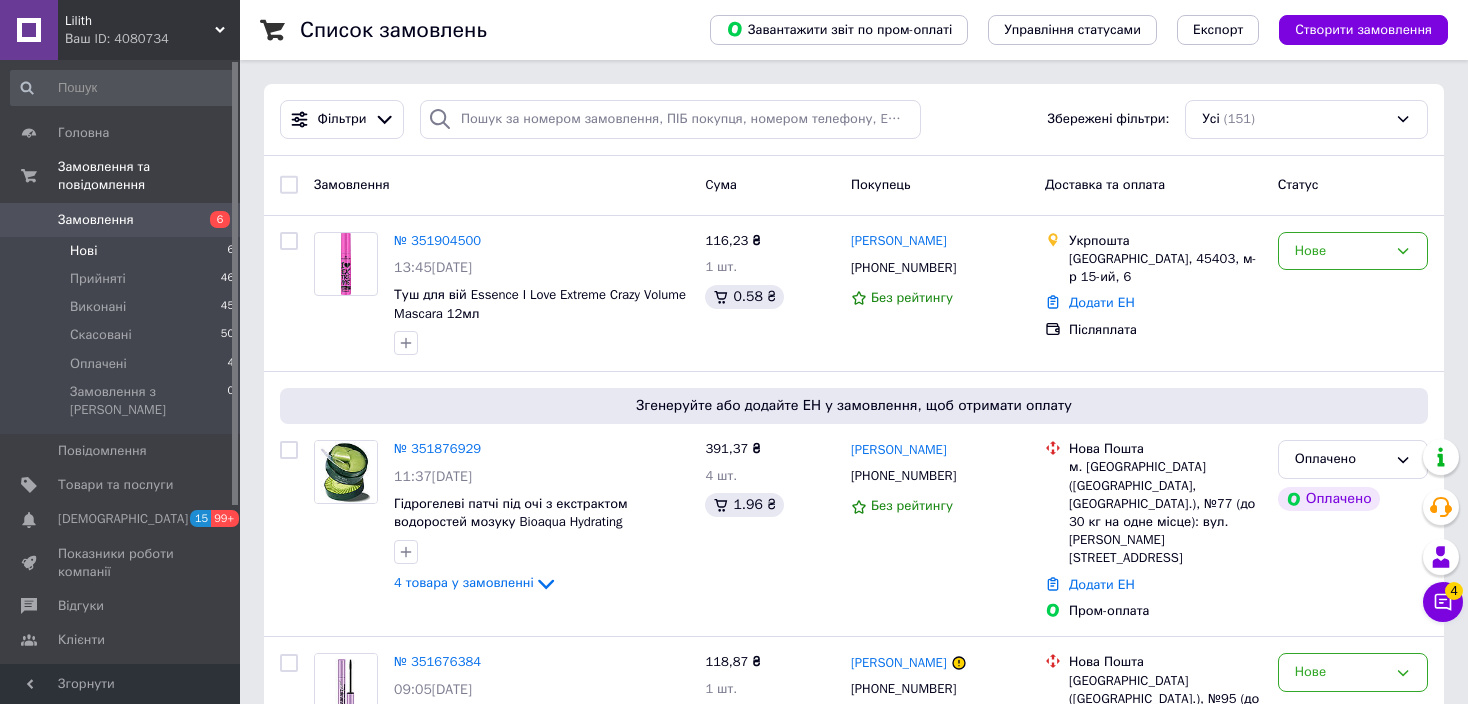 click on "Нові 6" at bounding box center [123, 251] 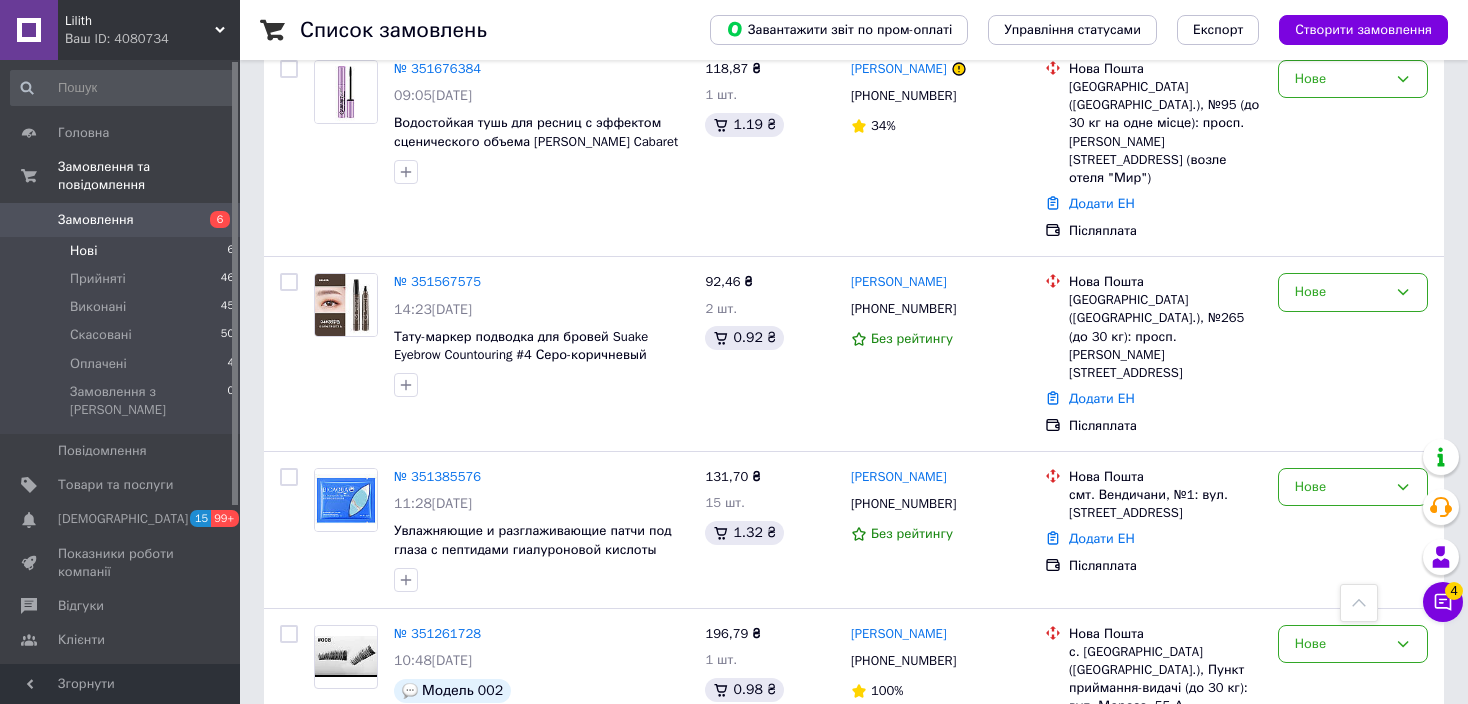 scroll, scrollTop: 0, scrollLeft: 0, axis: both 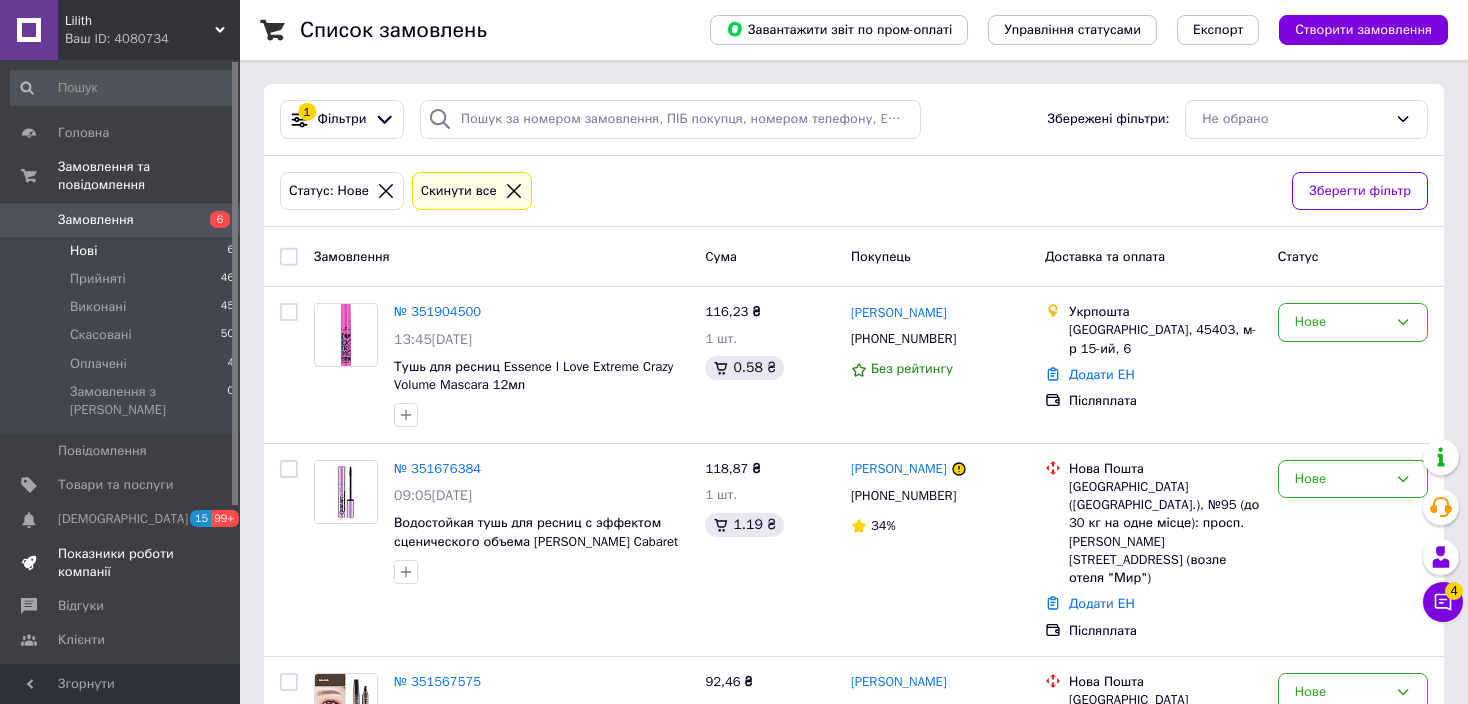 click on "Показники роботи компанії" at bounding box center [123, 563] 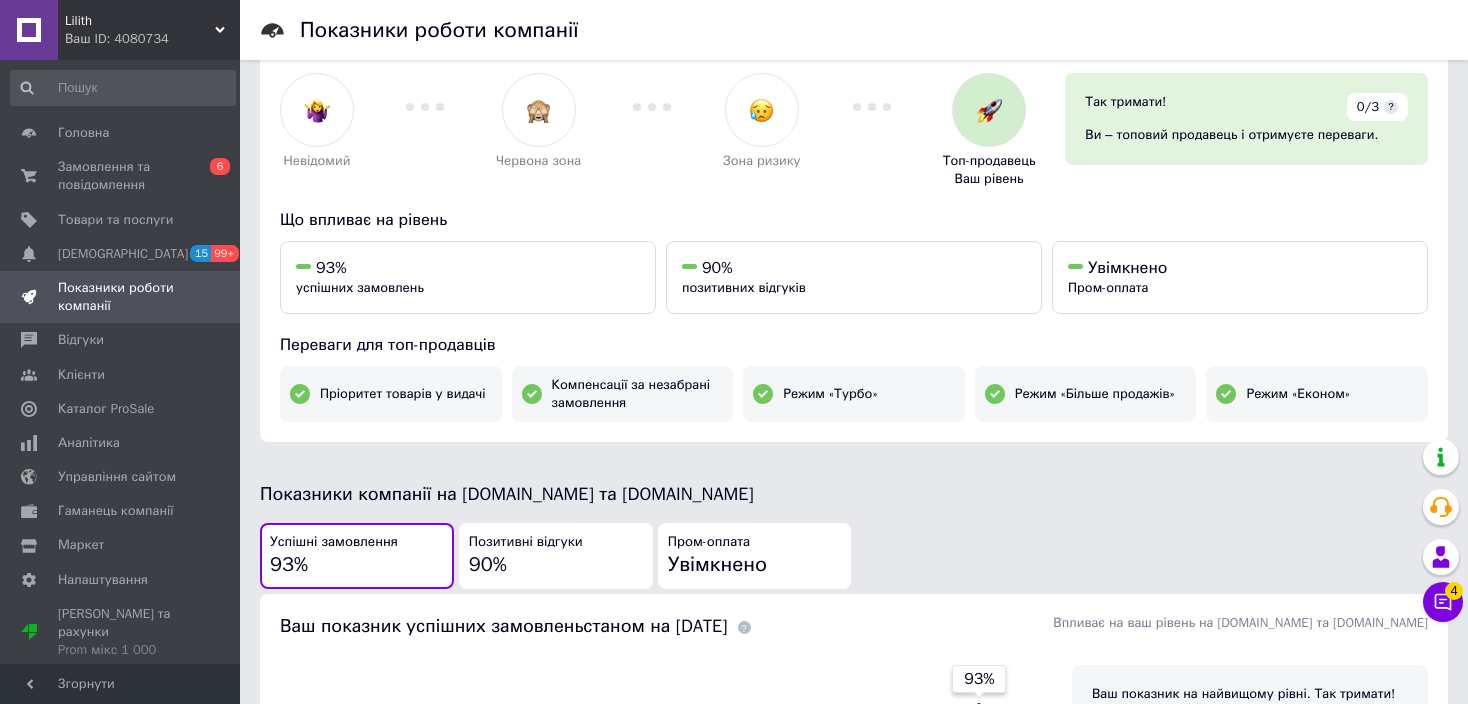 scroll, scrollTop: 0, scrollLeft: 0, axis: both 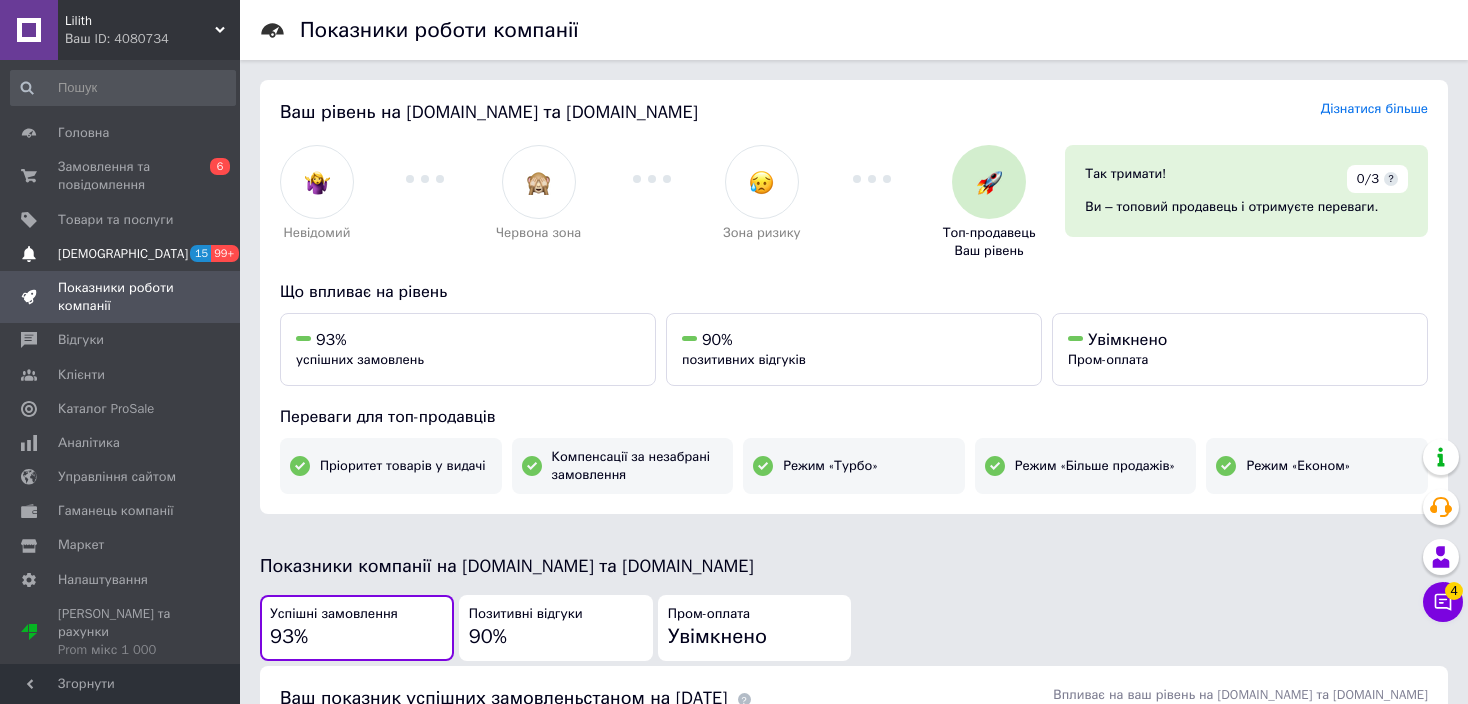 click on "[DEMOGRAPHIC_DATA]" at bounding box center (121, 254) 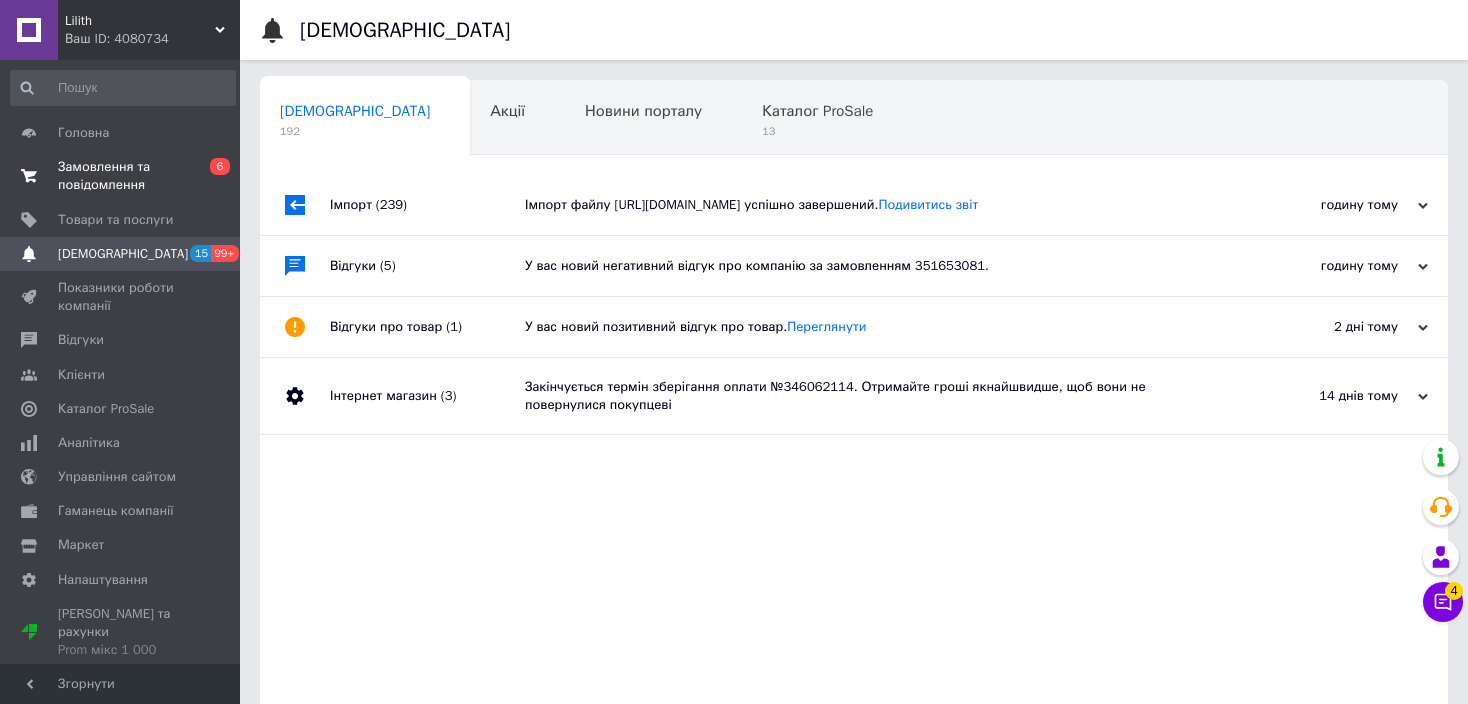 click on "Замовлення та повідомлення" at bounding box center [121, 176] 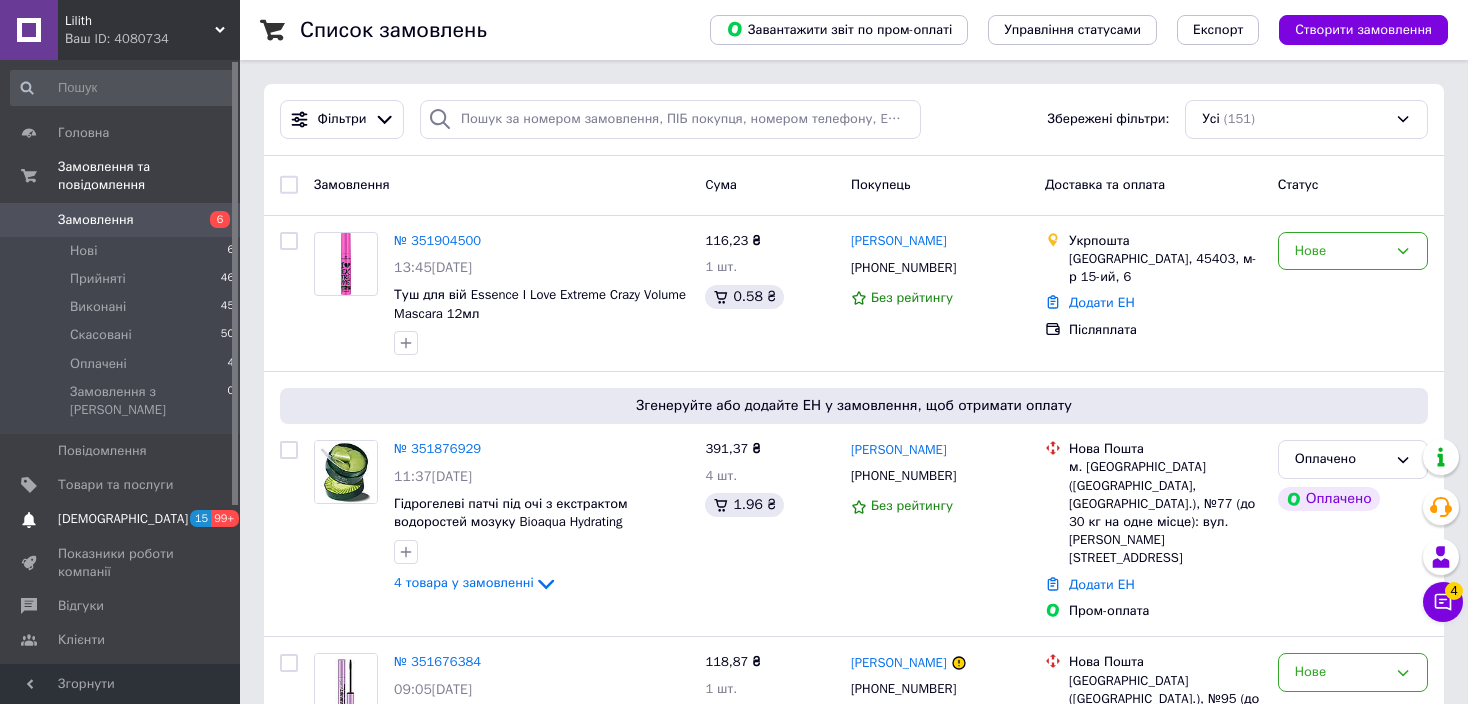 click on "15 99+" at bounding box center [212, 519] 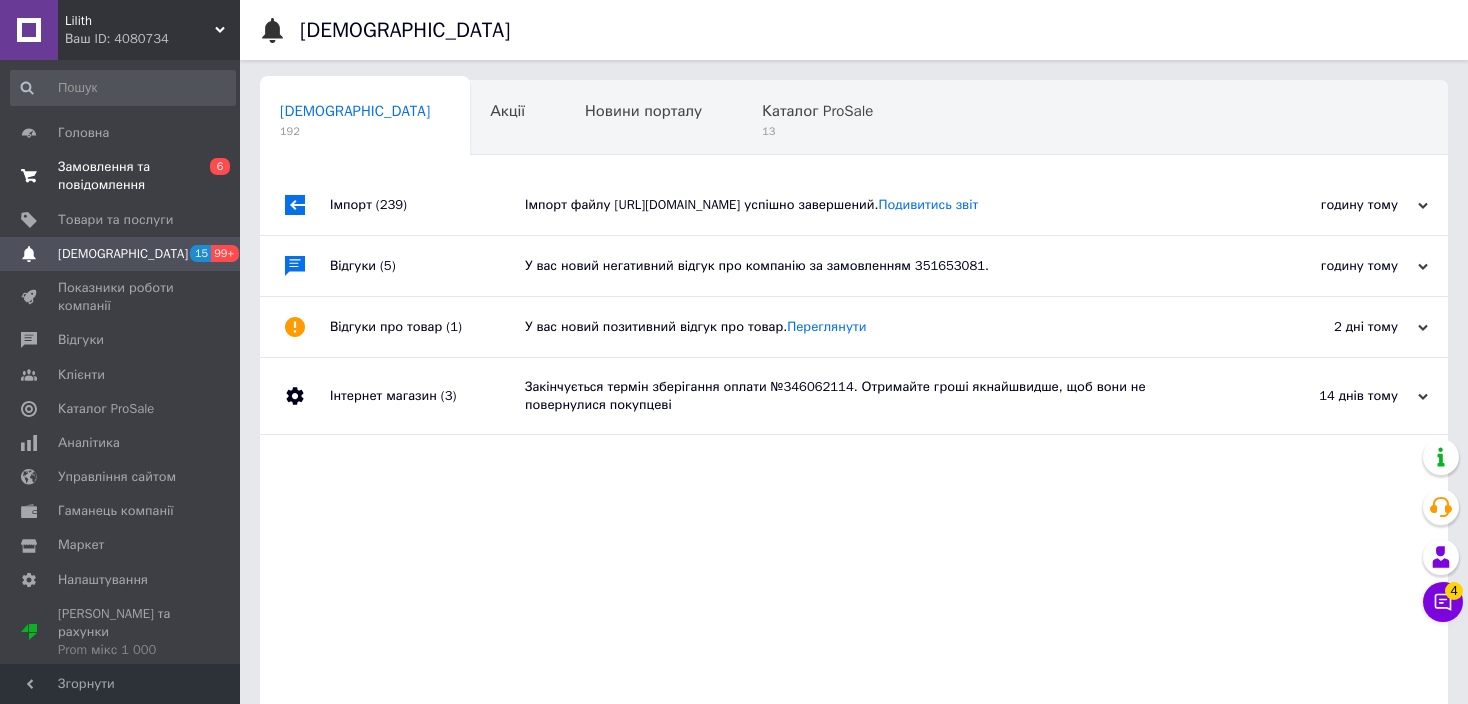 click on "Замовлення та повідомлення" at bounding box center [121, 176] 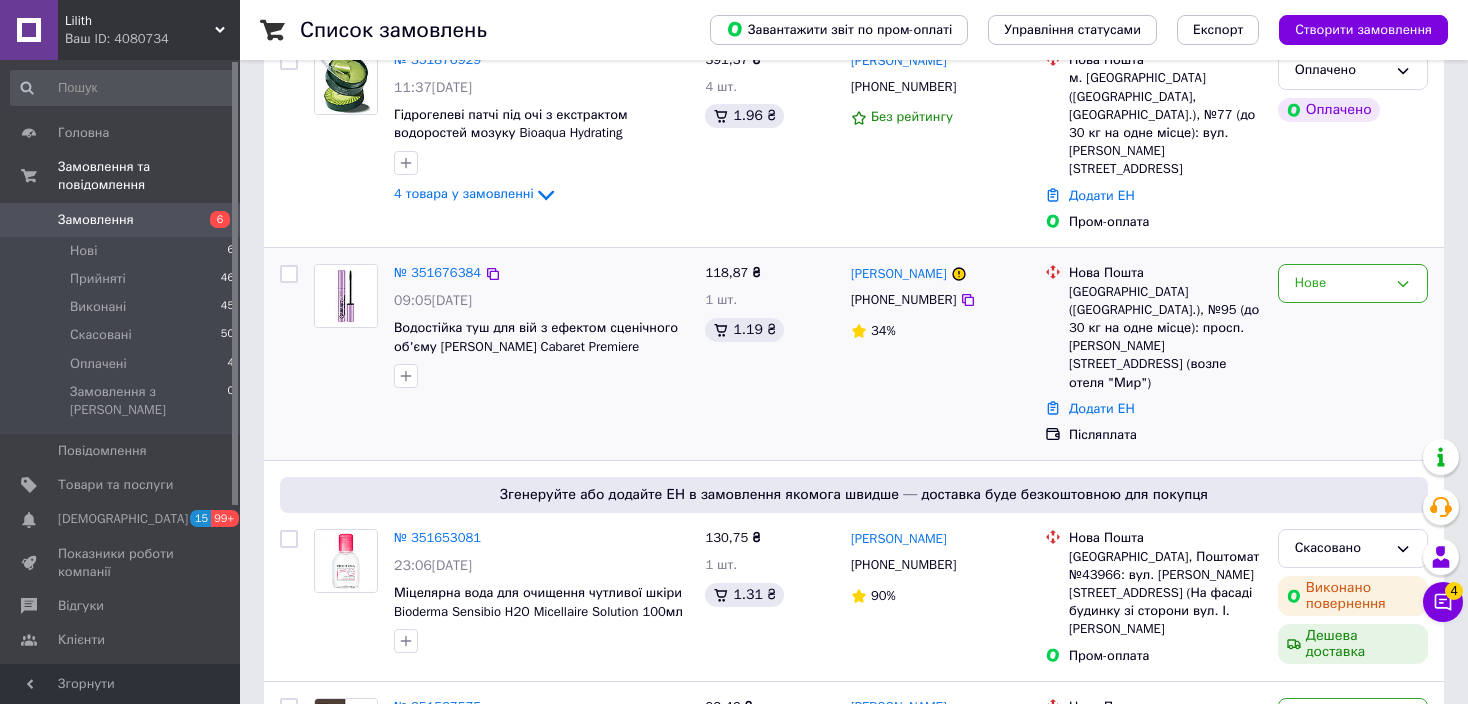 scroll, scrollTop: 400, scrollLeft: 0, axis: vertical 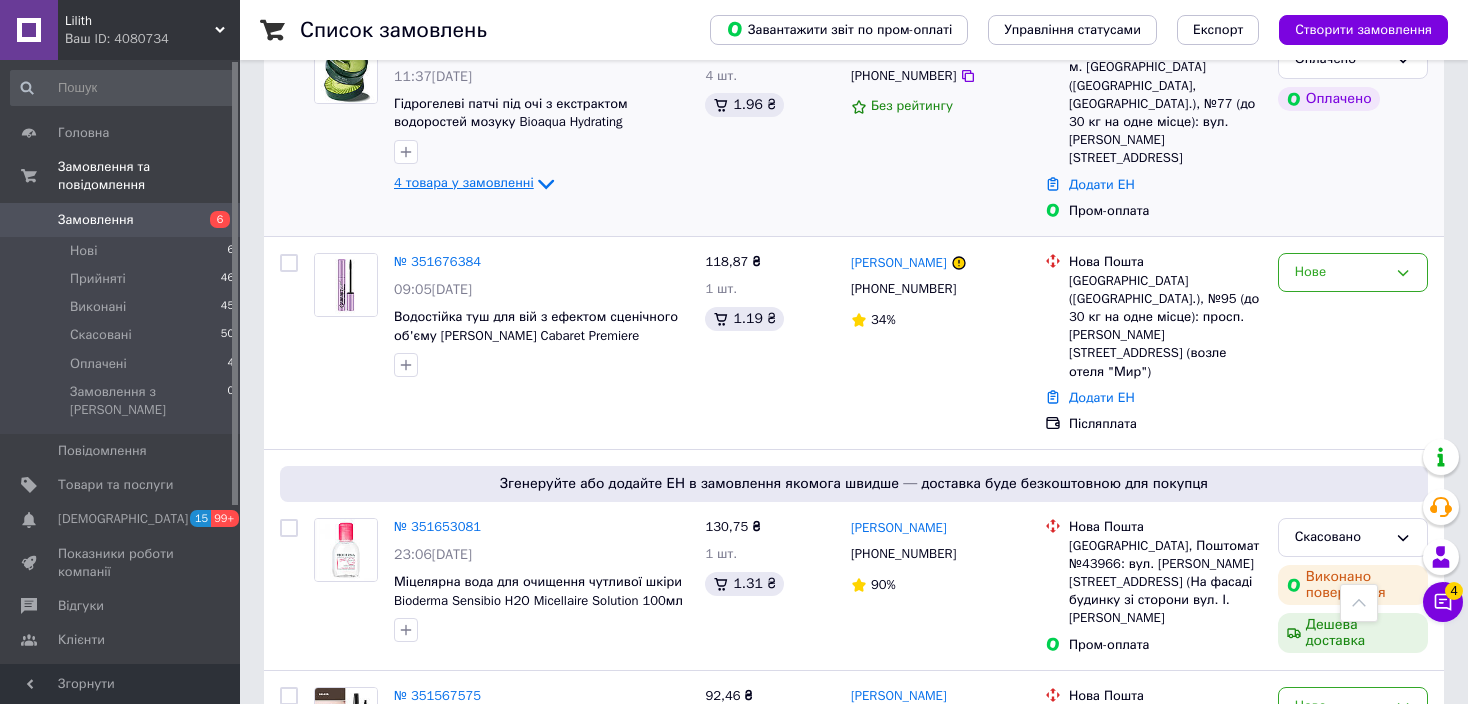 click 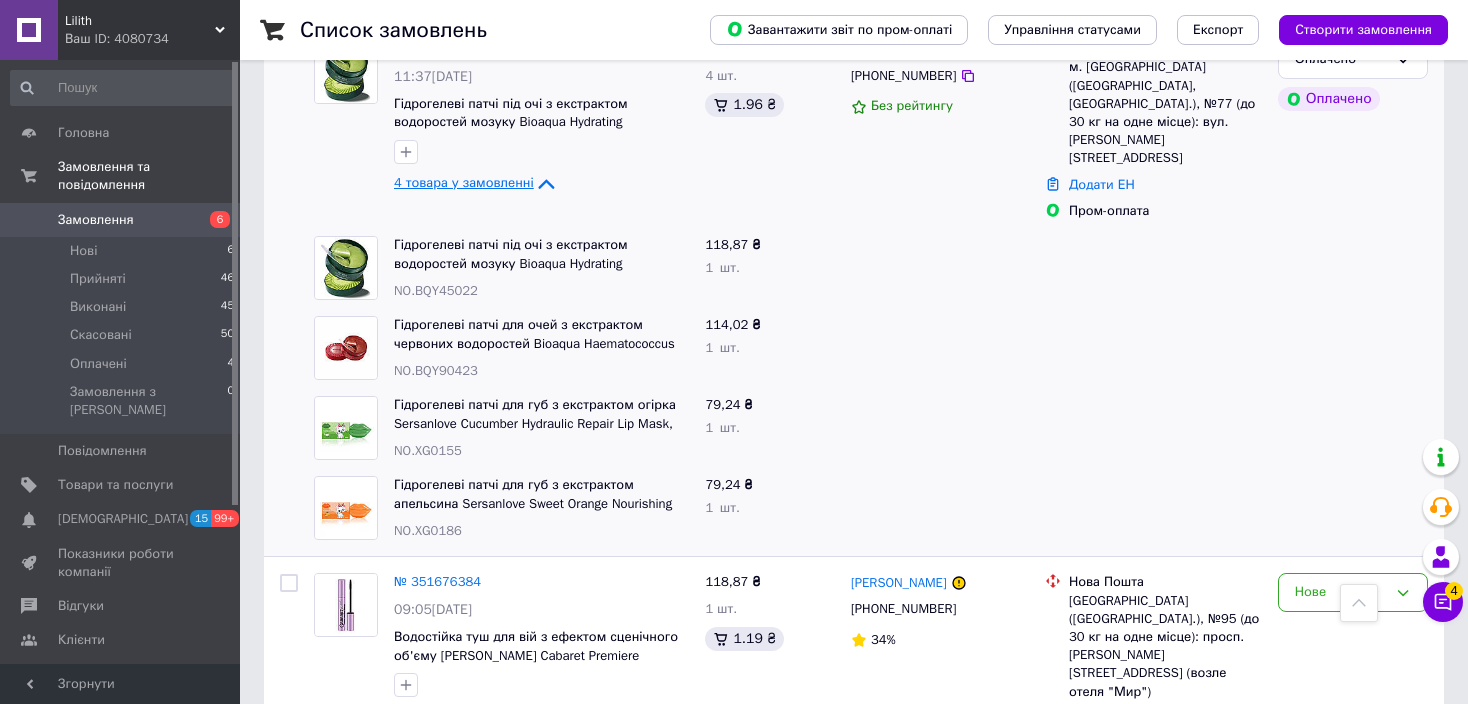 click 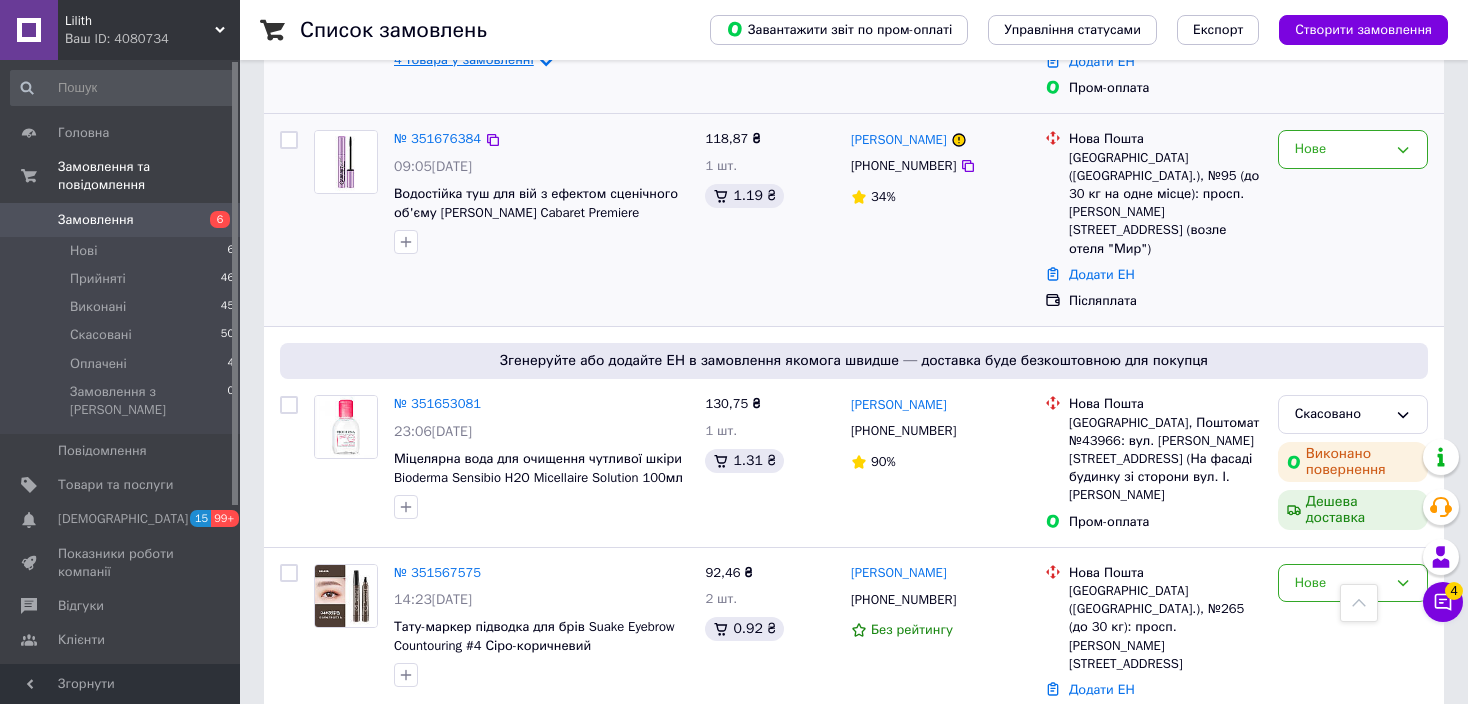 scroll, scrollTop: 600, scrollLeft: 0, axis: vertical 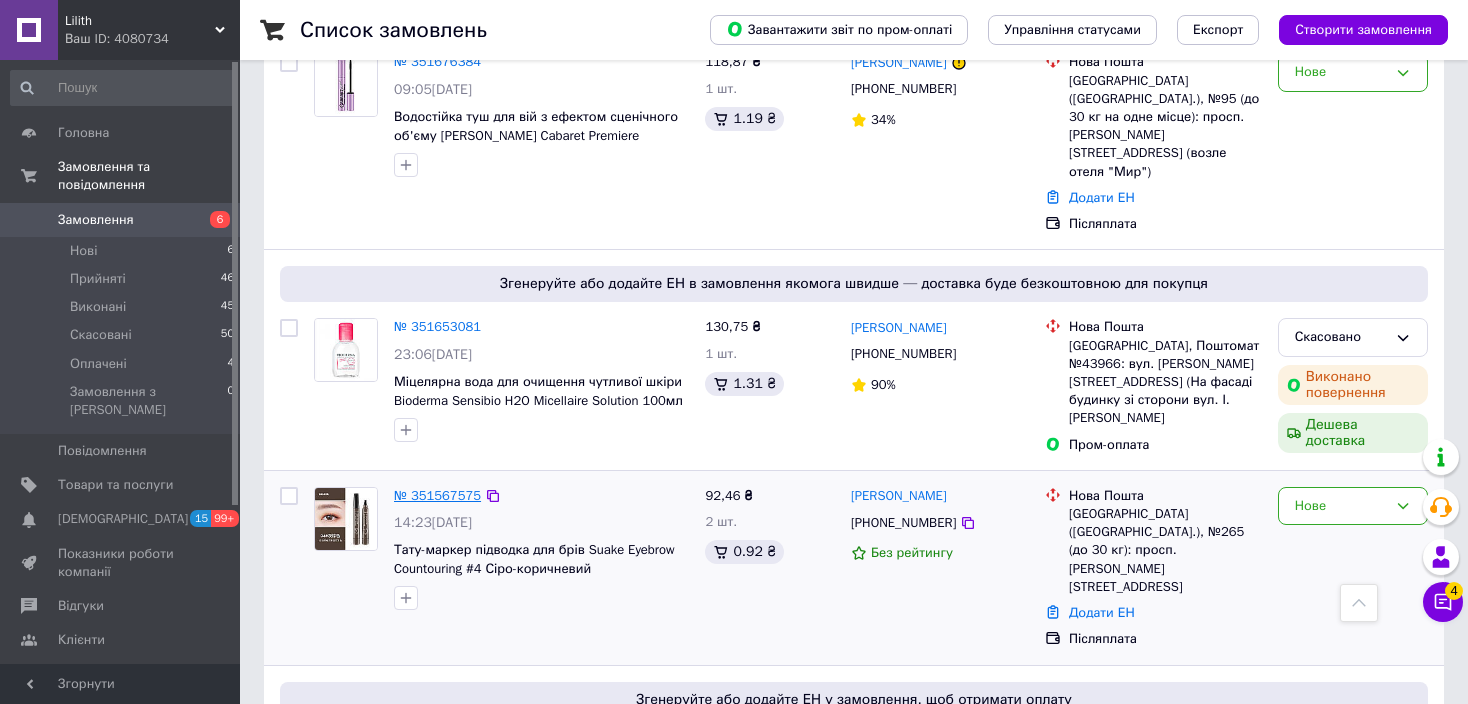 click on "№ 351567575" at bounding box center [437, 495] 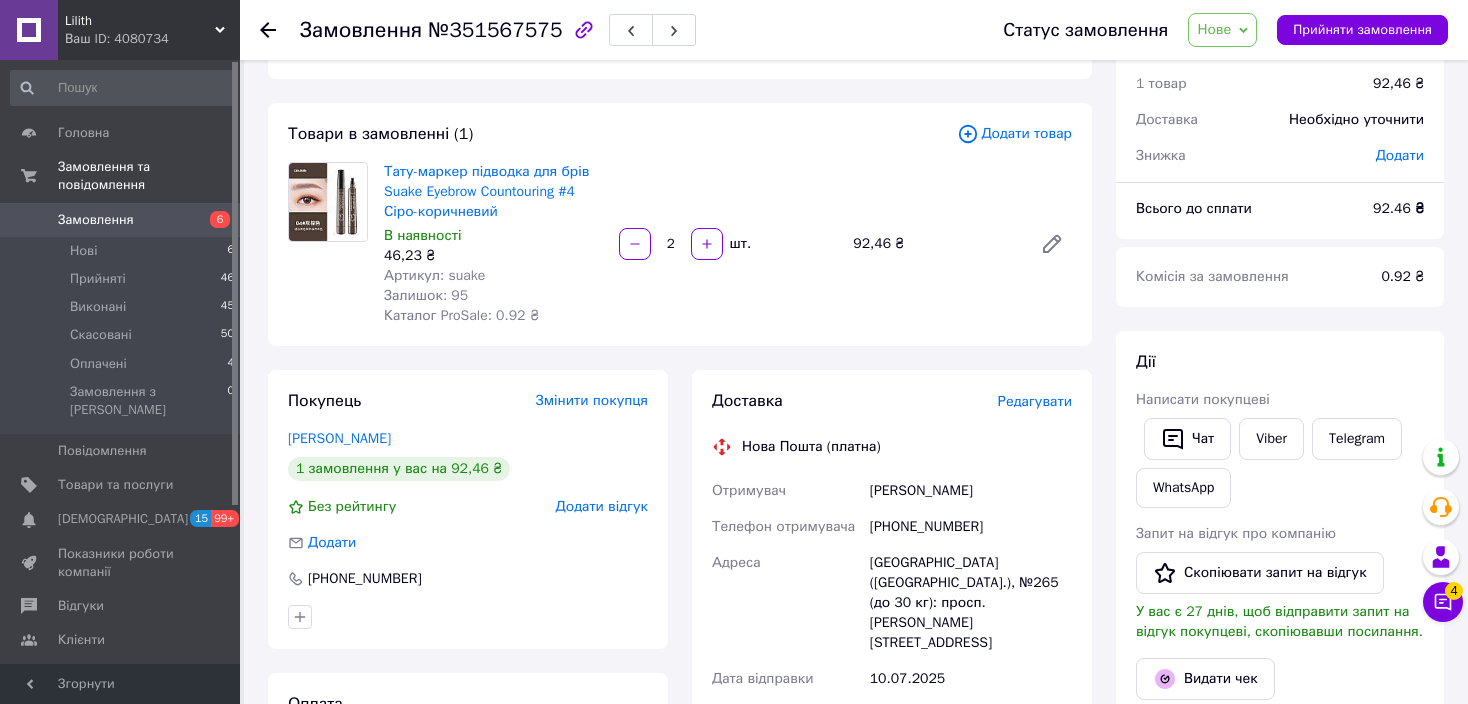 scroll, scrollTop: 0, scrollLeft: 0, axis: both 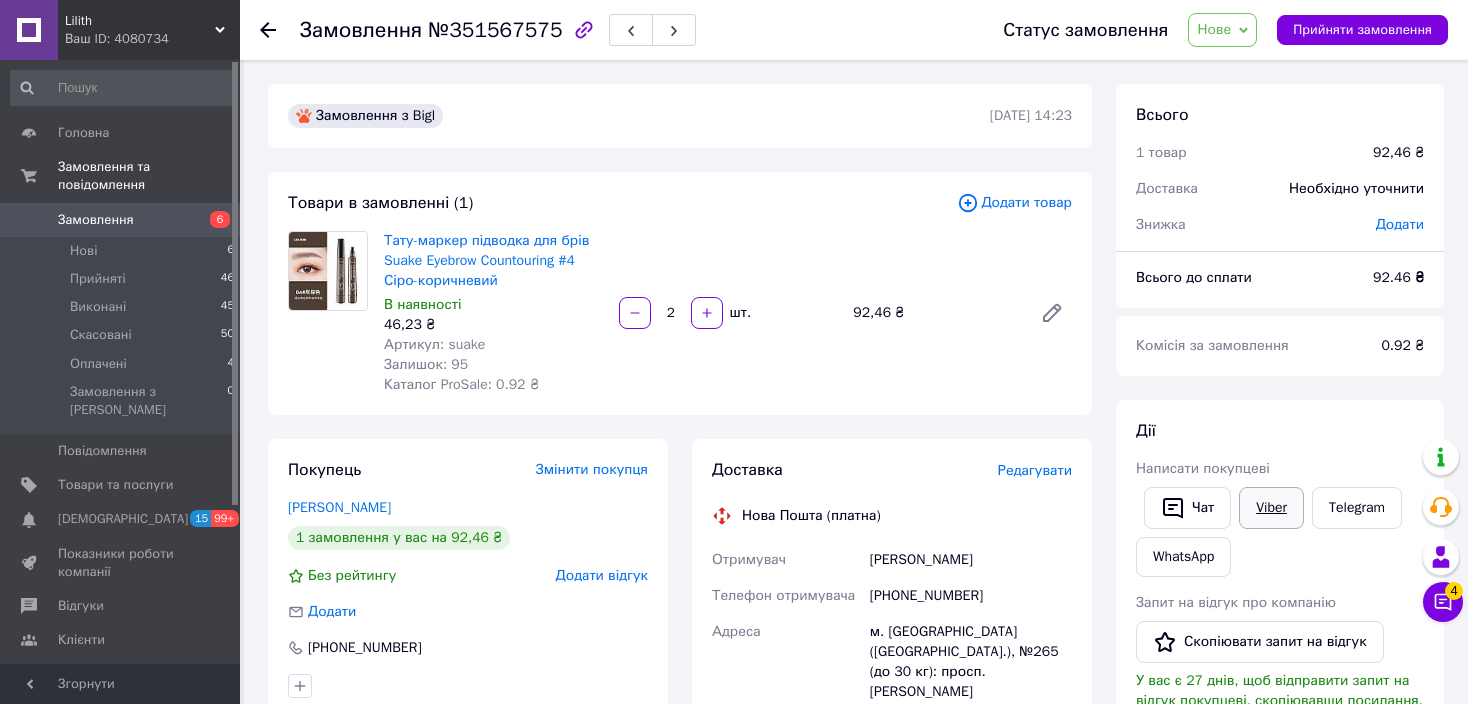 click on "Viber" at bounding box center (1271, 508) 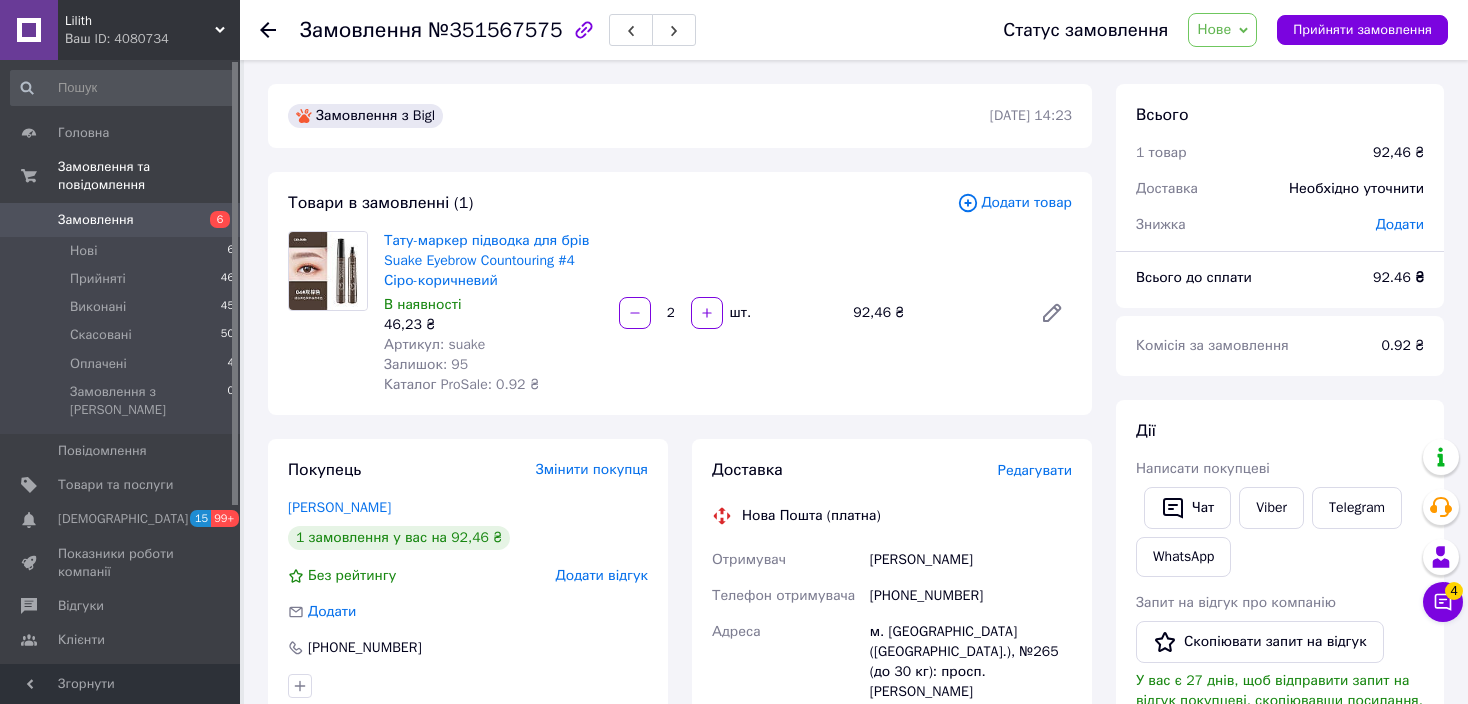 click 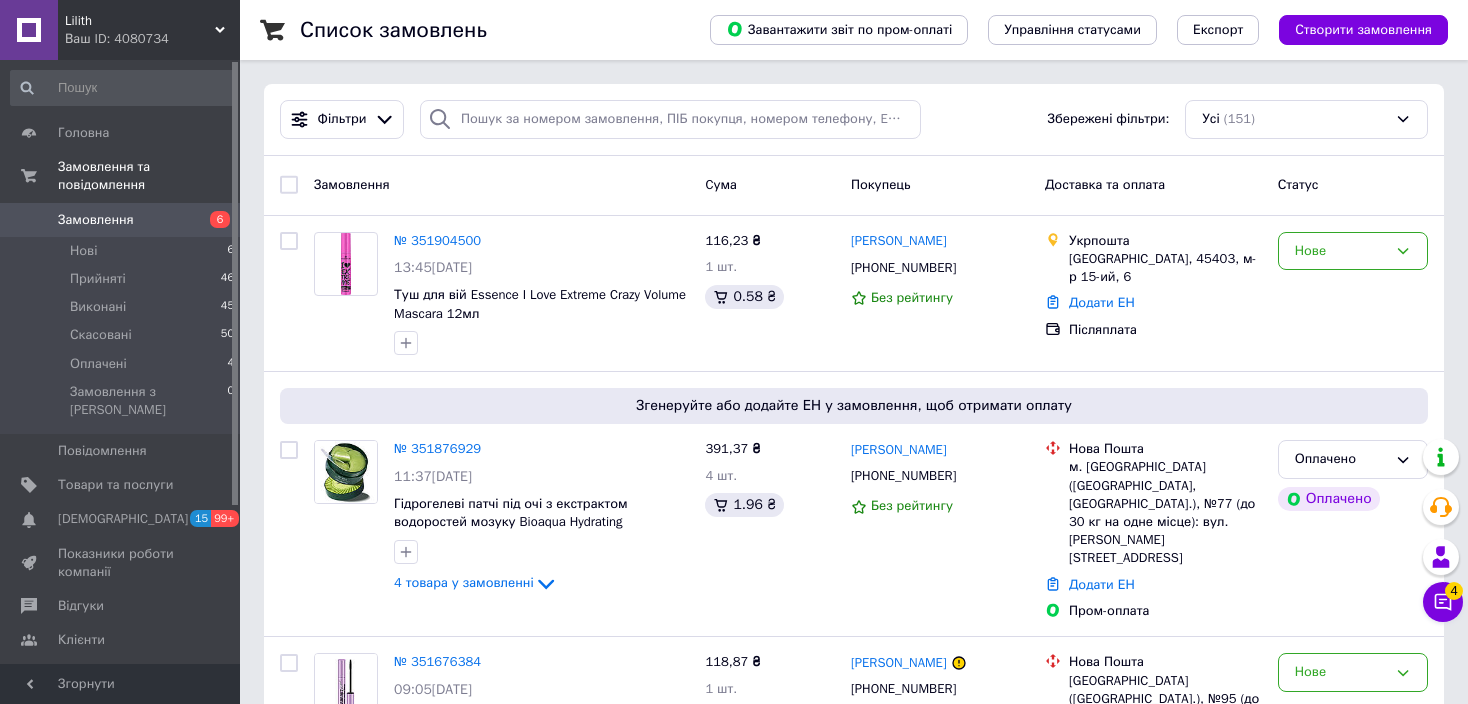 click on "Список замовлень   Завантажити звіт по пром-оплаті Управління статусами Експорт Створити замовлення Фільтри Збережені фільтри: Усі (151) Замовлення Cума Покупець Доставка та оплата Статус № 351904500 13:45[DATE] Туш для вій Essence I Love Extreme Crazy Volume Mascara 12мл 116,23 ₴ 1 шт. 0.58 ₴ [PERSON_NAME] [PHONE_NUMBER] Без рейтингу Укрпошта [GEOGRAPHIC_DATA], 45403, м-р 15-ий, 6 Додати ЕН Післяплата [GEOGRAPHIC_DATA] або додайте ЕН у замовлення, щоб отримати оплату № 351876929 11:37[DATE] Гідрогелеві патчі під очі з екстрактом водоростей мозуку Bioaqua Hydrating Moisturizing Eye Mask, 80 г/60 шт. 4 товара у замовленні 391,37 ₴ 4 шт. 1.96 ₴" at bounding box center [854, 9809] 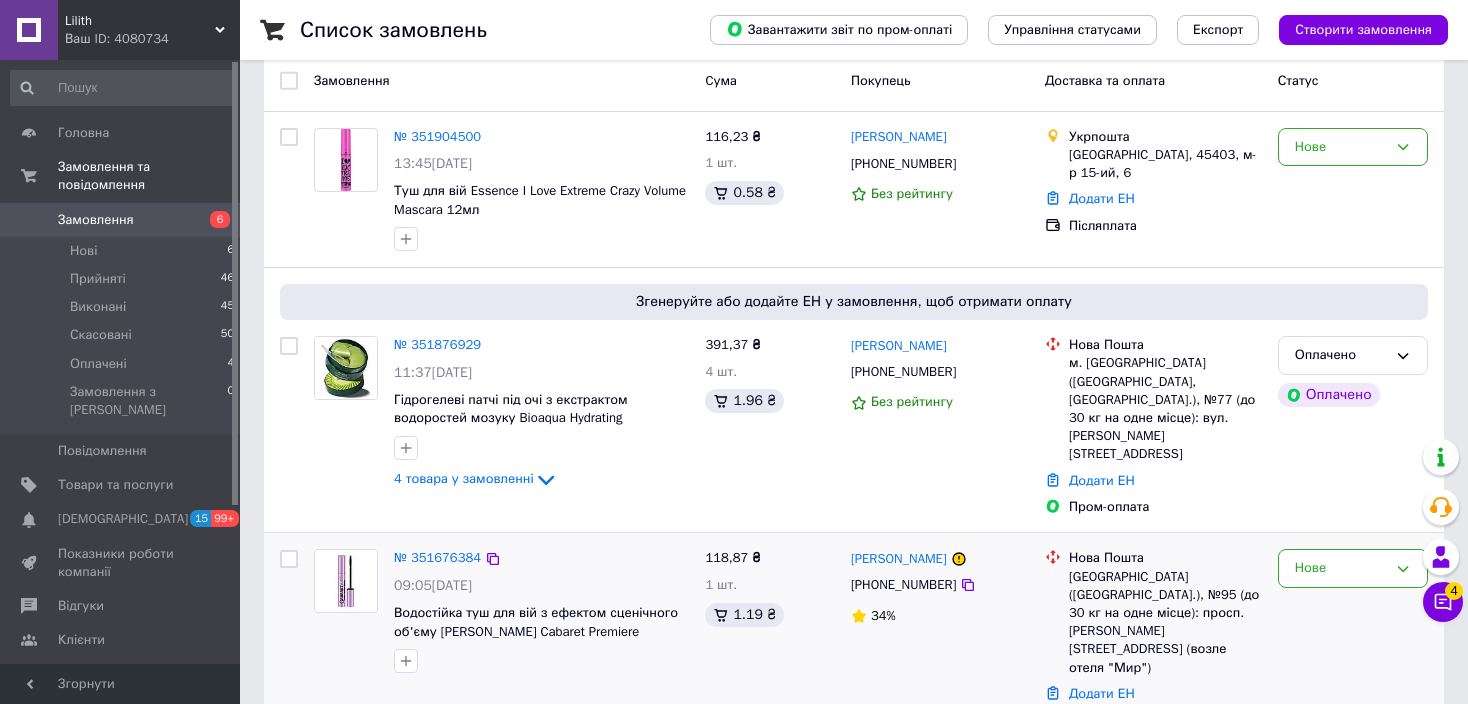 scroll, scrollTop: 400, scrollLeft: 0, axis: vertical 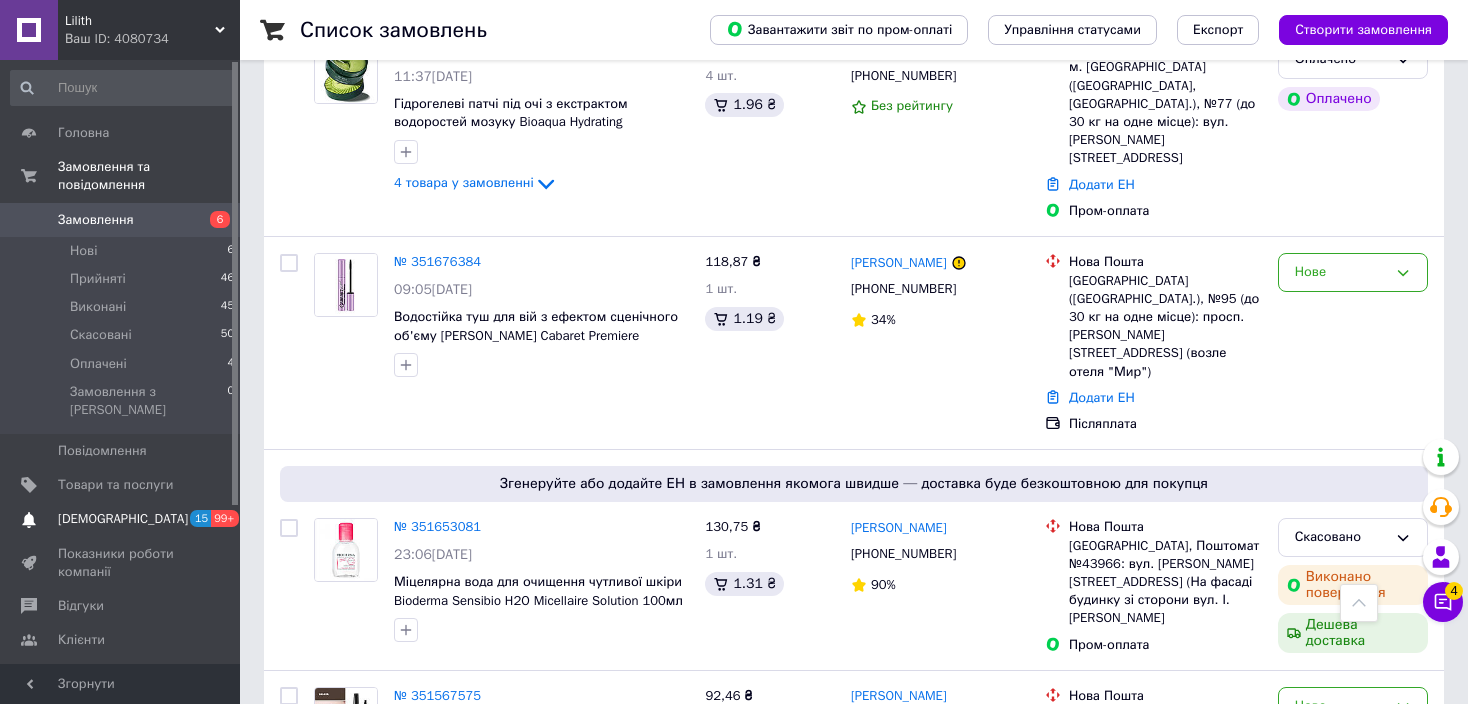 click on "[DEMOGRAPHIC_DATA] 15 99+" at bounding box center [123, 519] 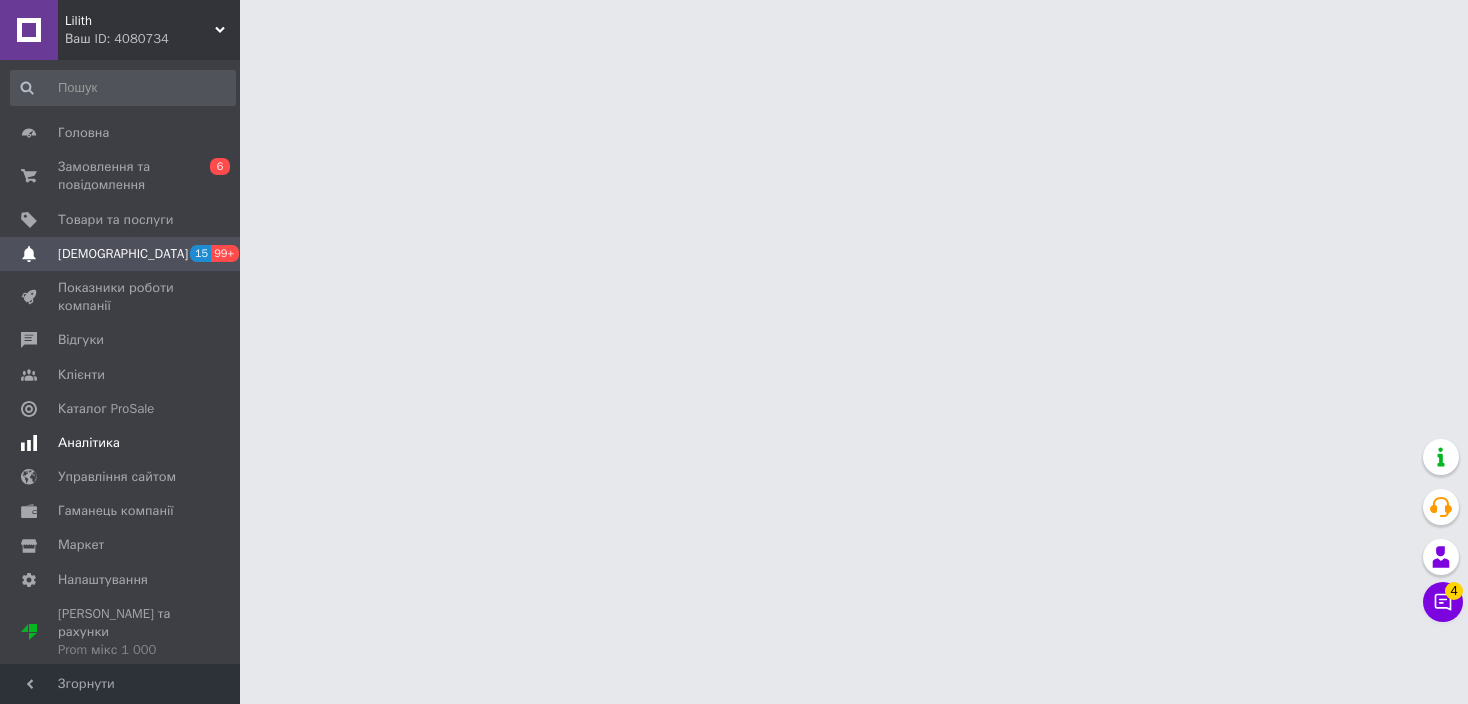 scroll, scrollTop: 0, scrollLeft: 0, axis: both 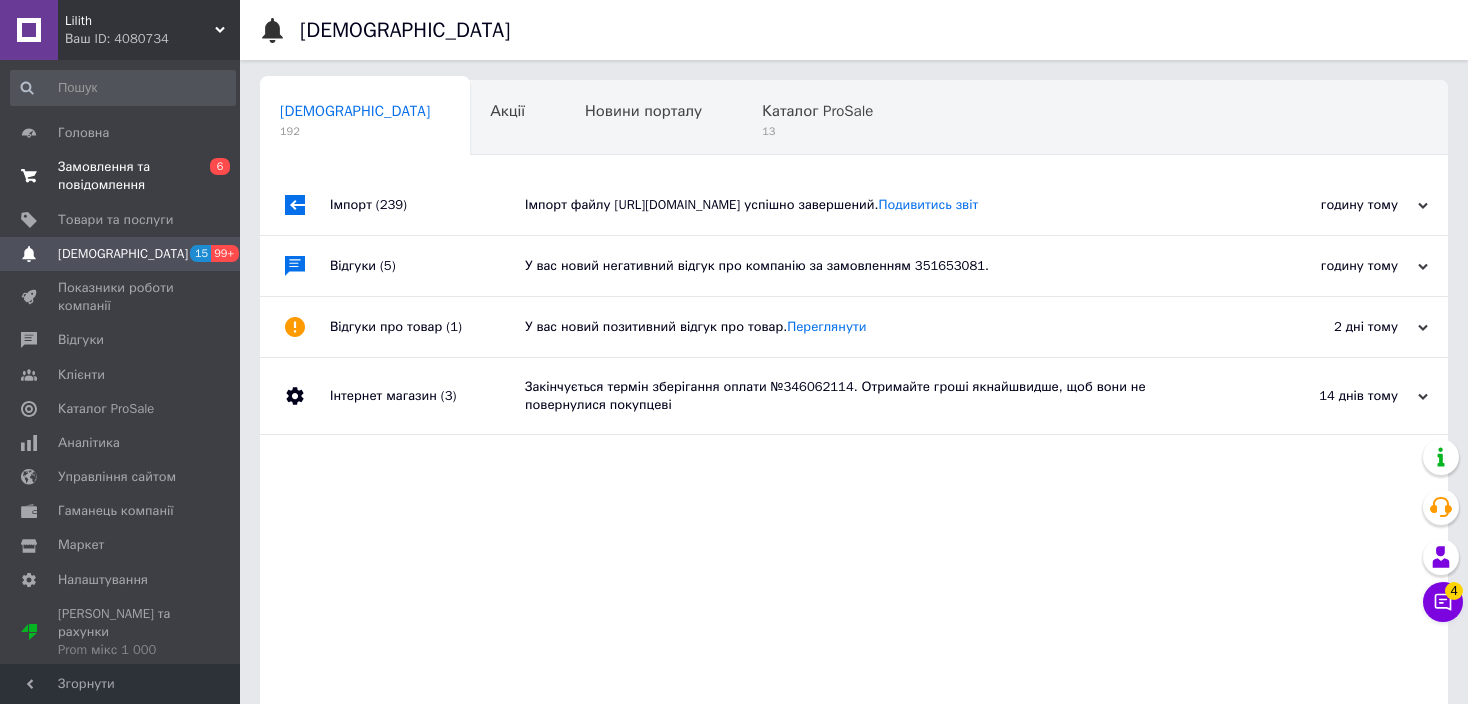 click on "Замовлення та повідомлення" at bounding box center (121, 176) 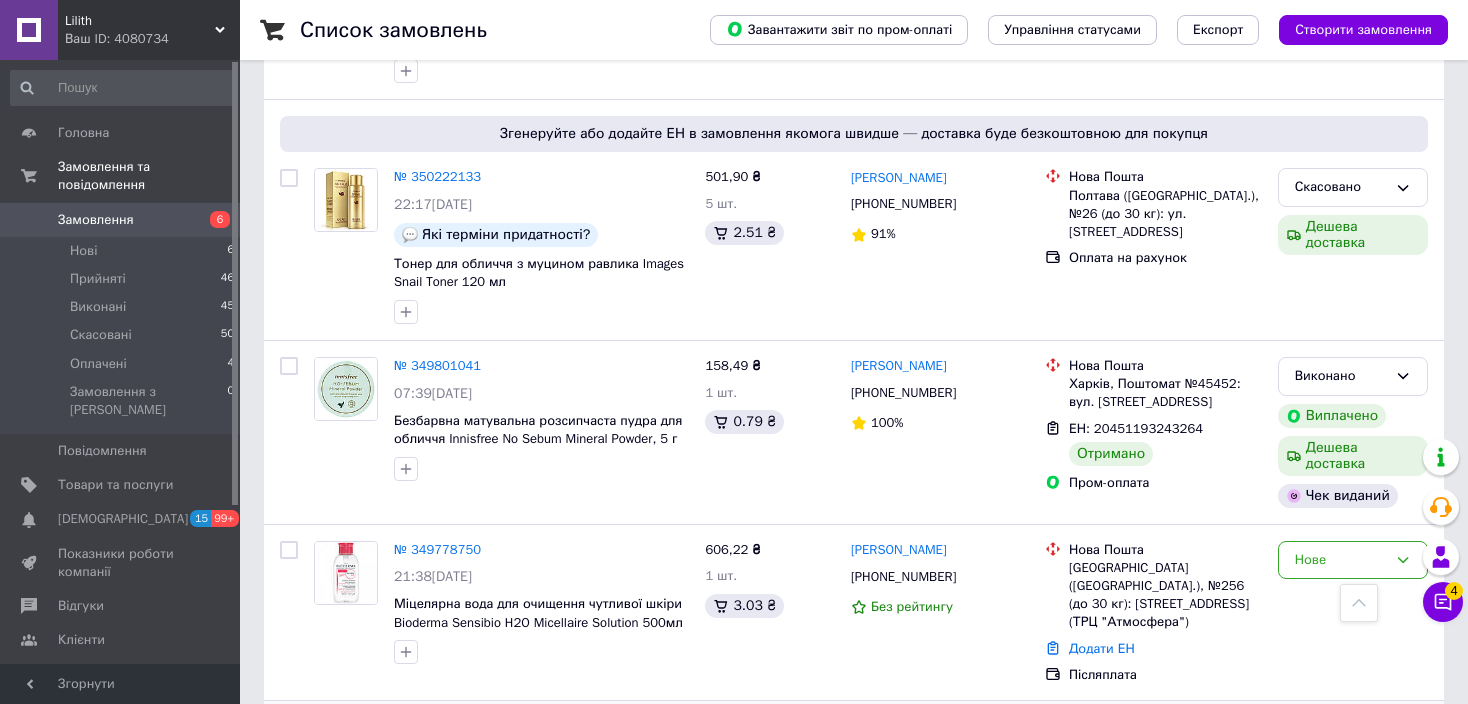 scroll, scrollTop: 2800, scrollLeft: 0, axis: vertical 